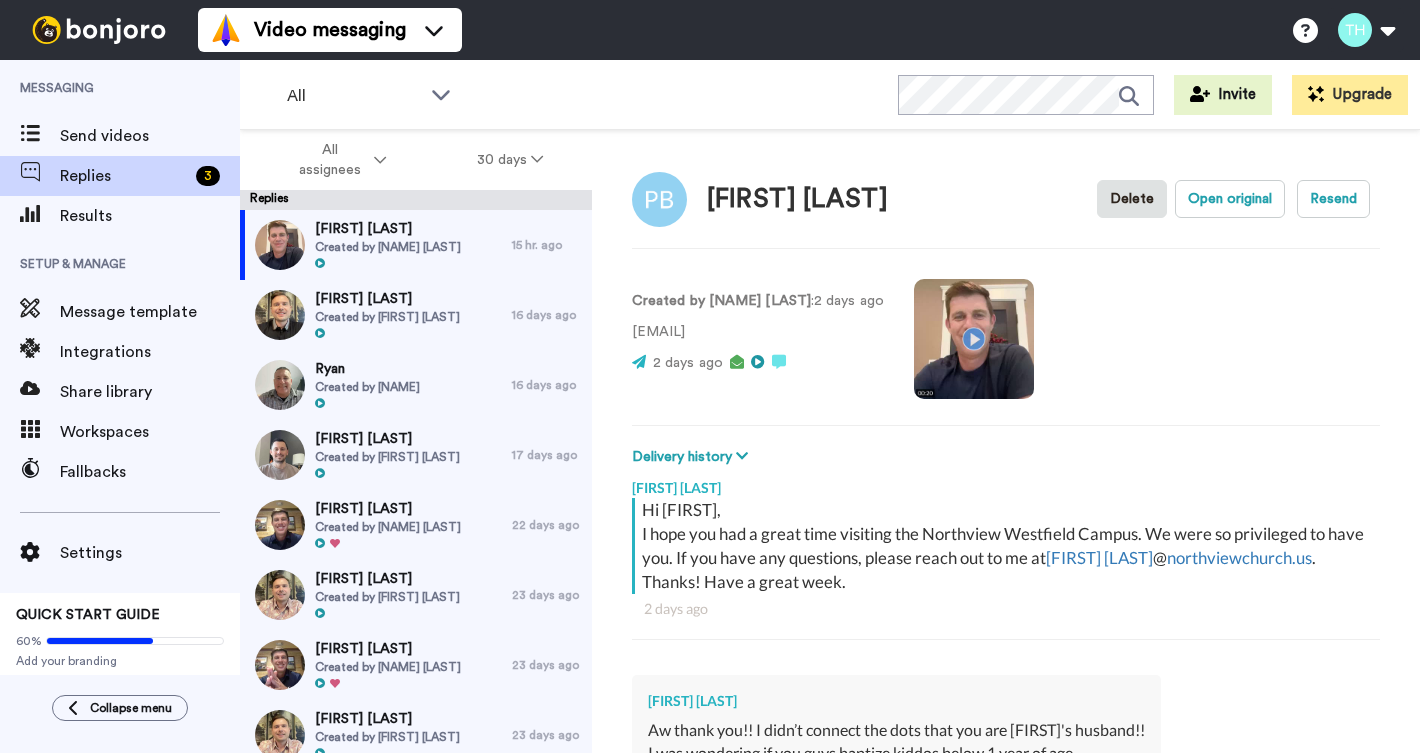 scroll, scrollTop: 0, scrollLeft: 0, axis: both 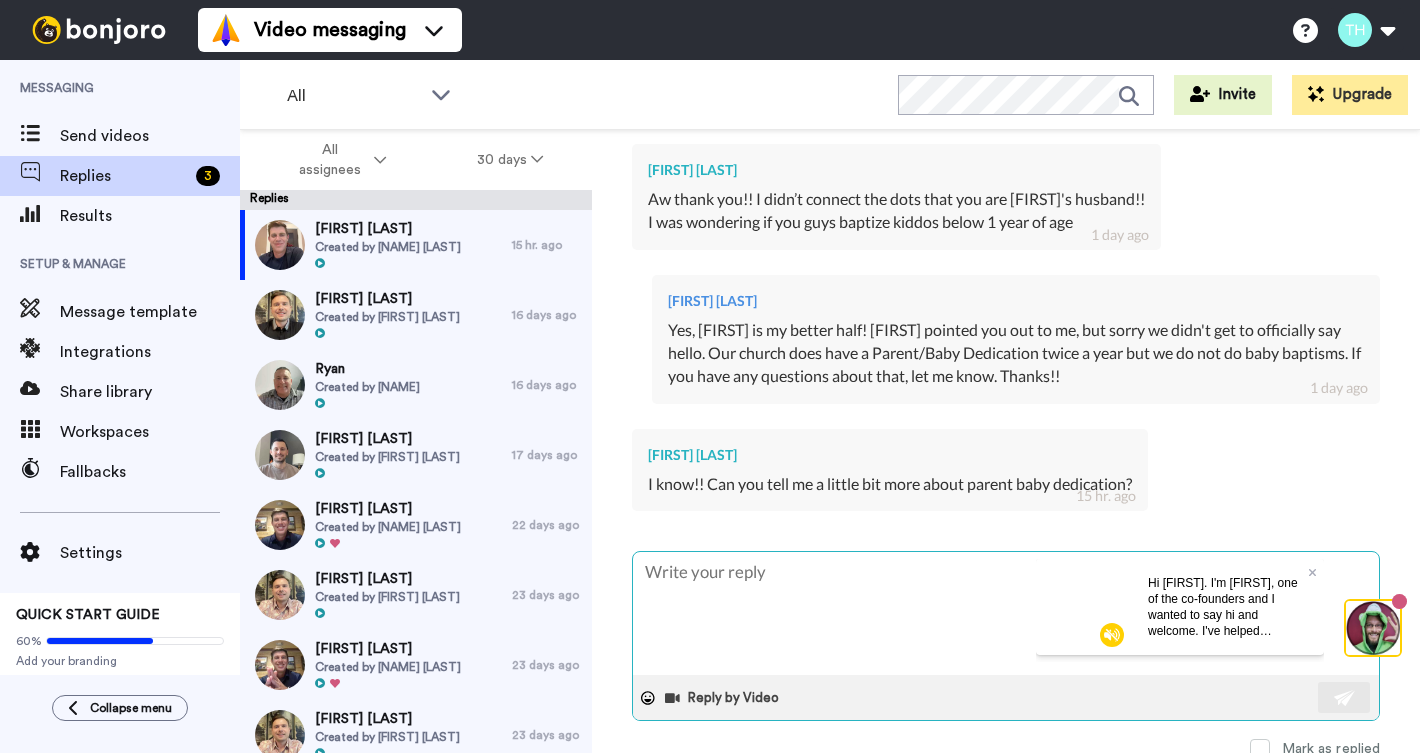 click at bounding box center [1006, 613] 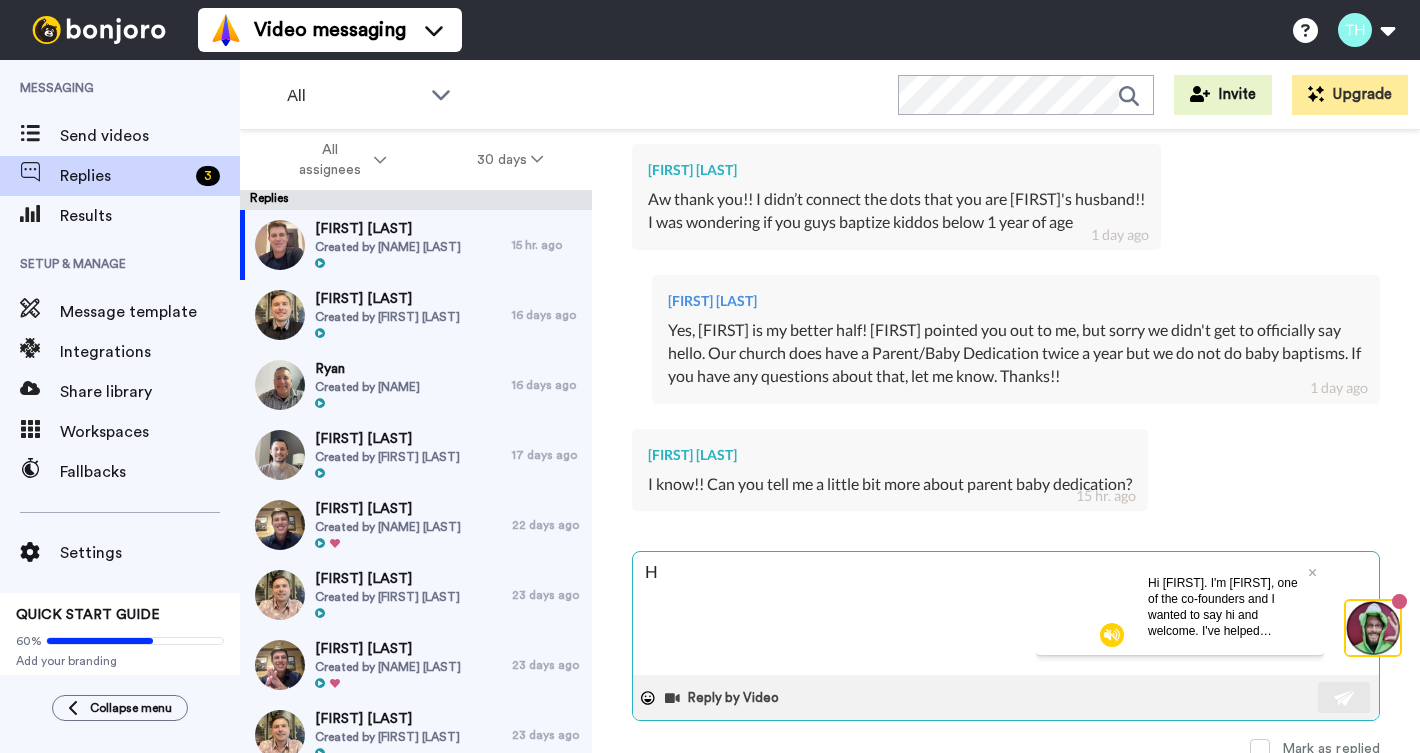 type on "Hi" 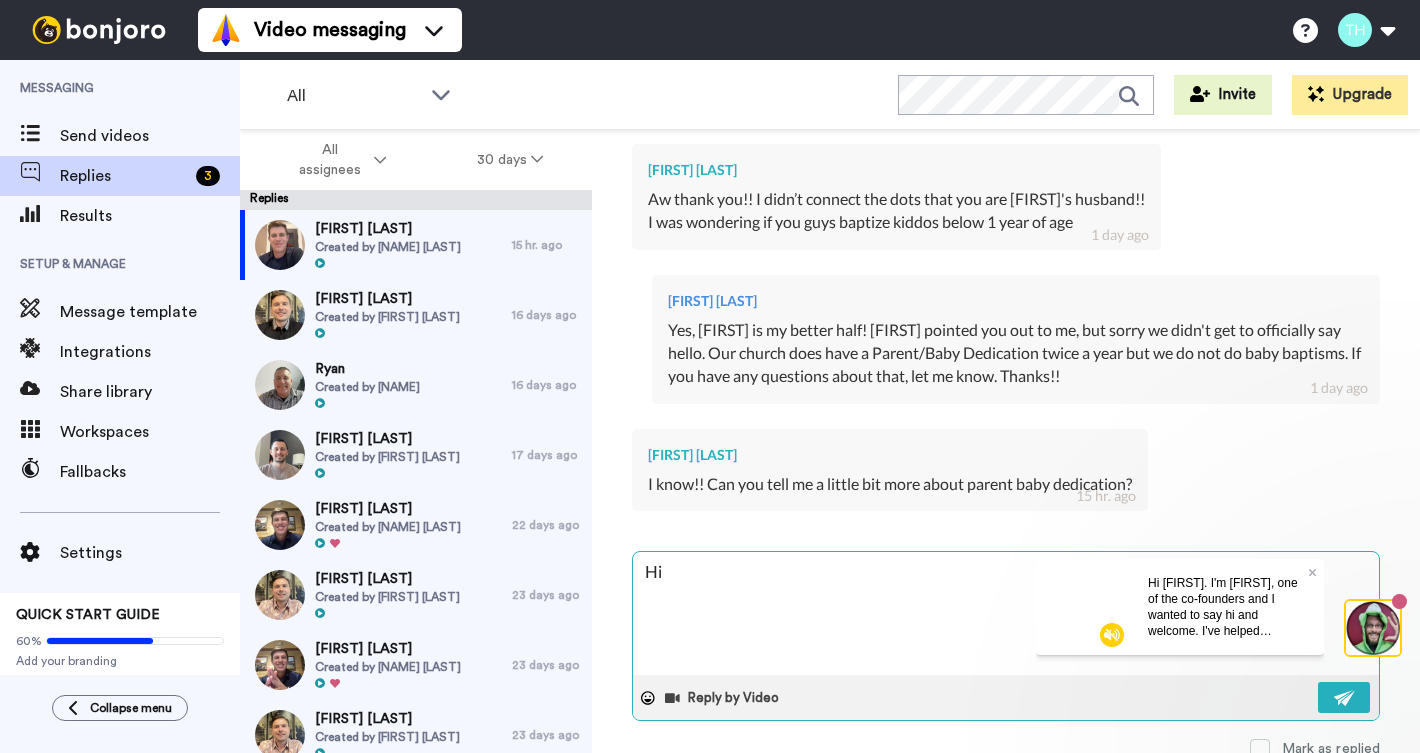 type on "Hi" 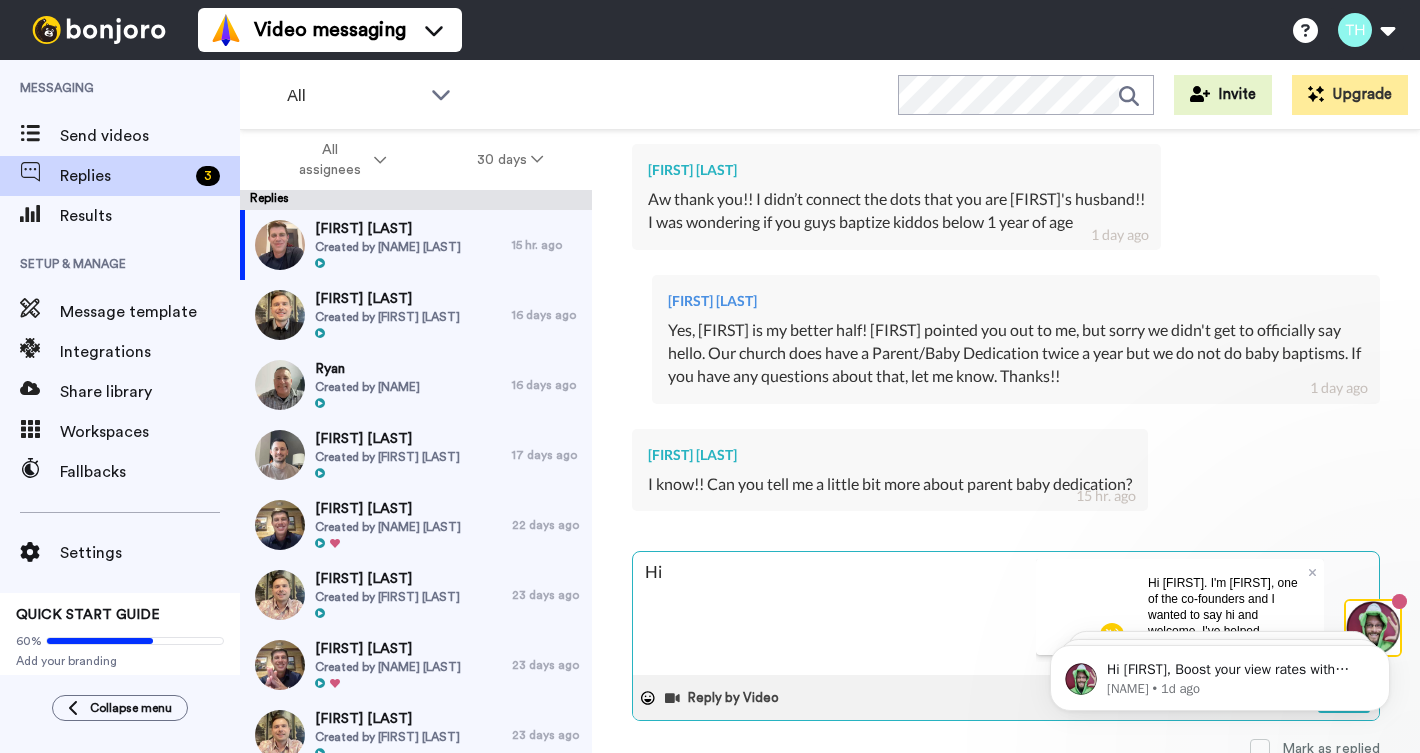 scroll, scrollTop: 0, scrollLeft: 0, axis: both 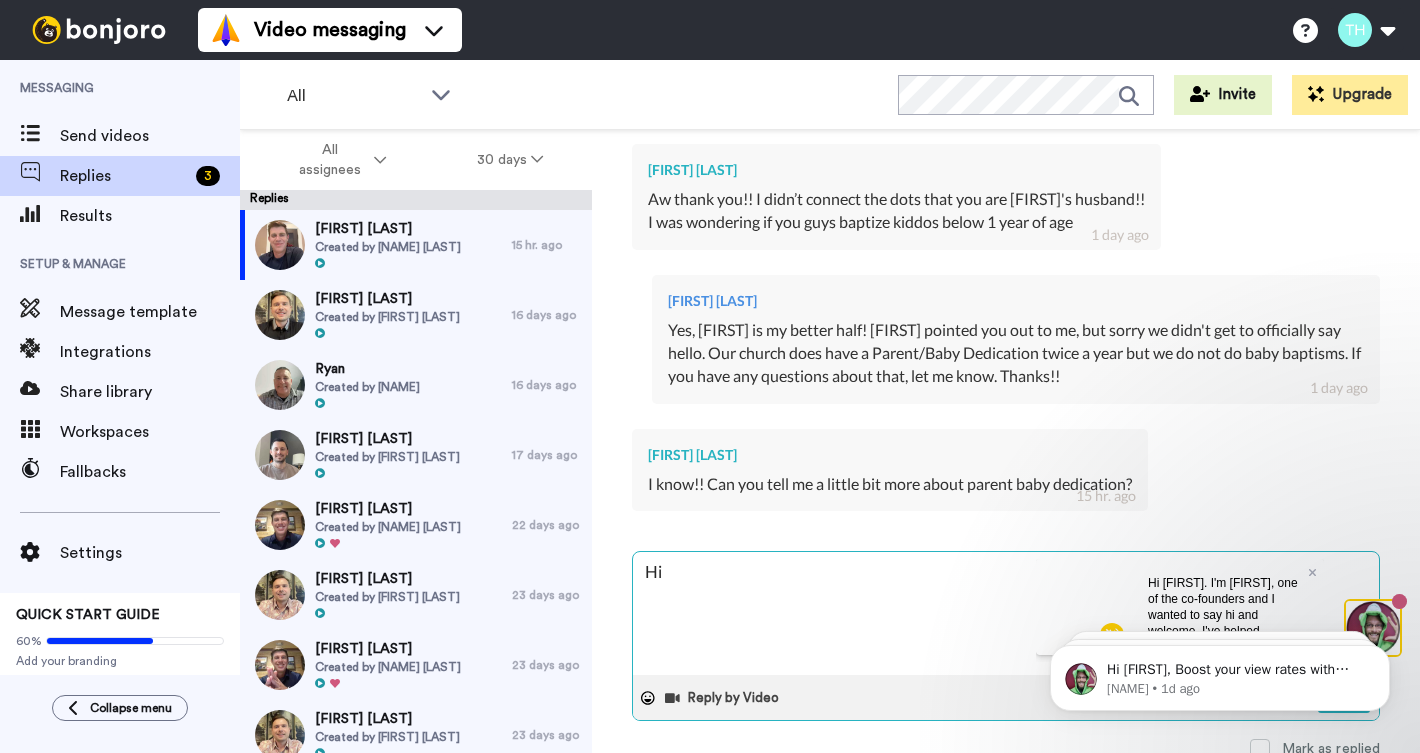 type on "Hi P" 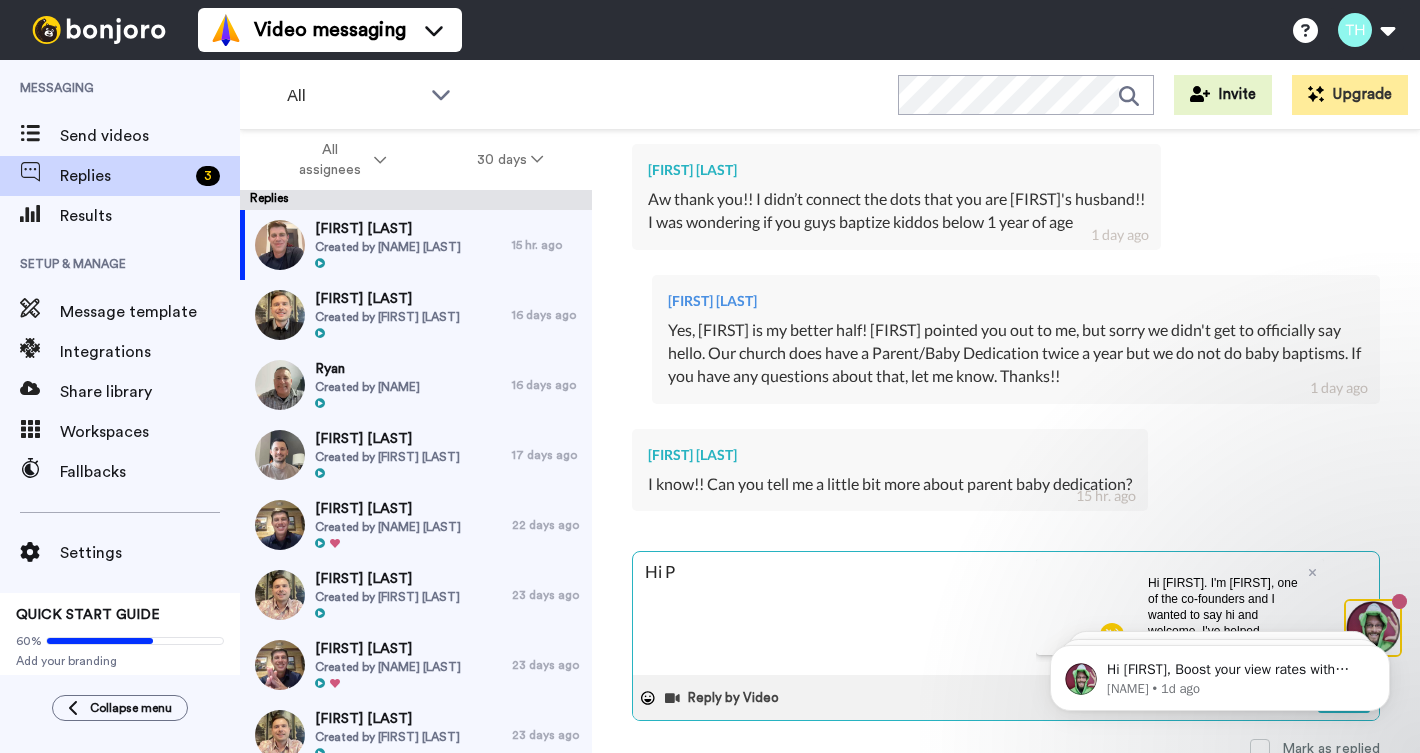 type on "Hi [PA]" 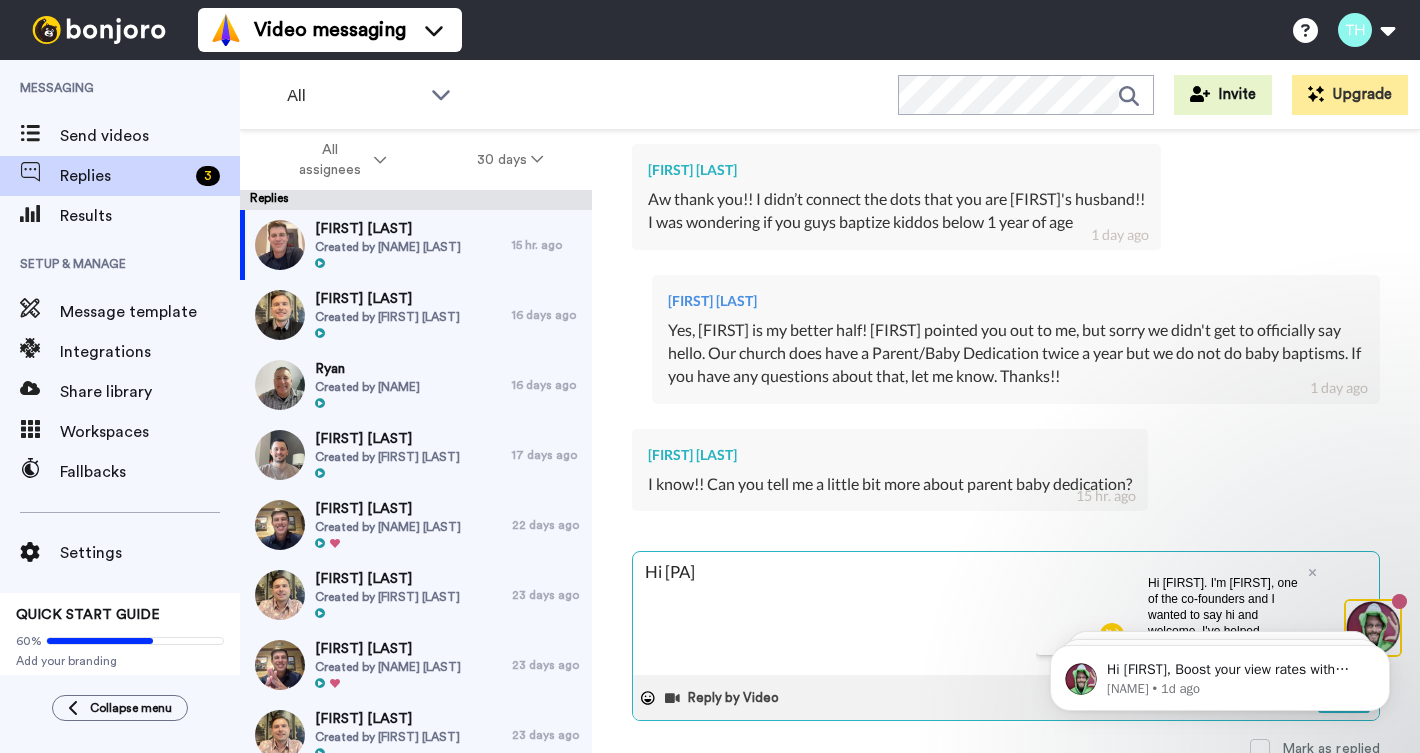 type on "Hi [FIRST]" 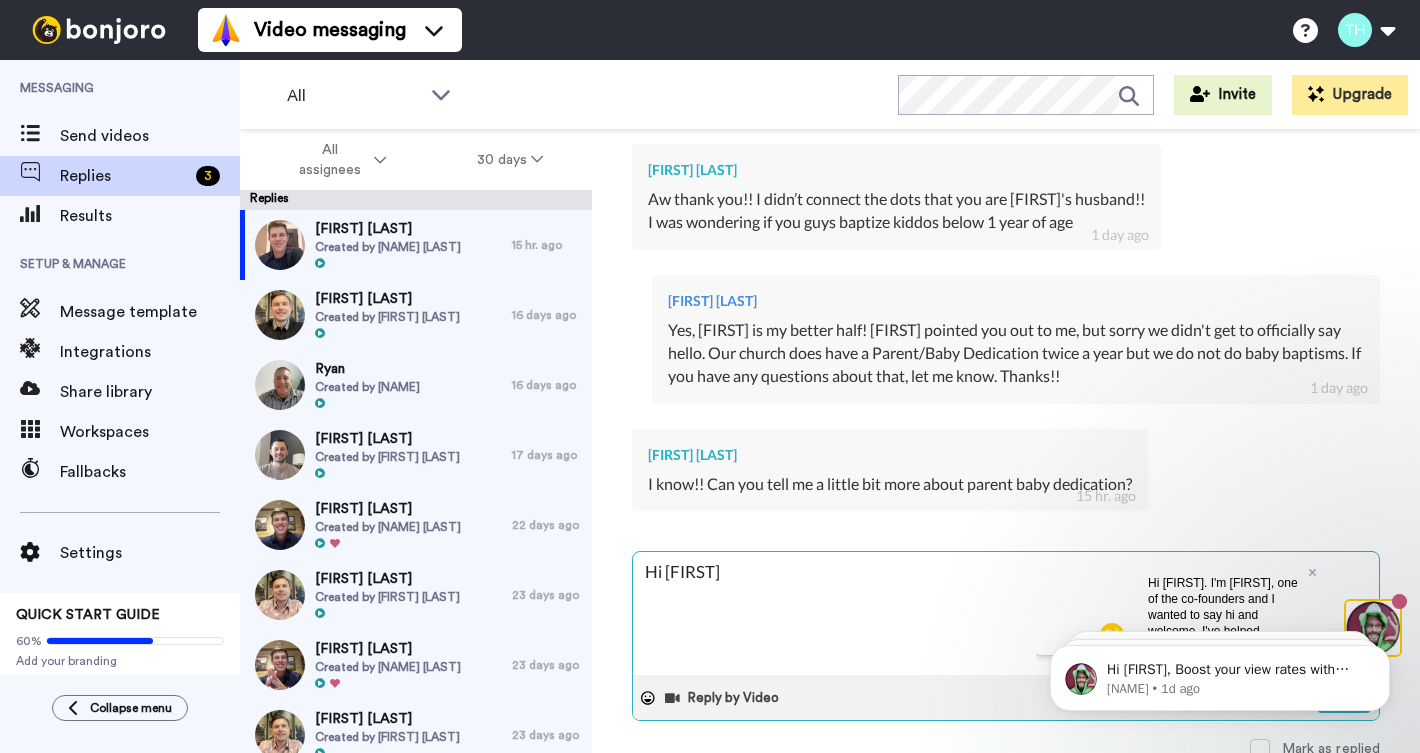 type on "Hi [FIRST]" 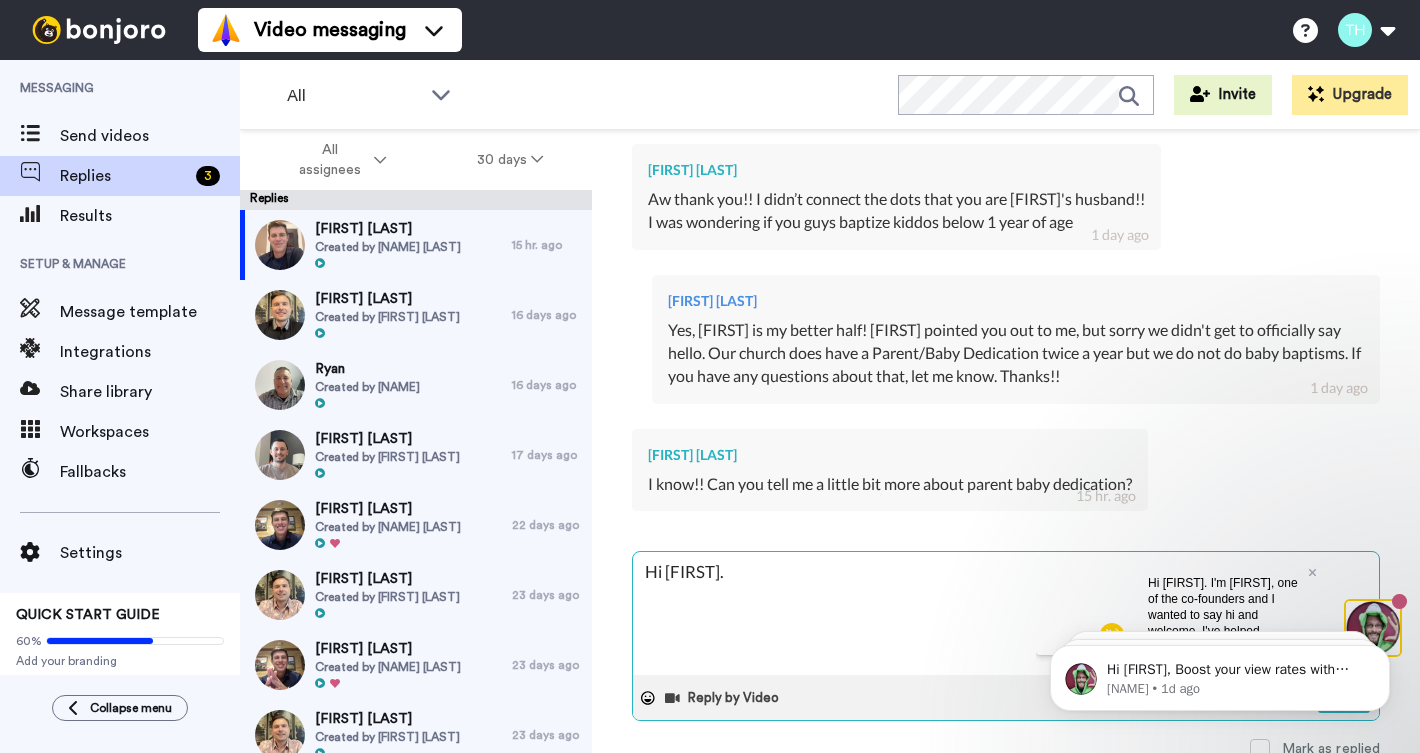 type on "Hi [FIRST]." 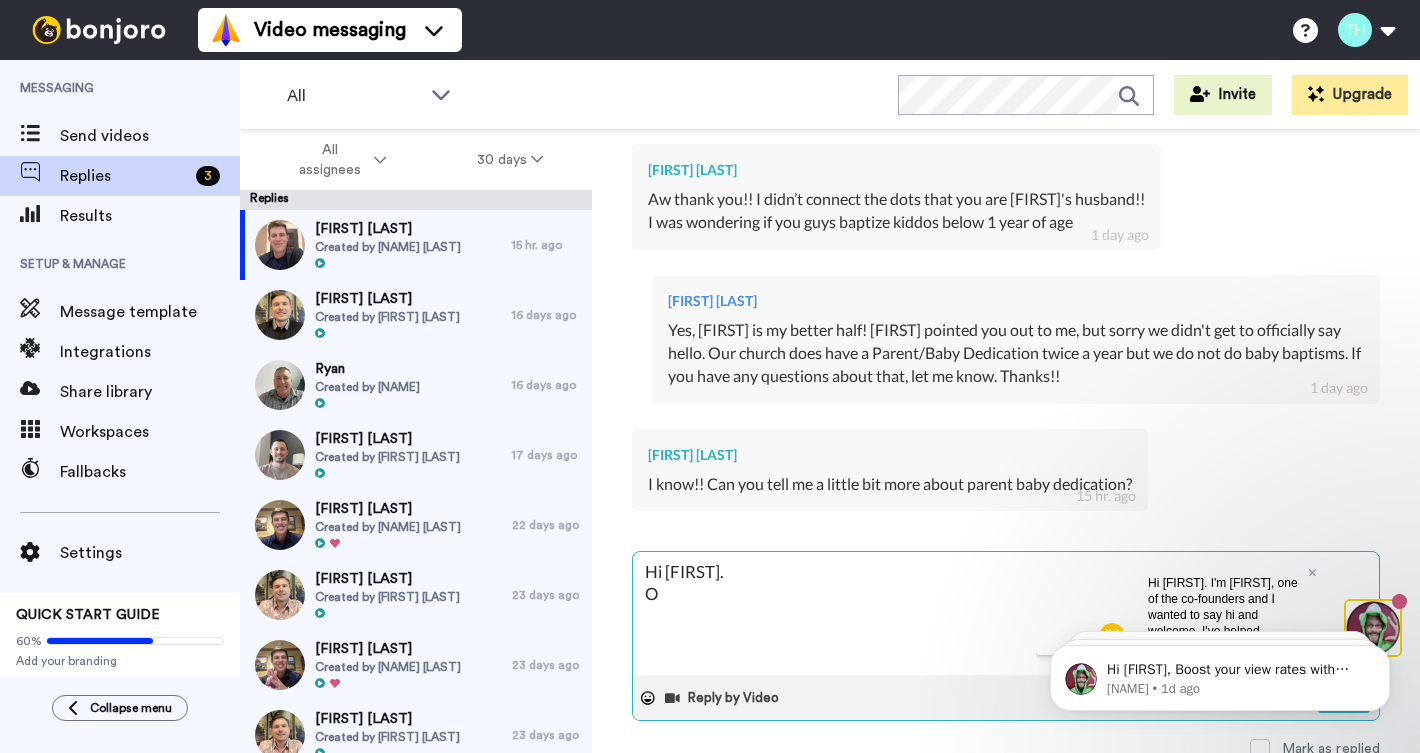 type on "Hi [FIRST].
Ou" 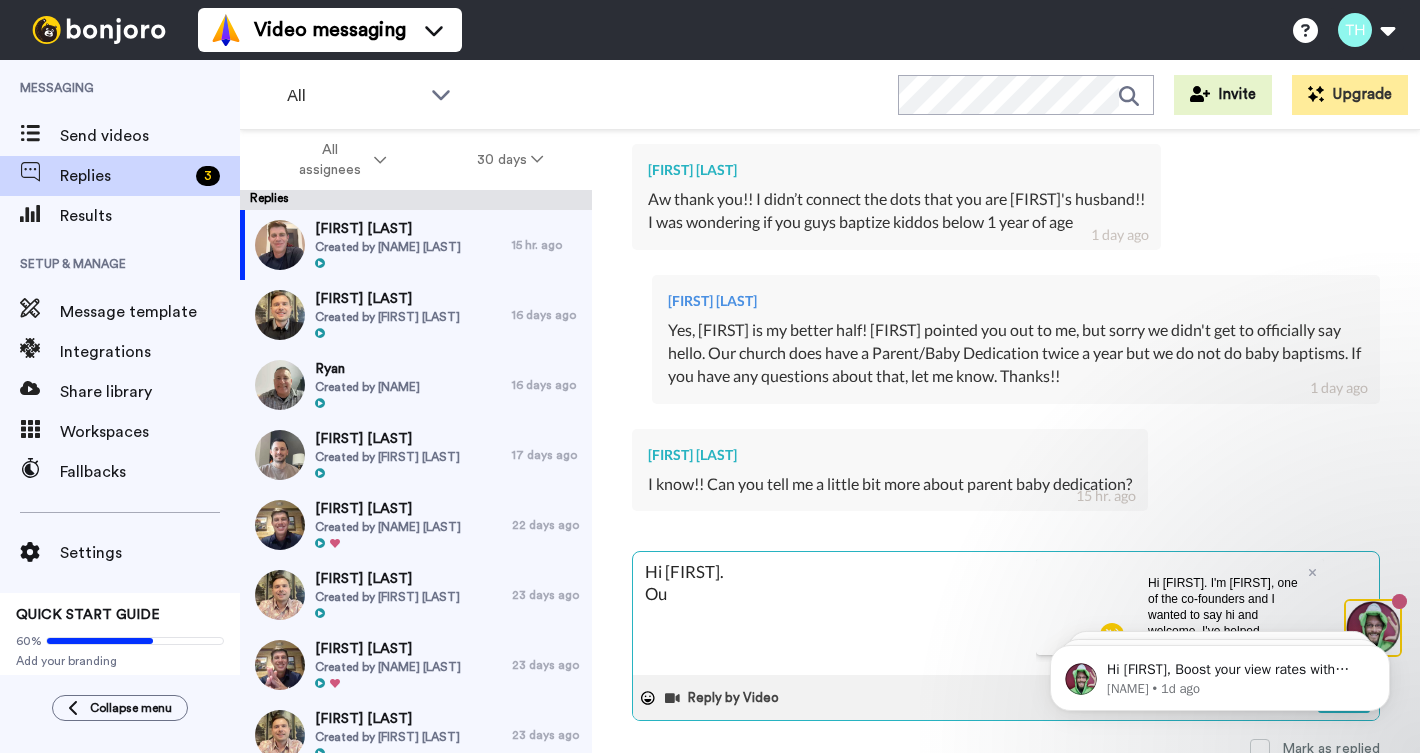 type on "Hi [NAME].
Our" 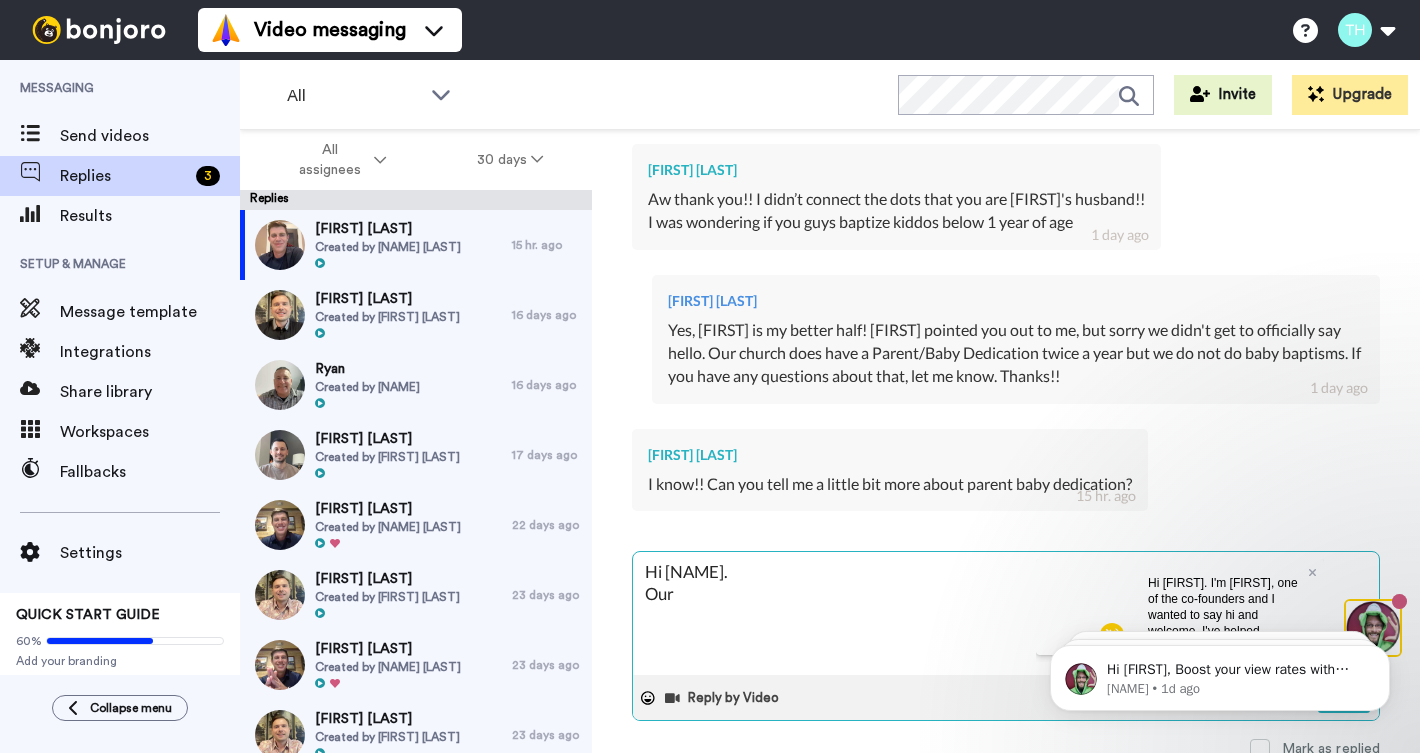 type on "x" 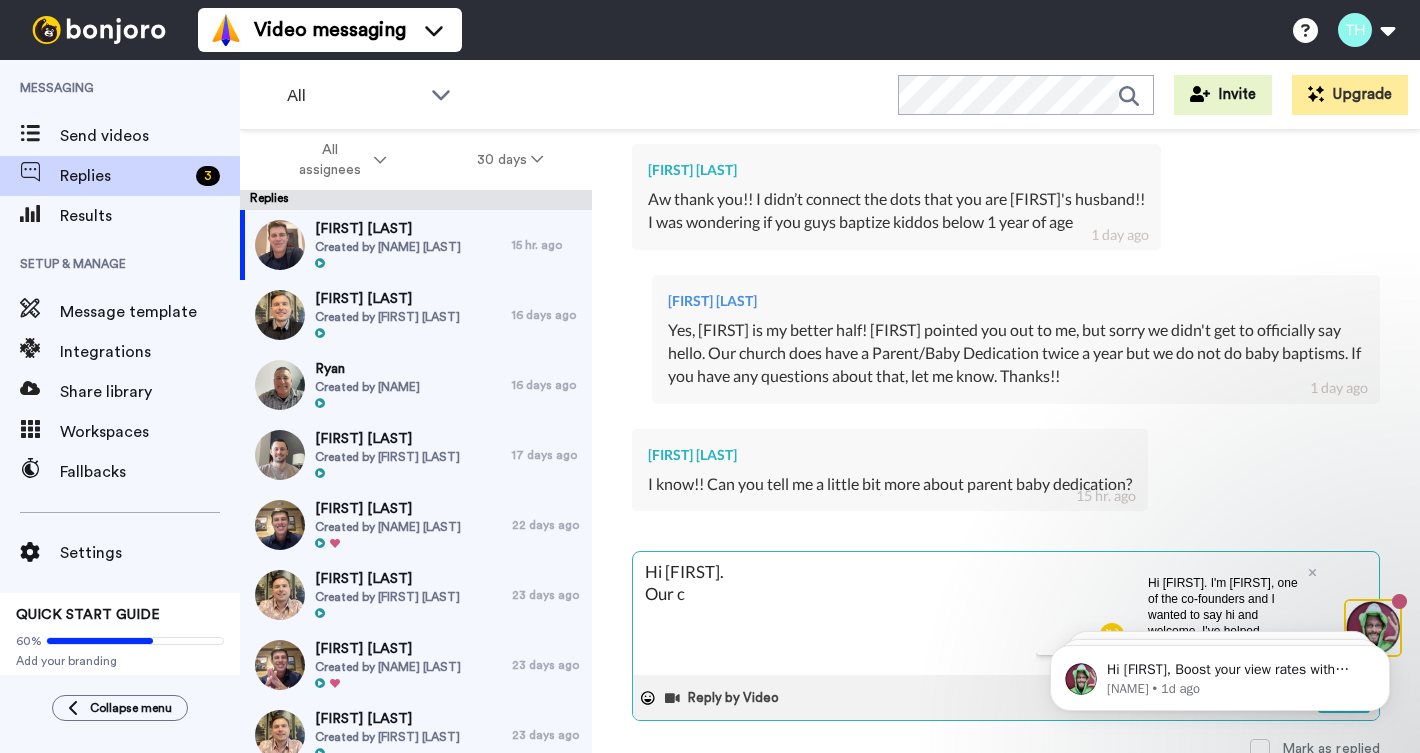 type on "Hi [NAME].
Our ch" 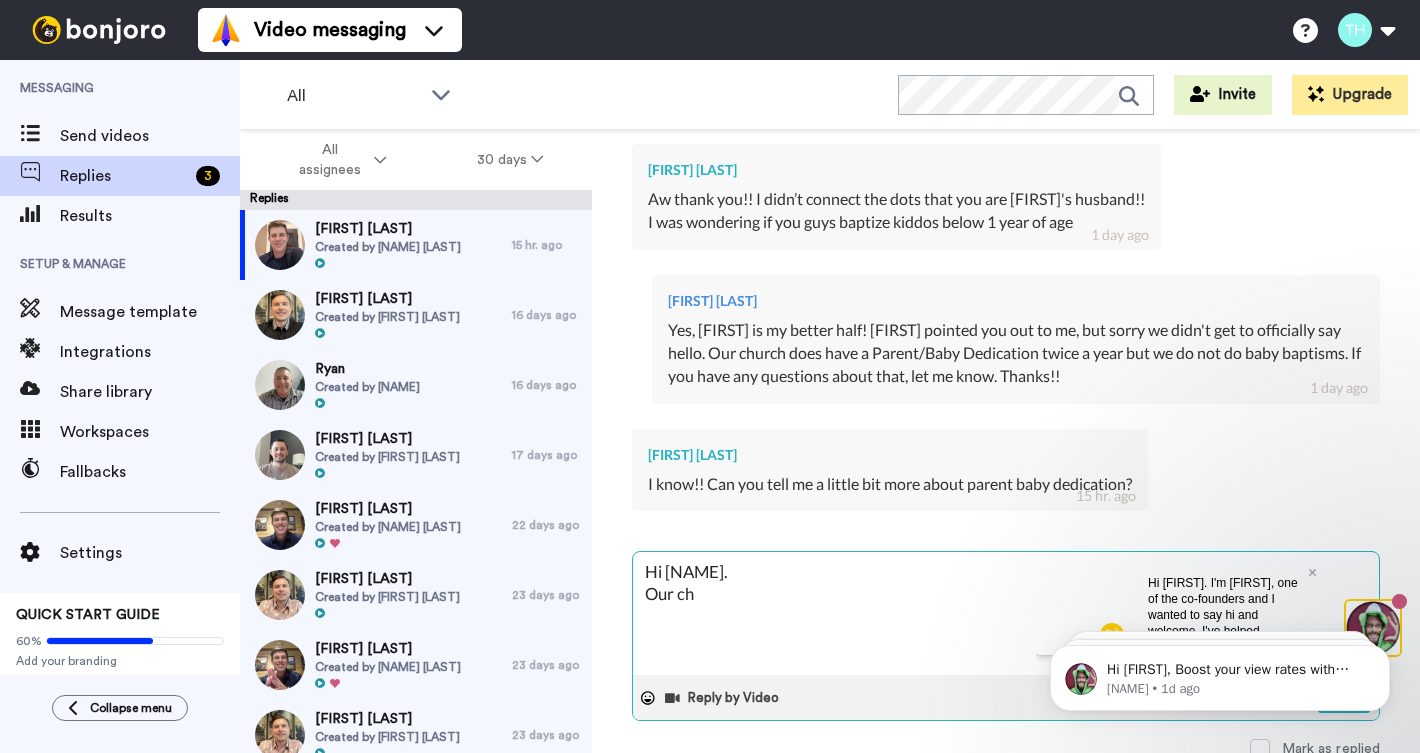 type on "Hi [FIRST] [LAST].
Our chu" 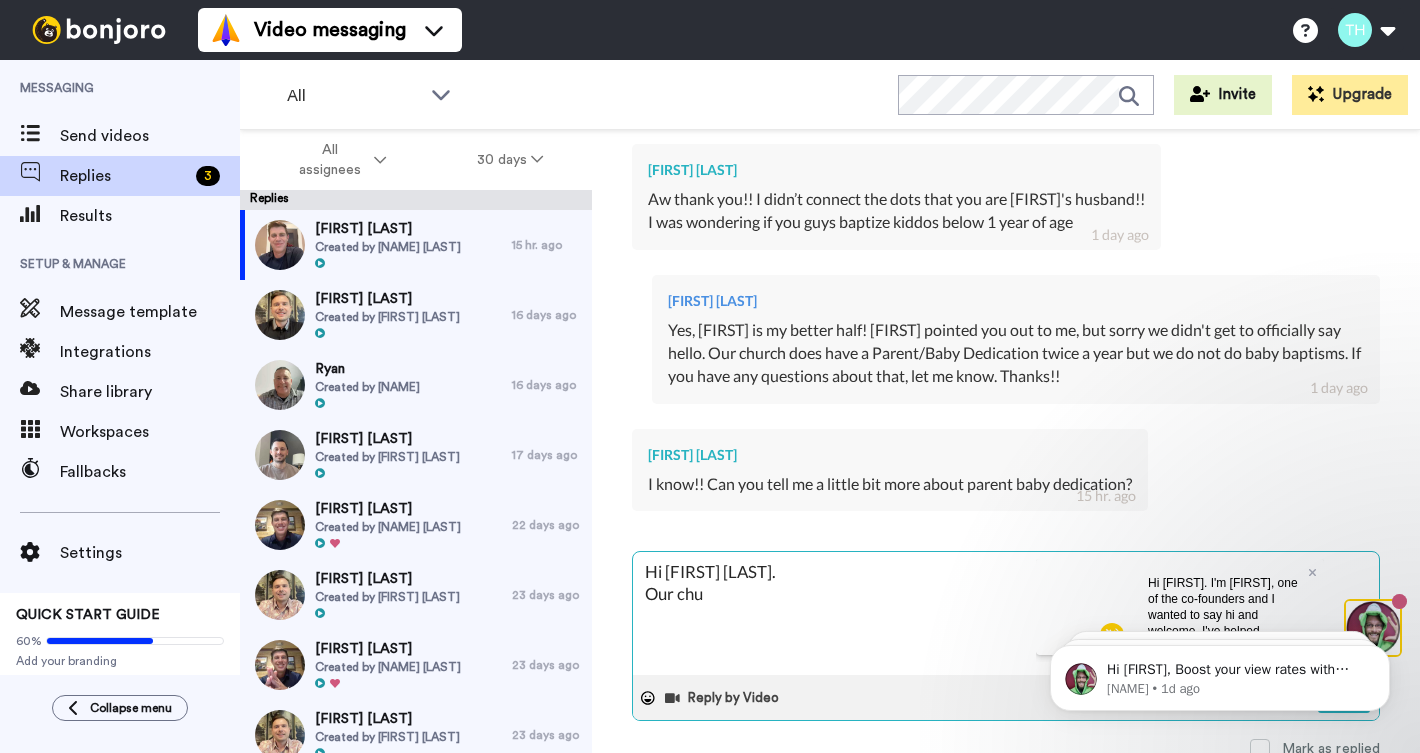 type on "Hi [FIRST].
Our chur" 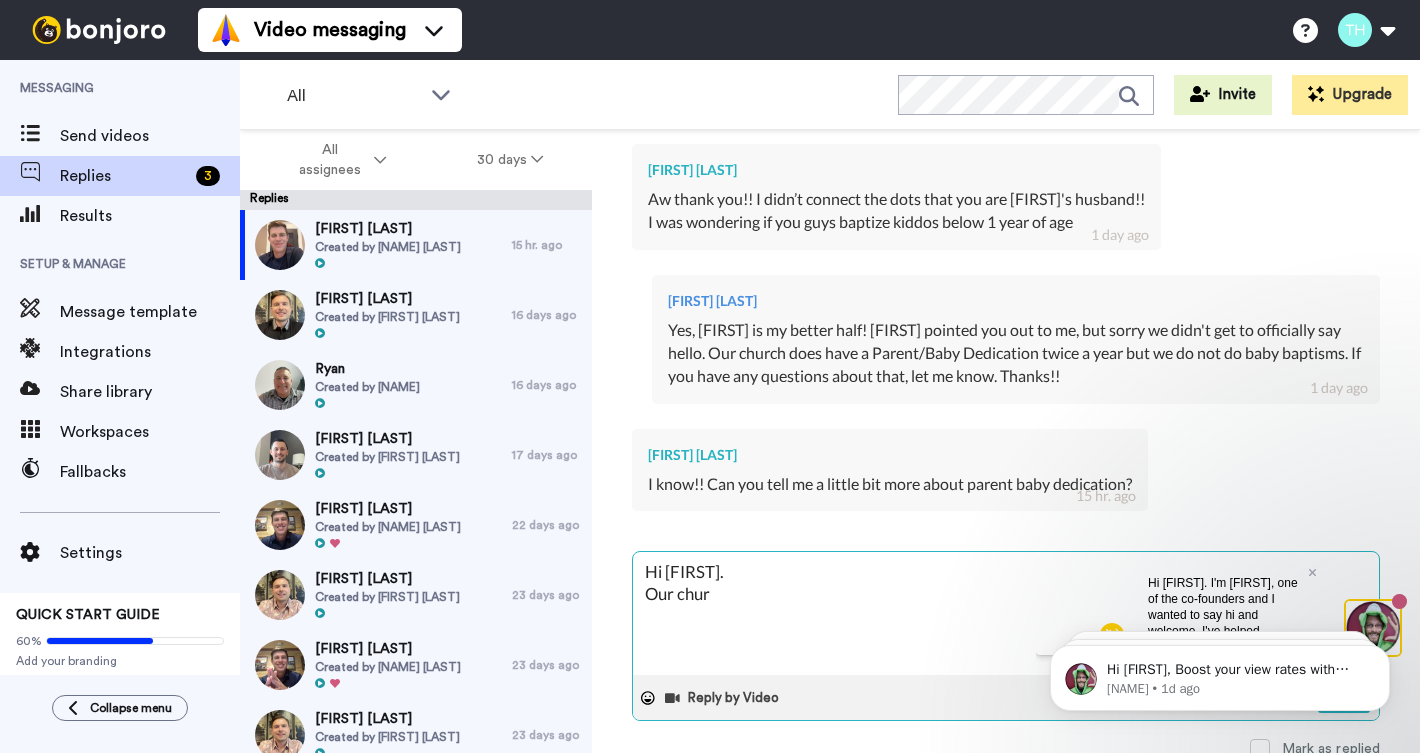 type on "Hi [FIRST].
Our churc" 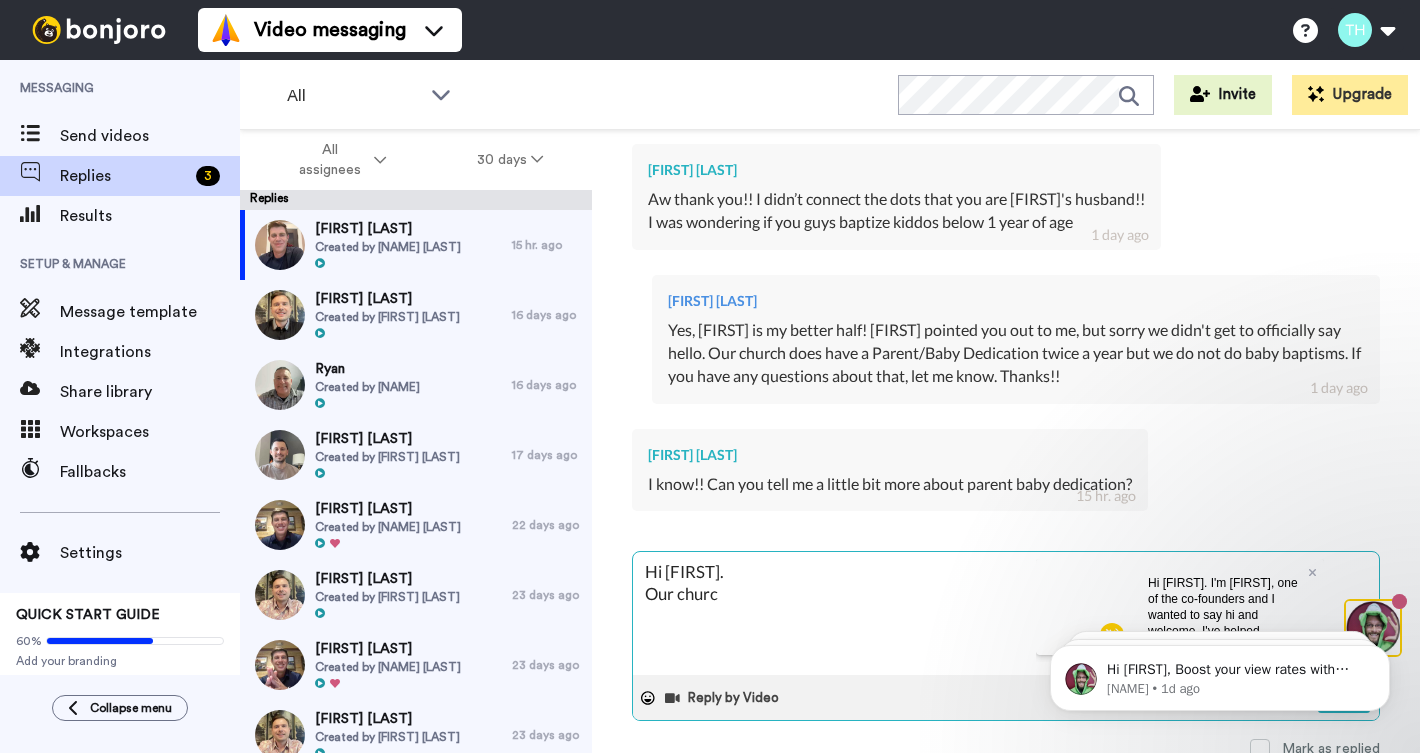 type on "Hi [NAME].
Our church" 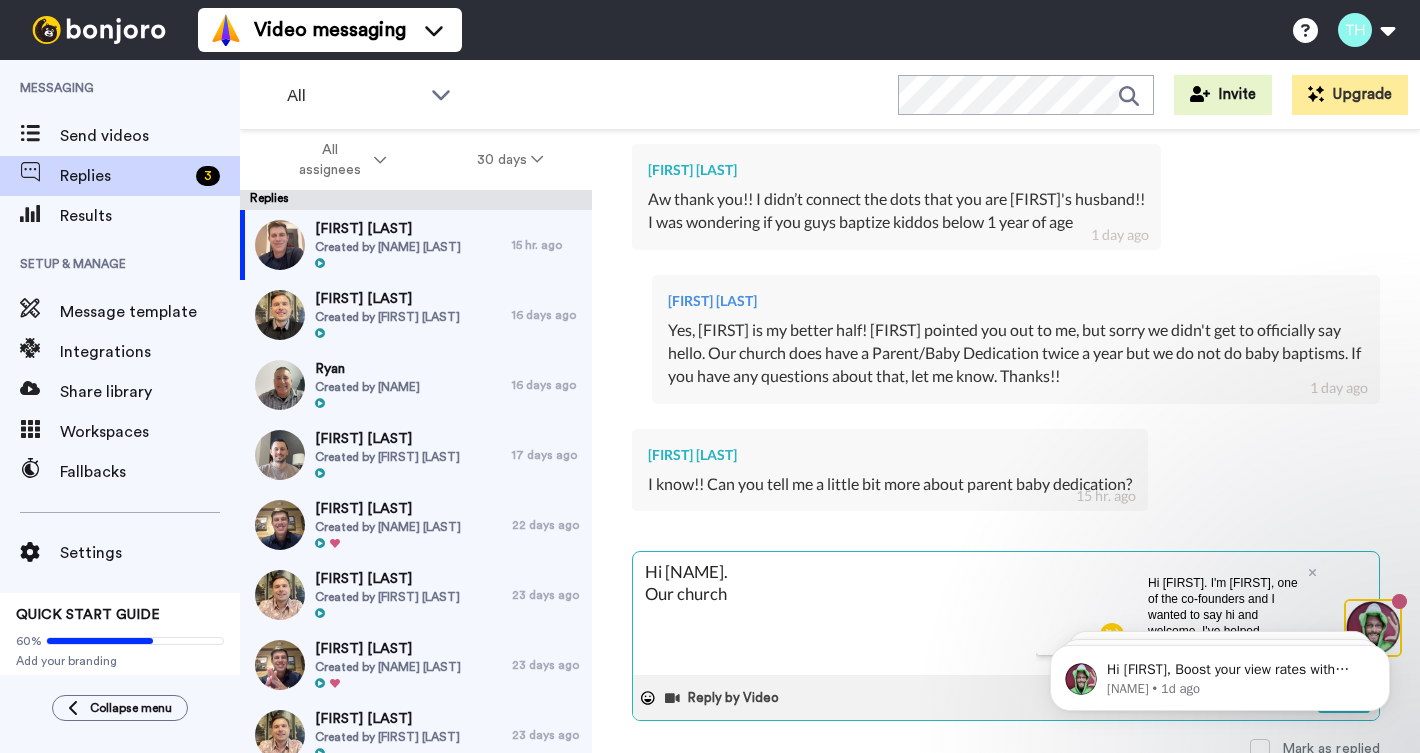 type on "Hi [NAME].
Our church" 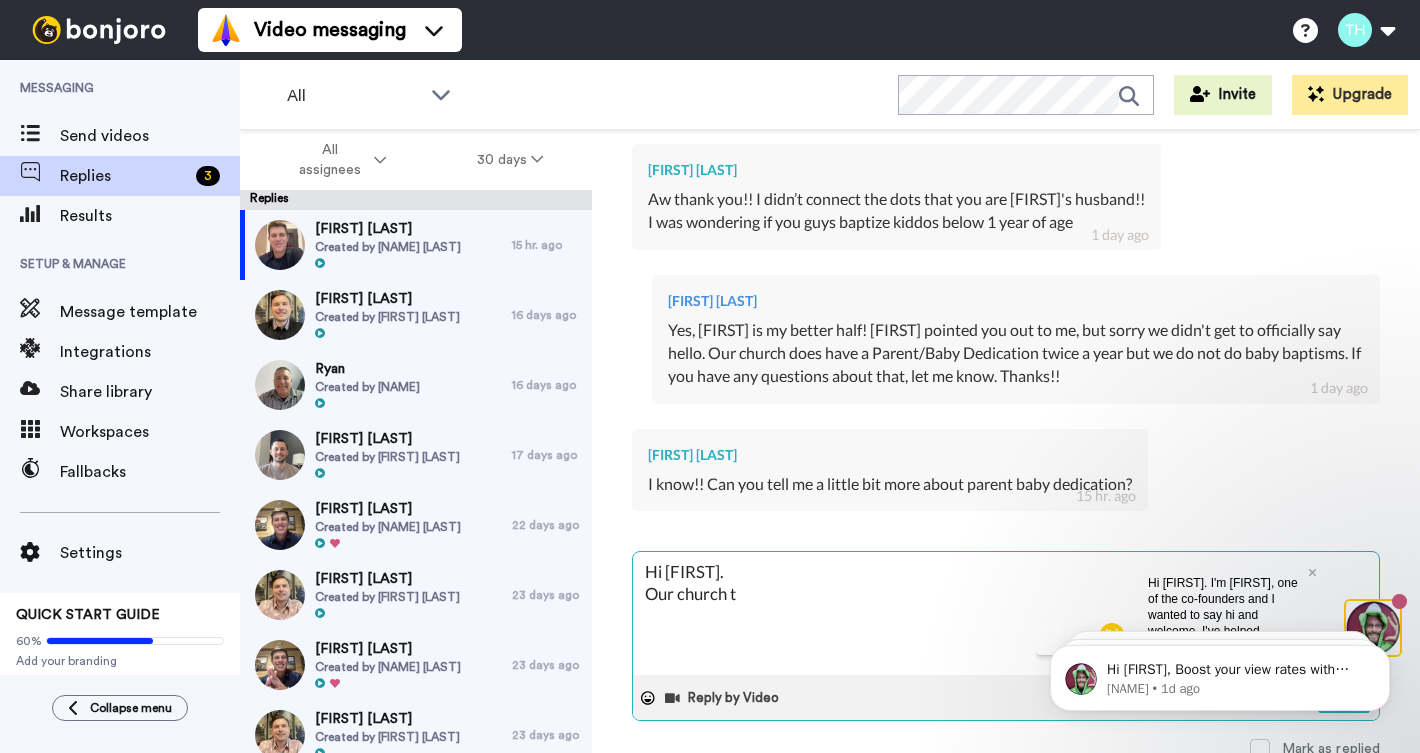 type on "Hi [FIRST].
Our church tr" 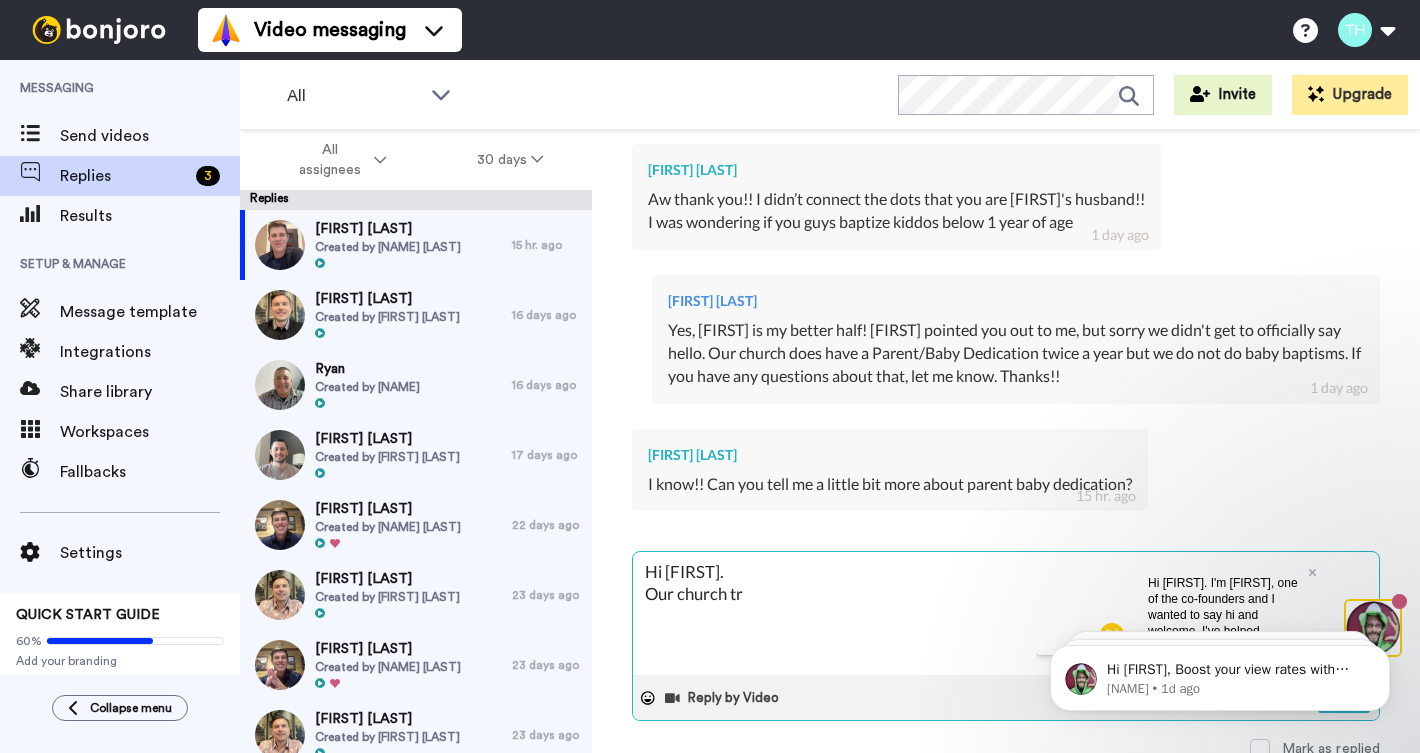 type on "Hi [FIRST].
Our church tri" 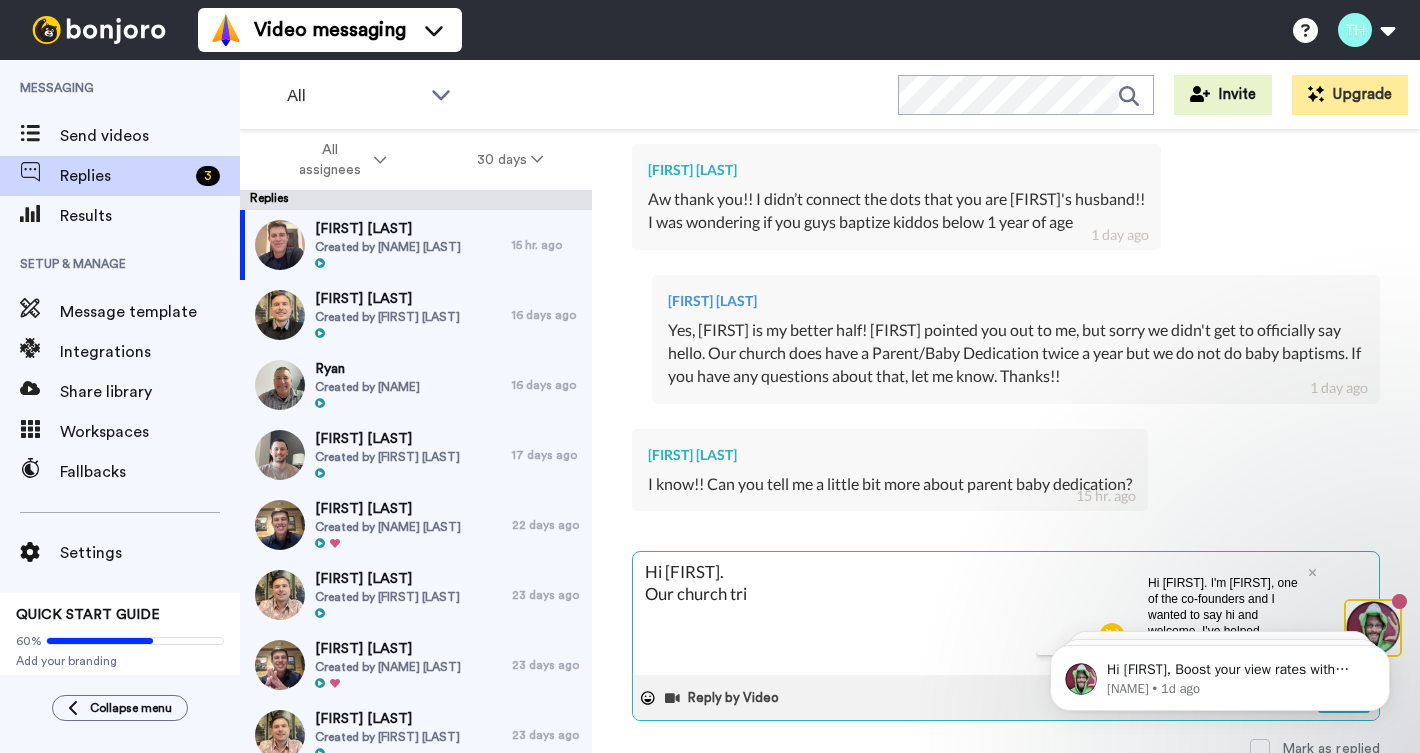 type on "Hi [NAME].
Our church trie" 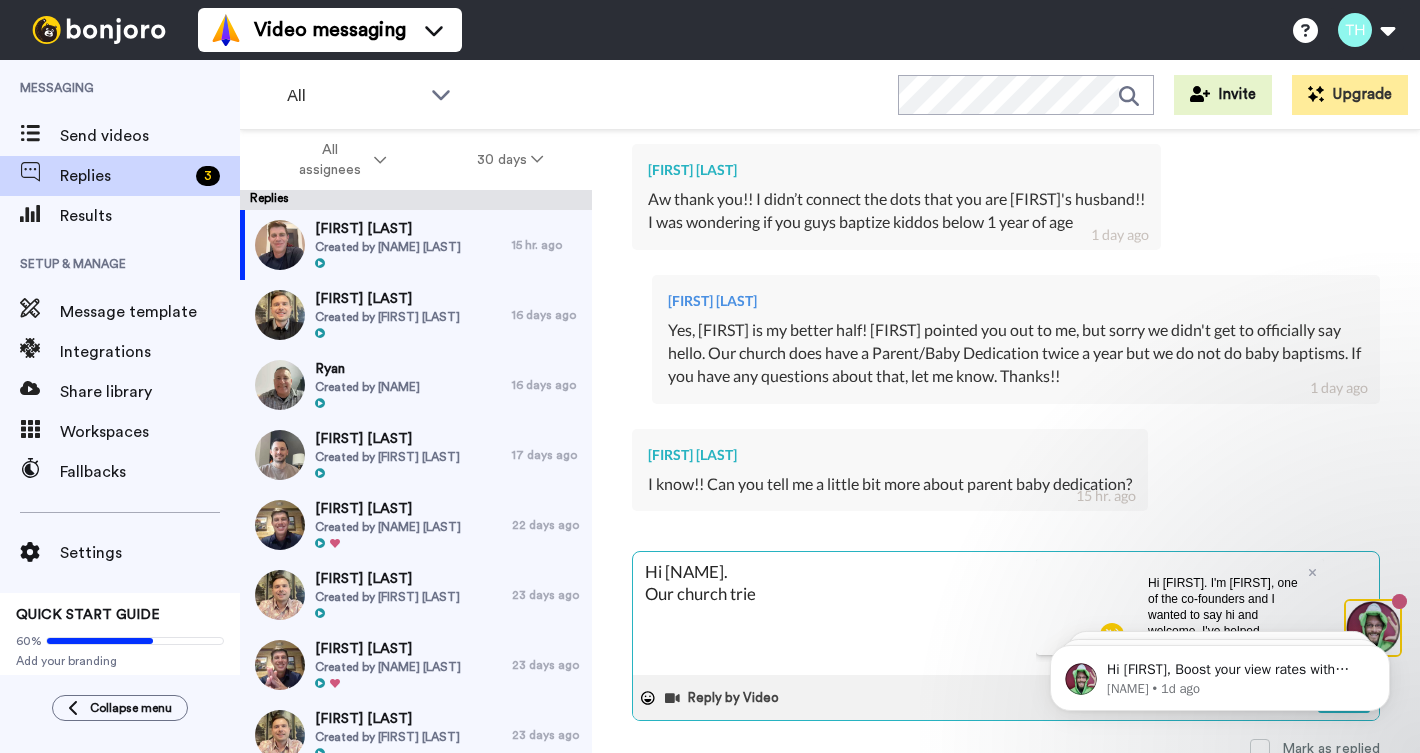 type on "Hi [FIRST].
Our church tries" 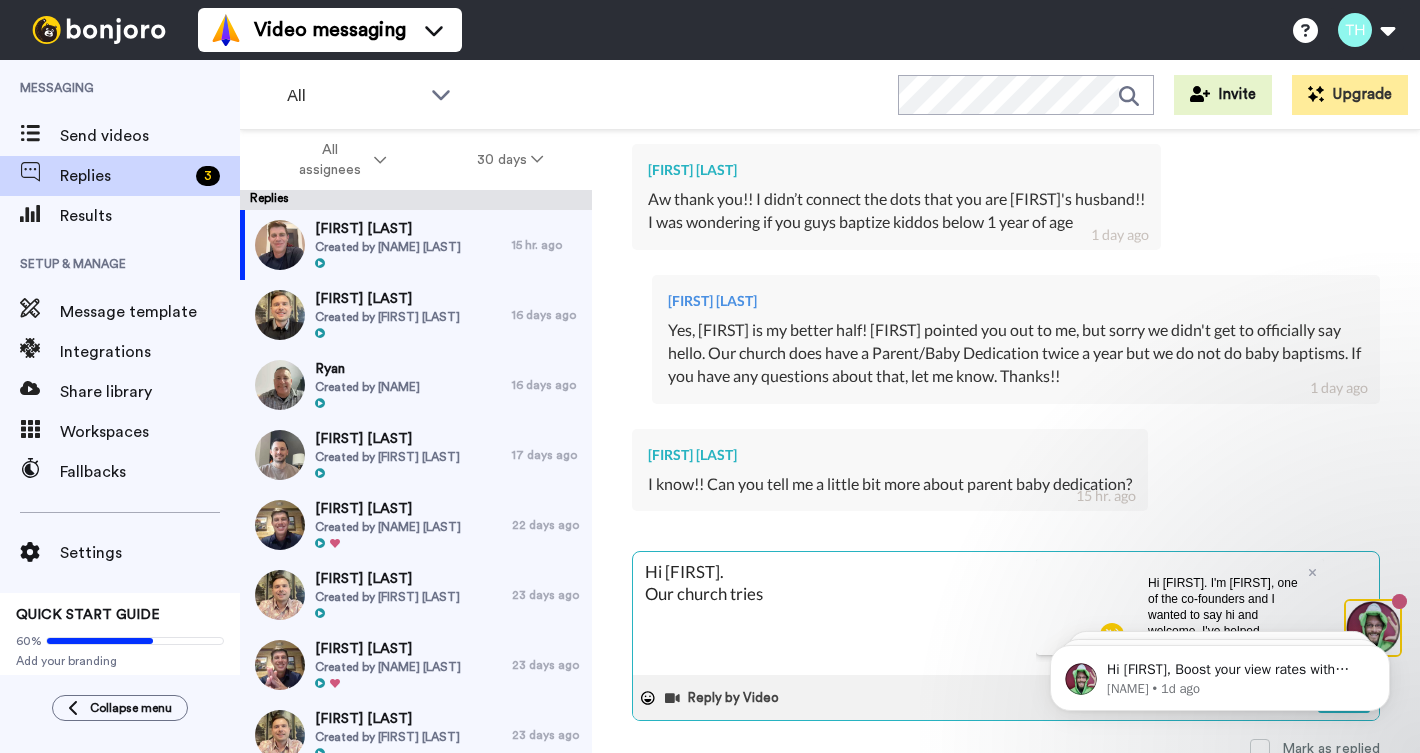 type on "Hi [FIRST].
Our church tries" 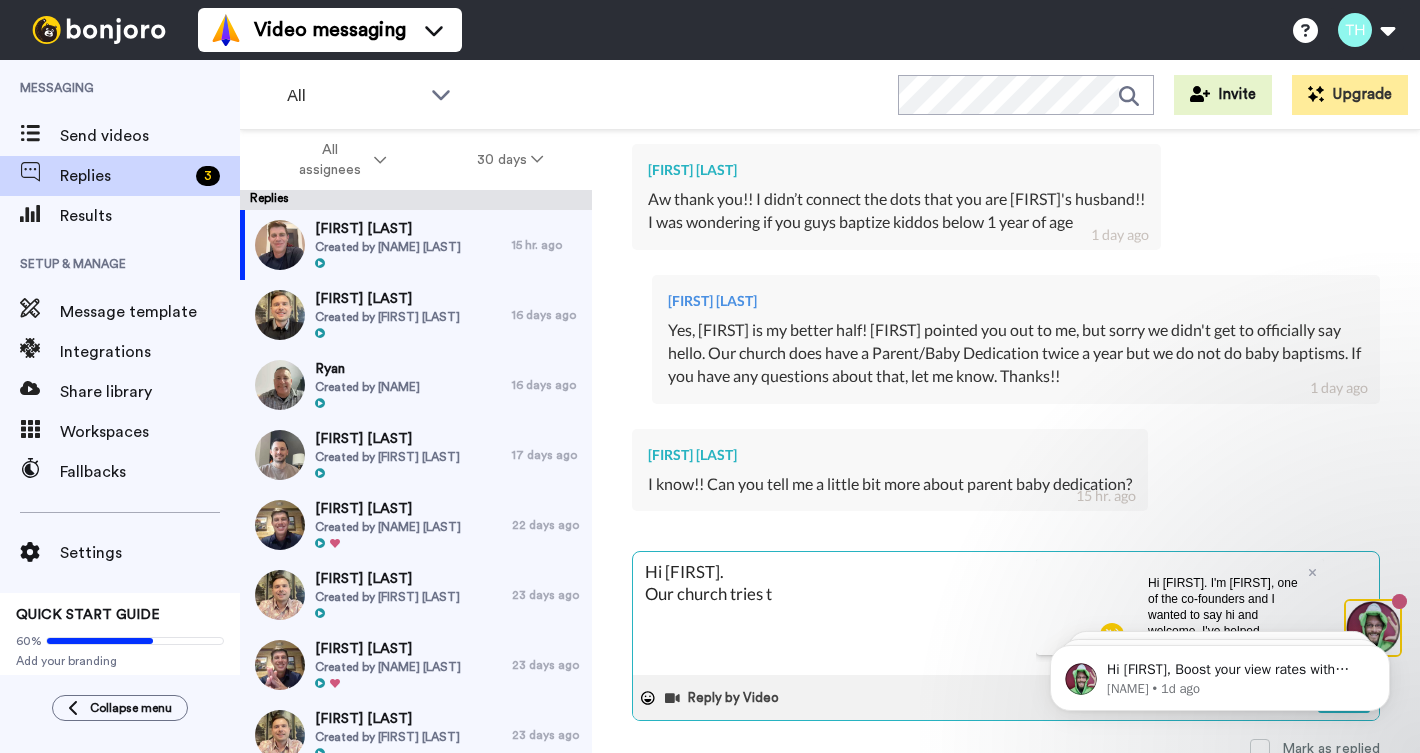 type on "Hi [FIRST].
Our church tries to" 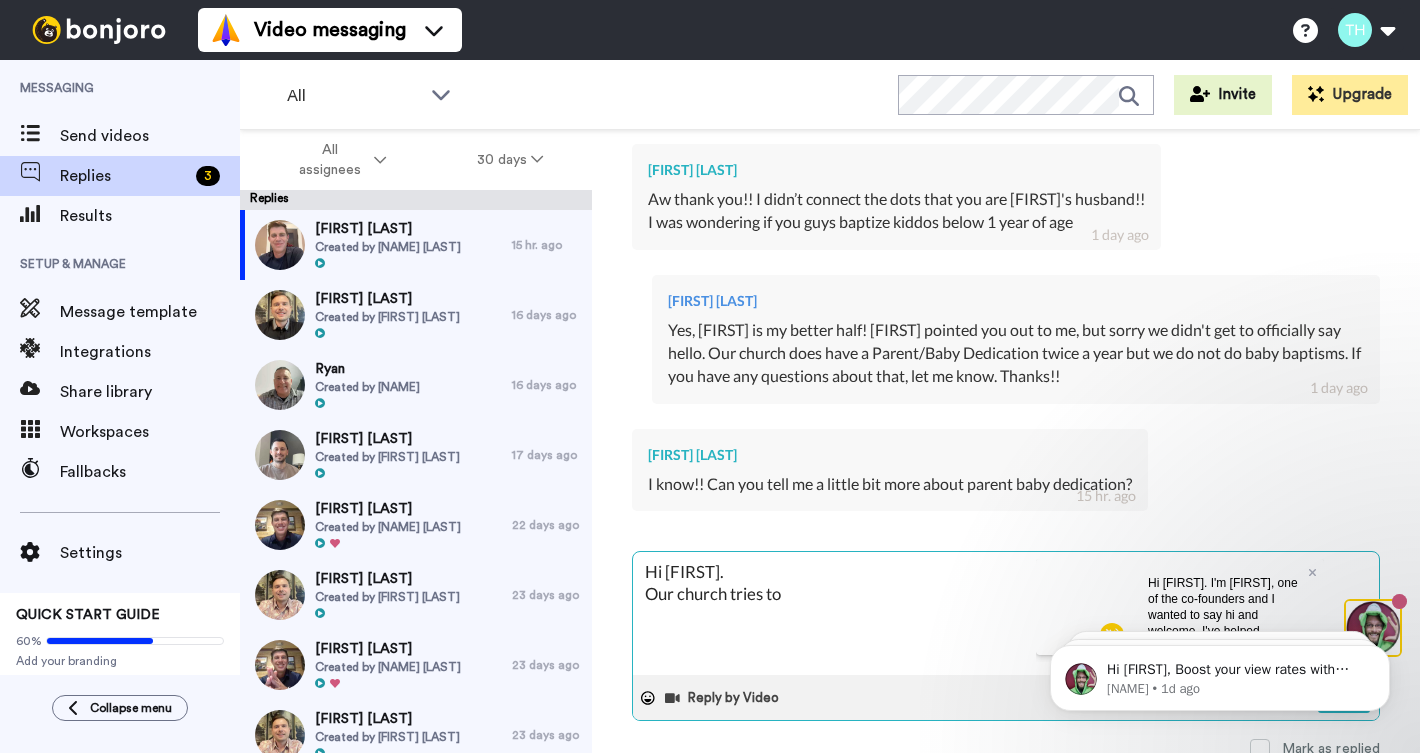 type on "Hi [FIRST].
Our church tries to" 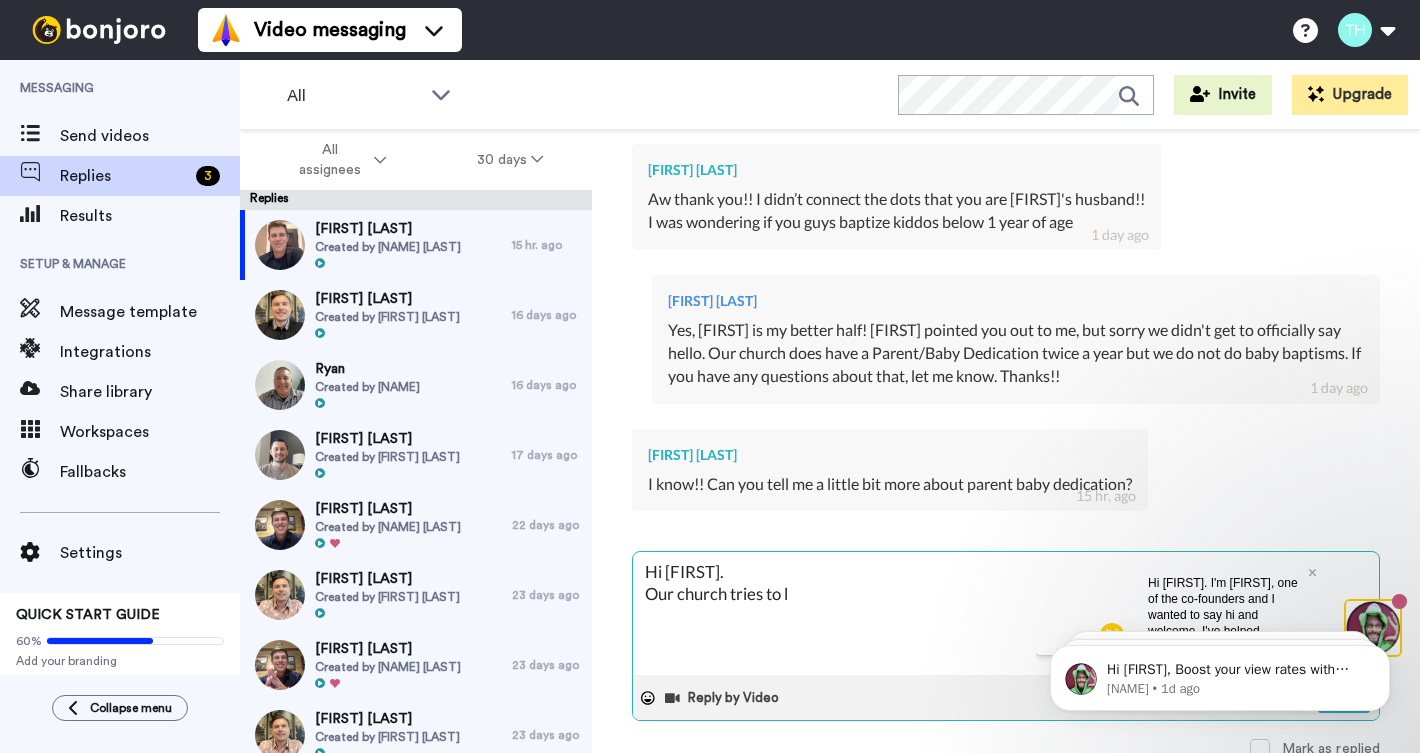 type on "Hi [NAME].
Our church tries to li" 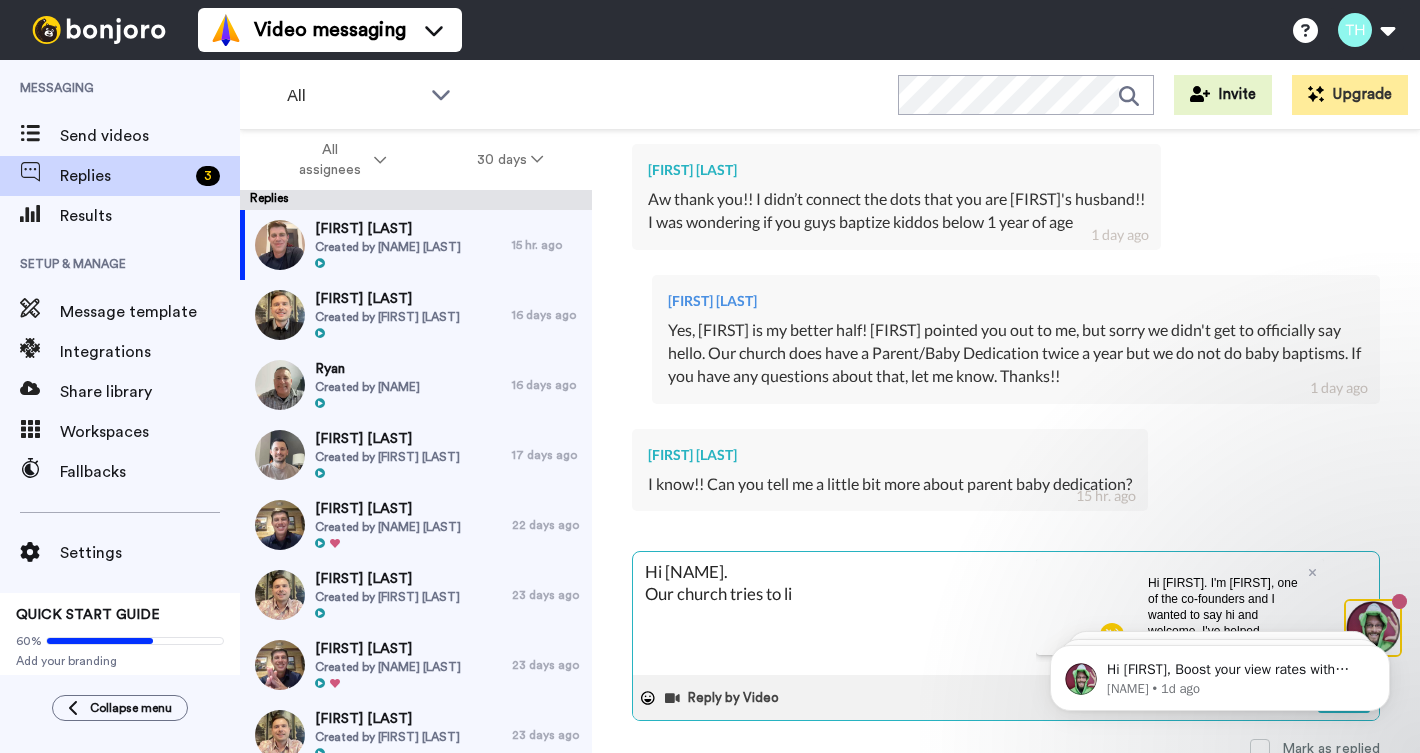 type on "Hi [NAME].
Our church tries to liv" 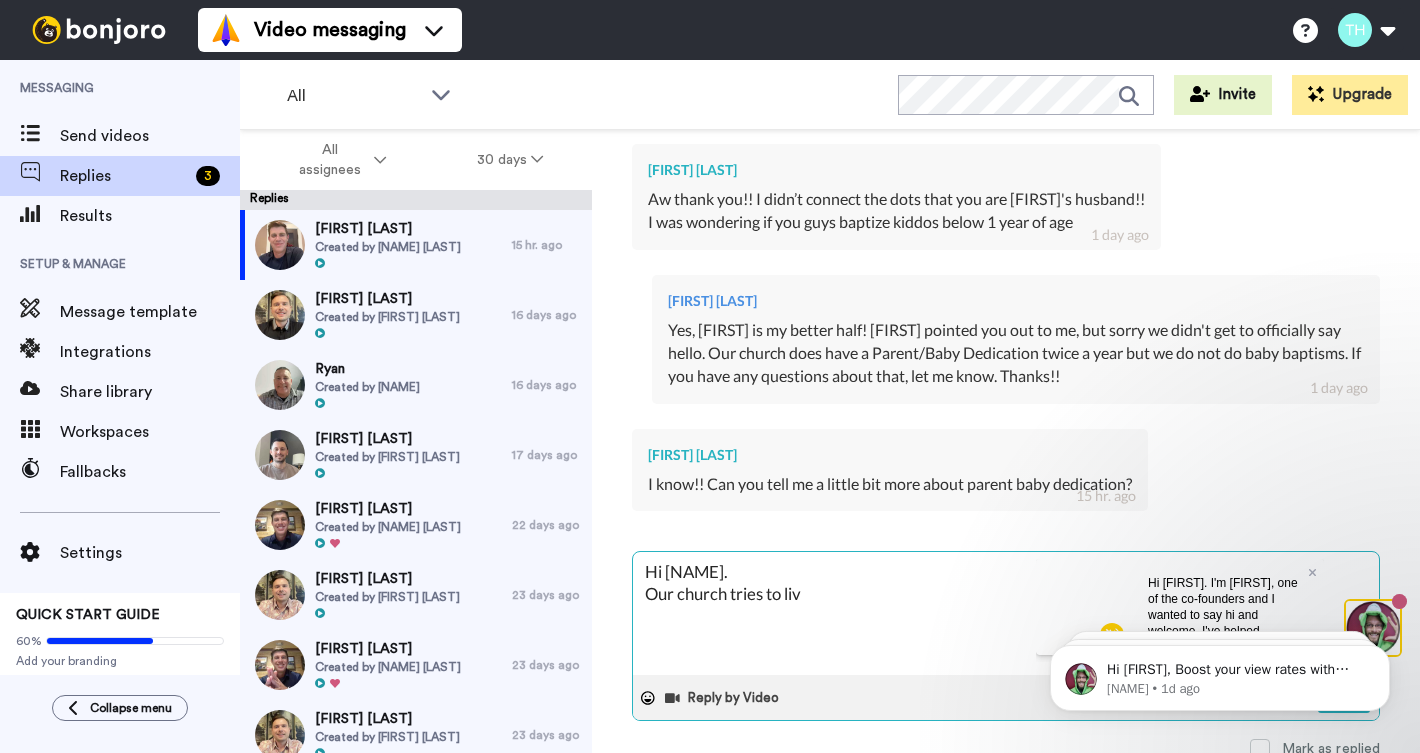 type on "Hi [NAME].
Our church tries to live" 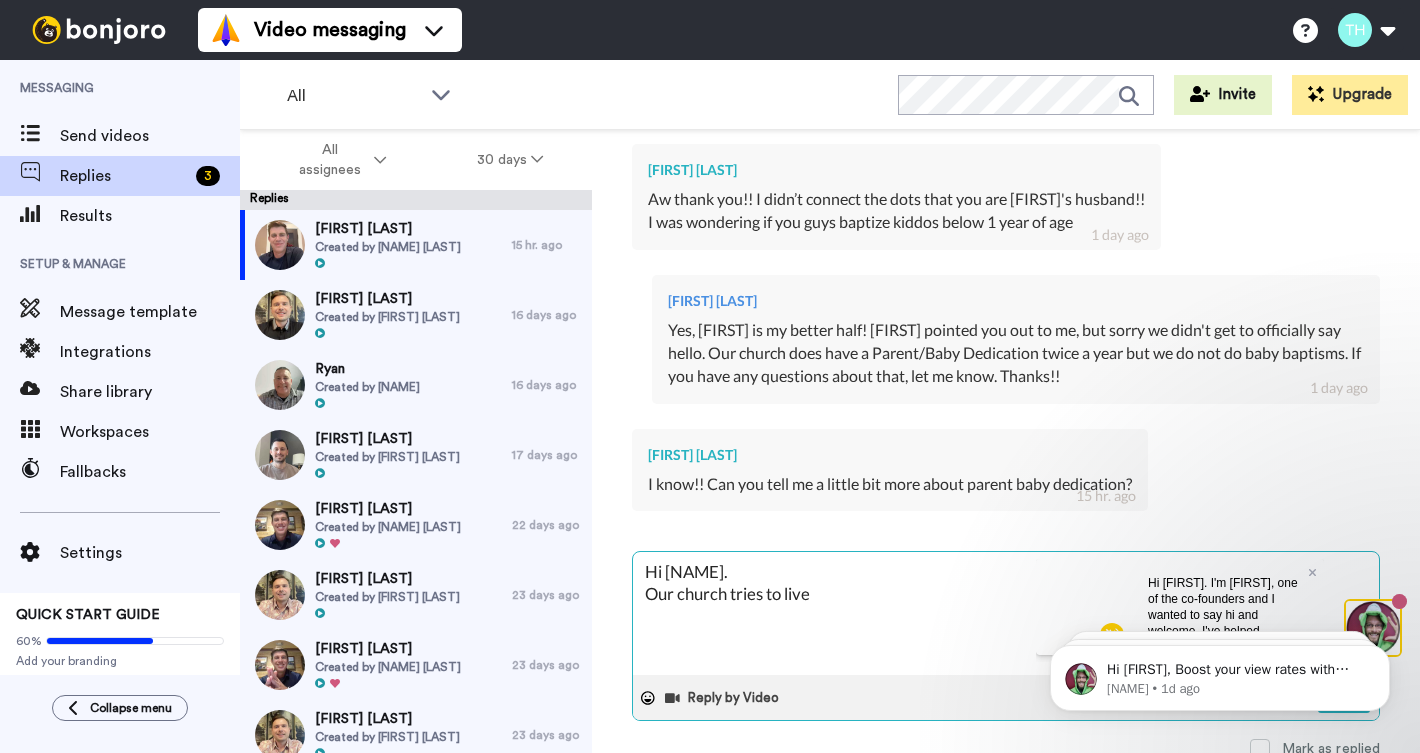 type on "Hi [NAME].
Our church tries to live" 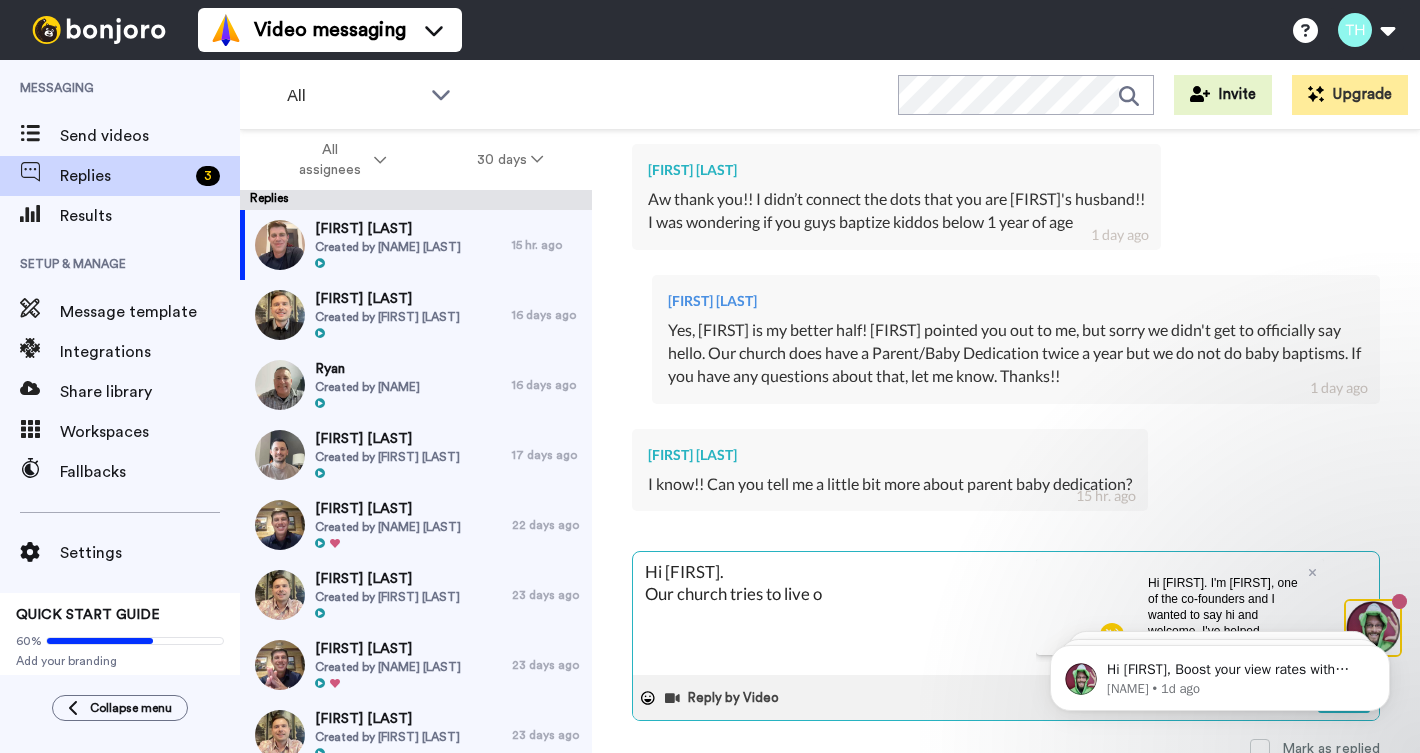 type on "Hi [FIRST].
Our church tries to live ou" 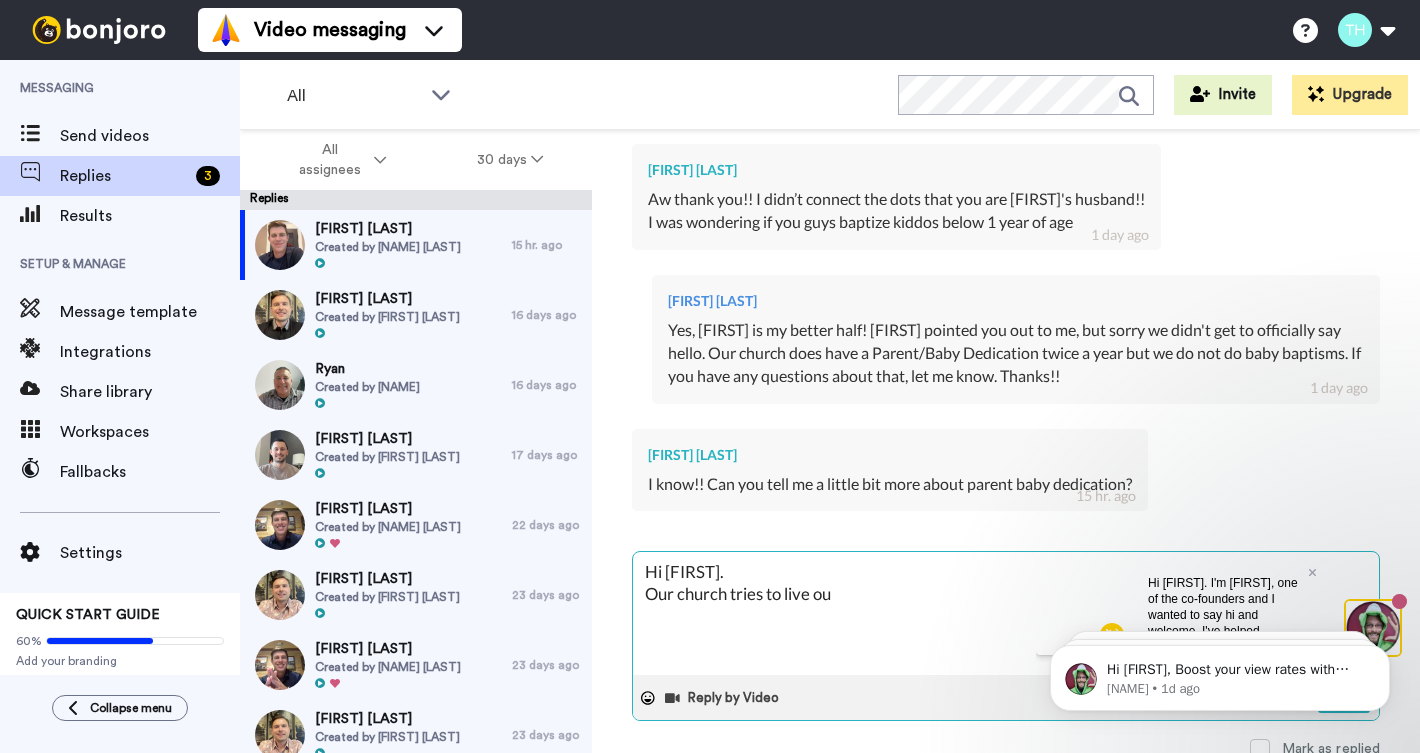 type on "Hi [FIRST].
Our church tries to live out" 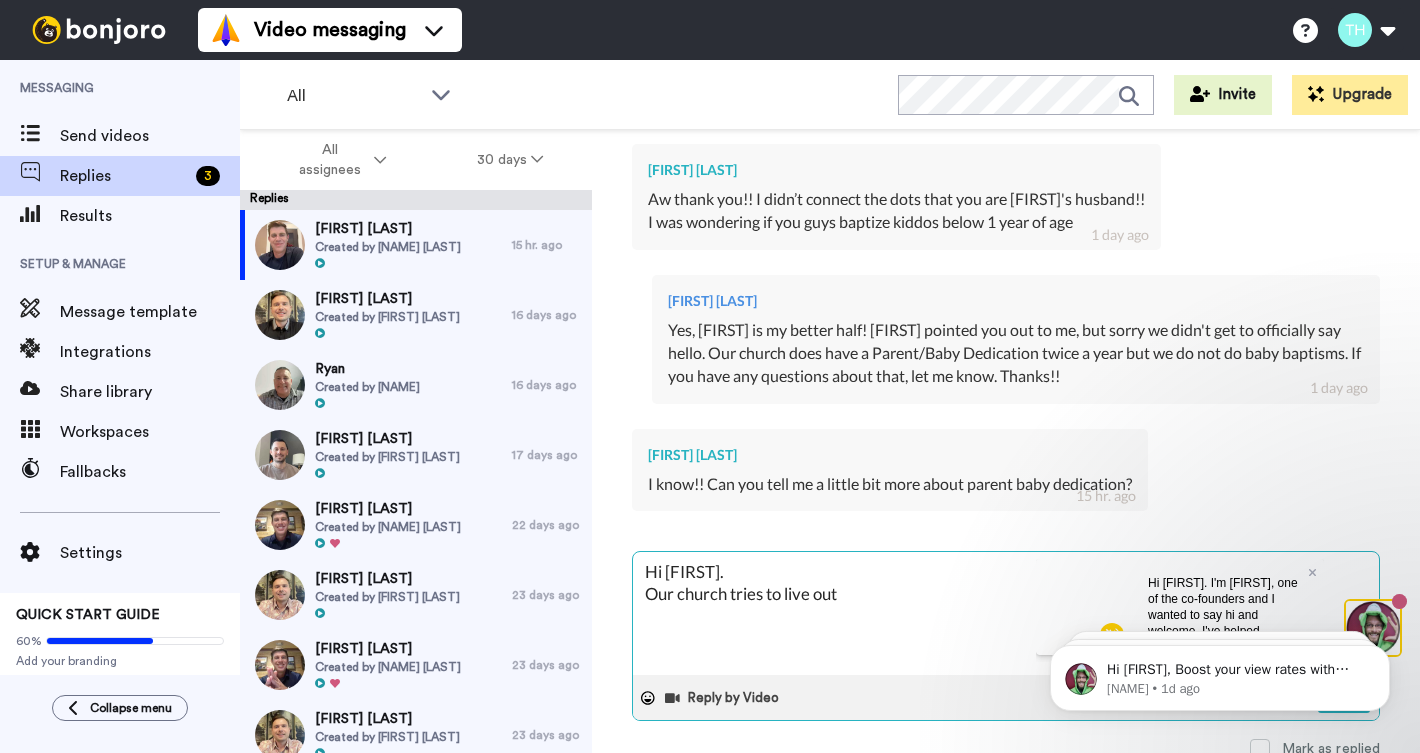 type on "Hi [FIRST].
Our church tries to live out" 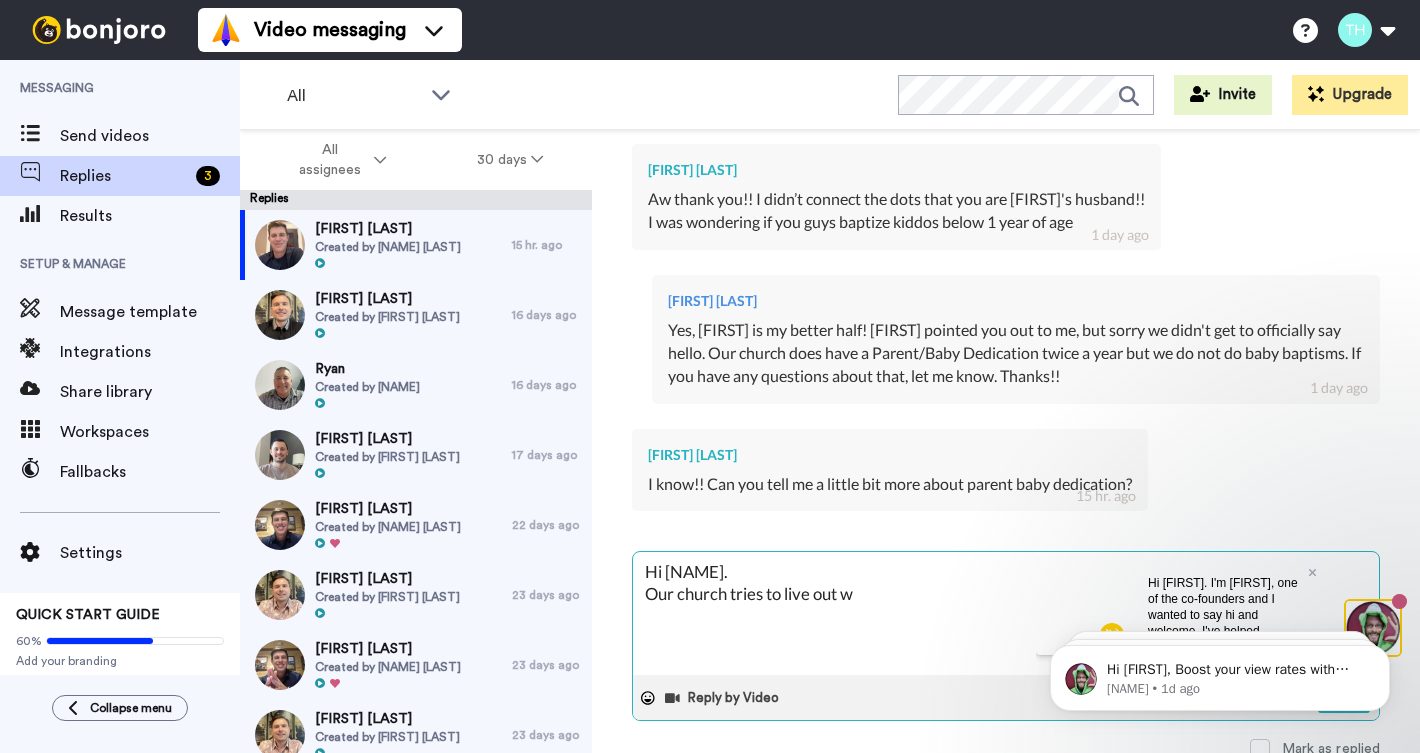 type on "Hi [FIRST].
Our church tries to live out wh" 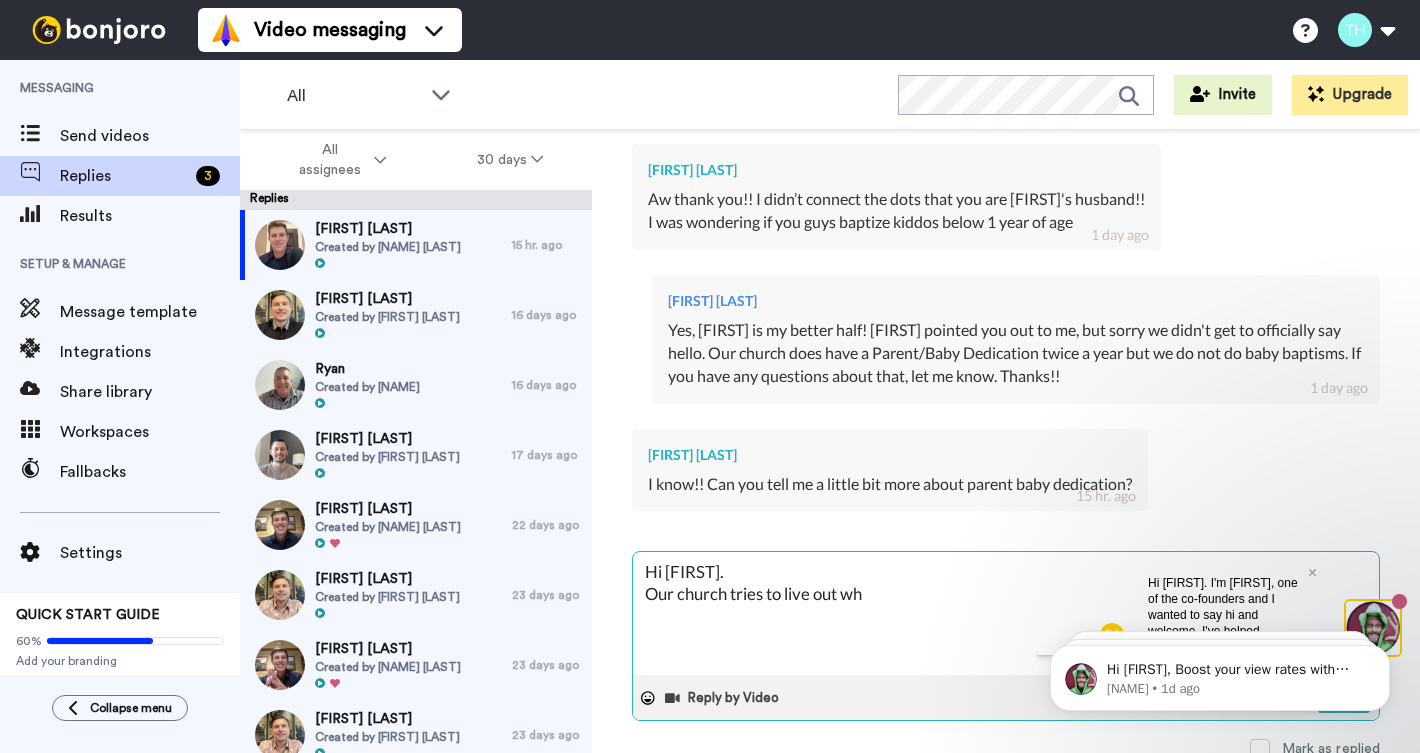 type on "Hi [FIRST].
Our church tries to live out wha" 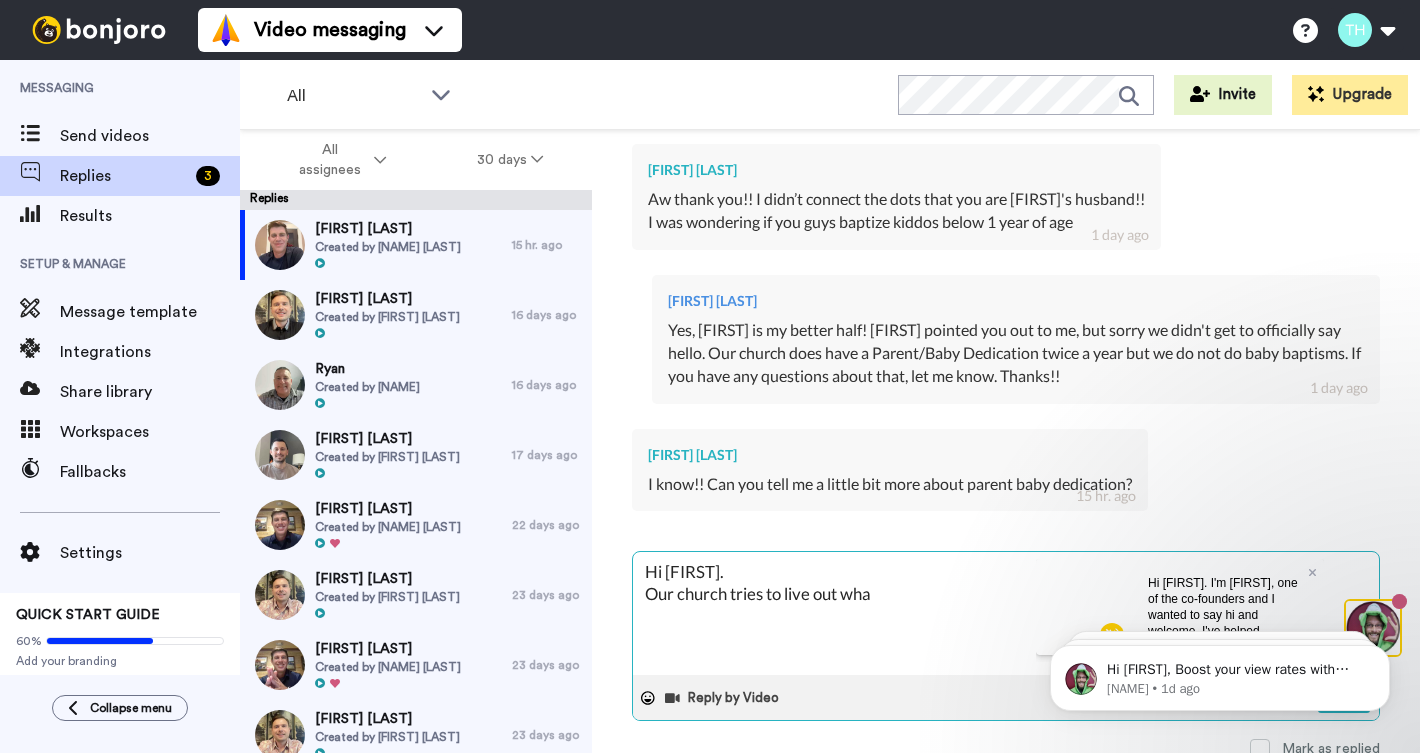 type on "Hi [FIRST].
Our church tries to live out what" 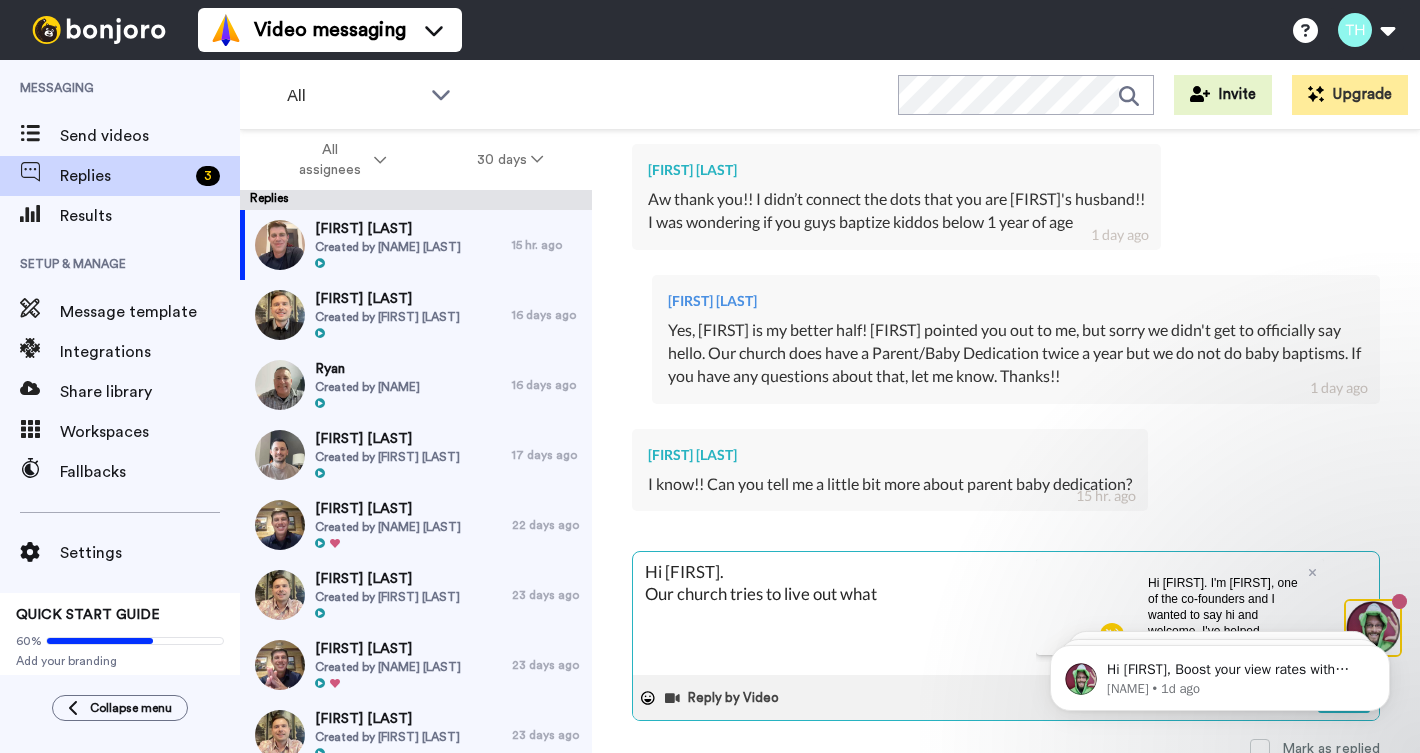 type on "Hi [FIRST].
Our church tries to live out what" 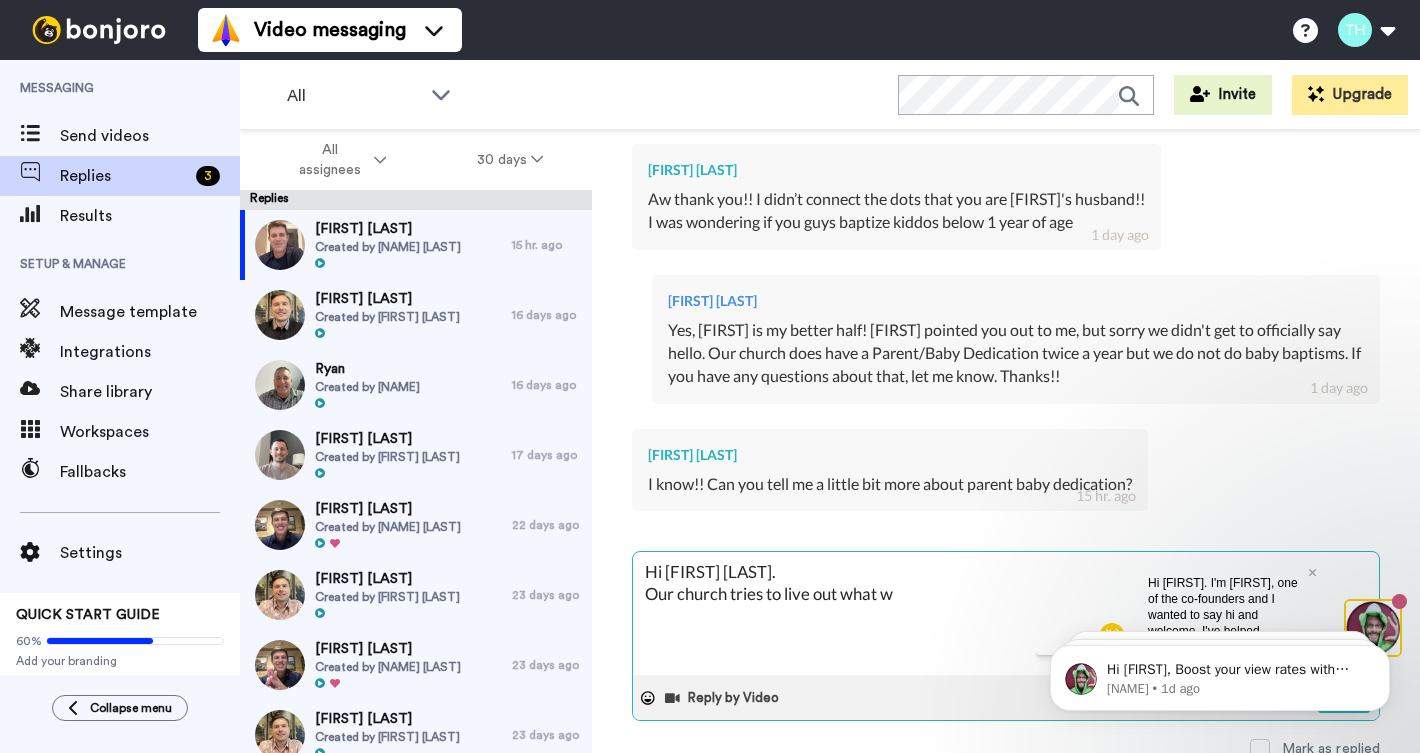 type on "Hi [FIRST].
Our church tries to live out what we" 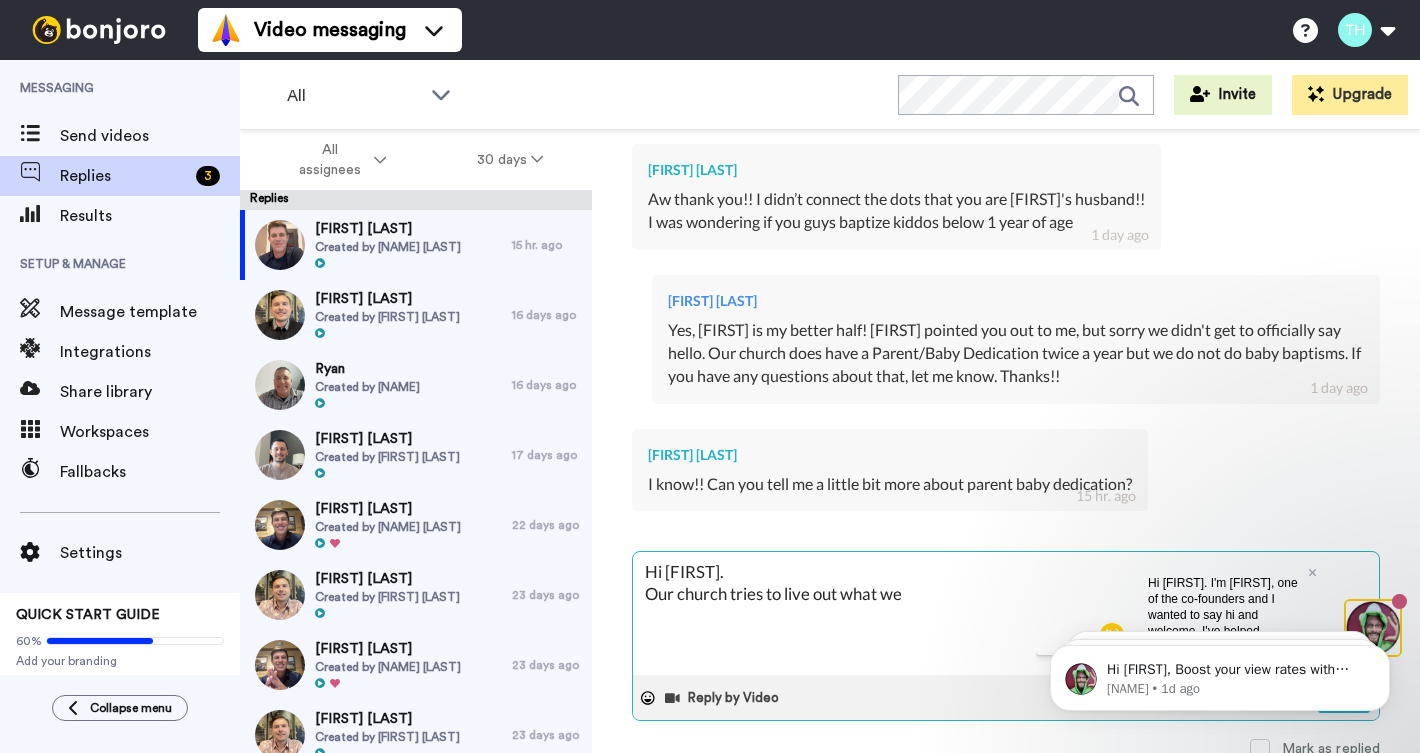 type on "Hi [FIRST].
Our church tries to live out what we" 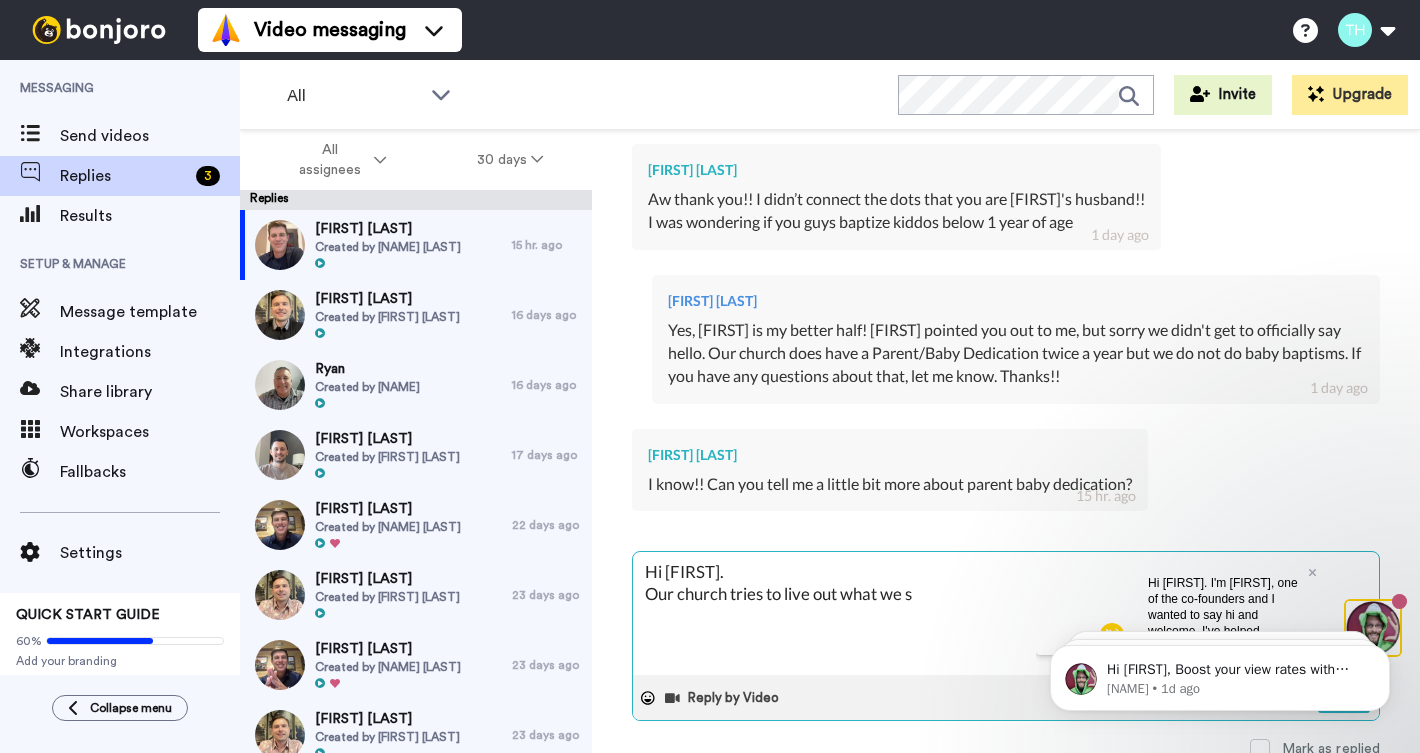 type on "Hi [FIRST].
Our church tries to live out what we se" 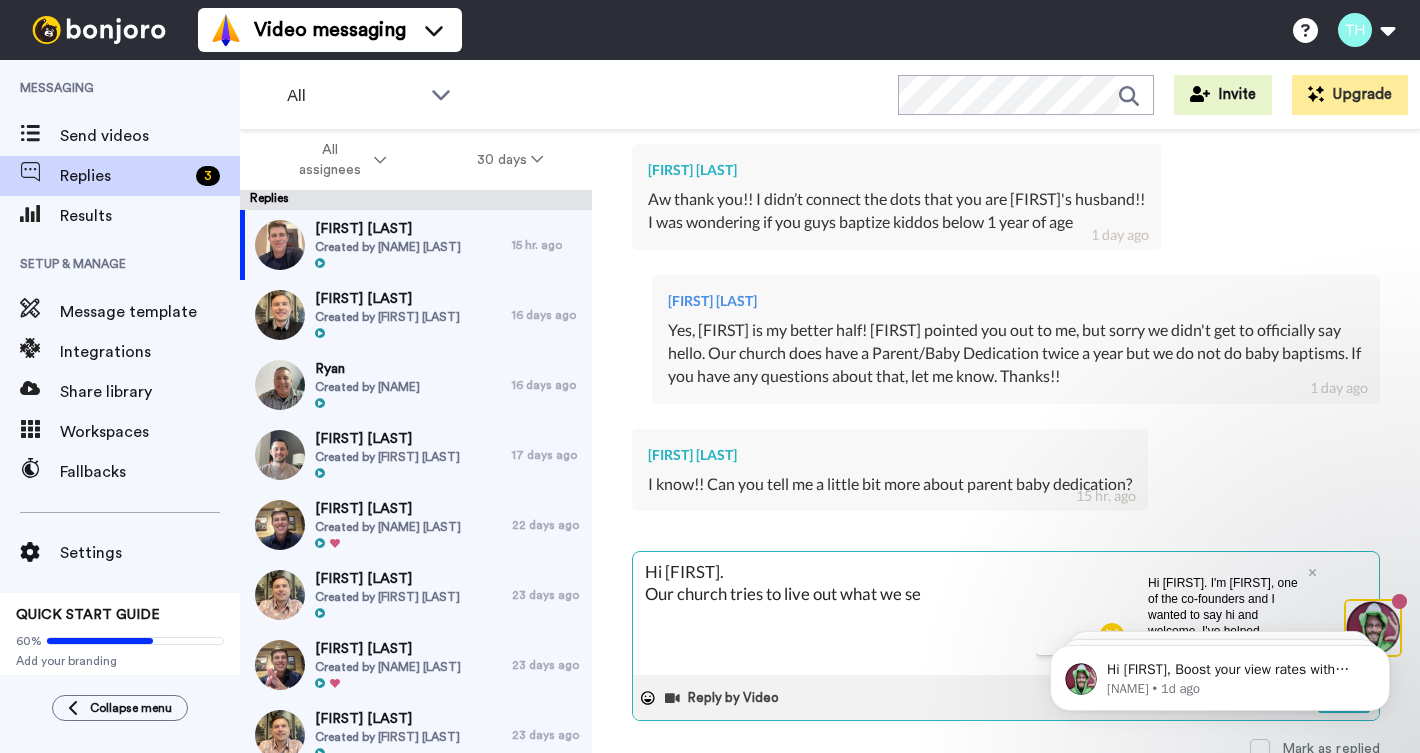 type on "Hi [FIRST] [LAST].
Our church tries to live out what we see" 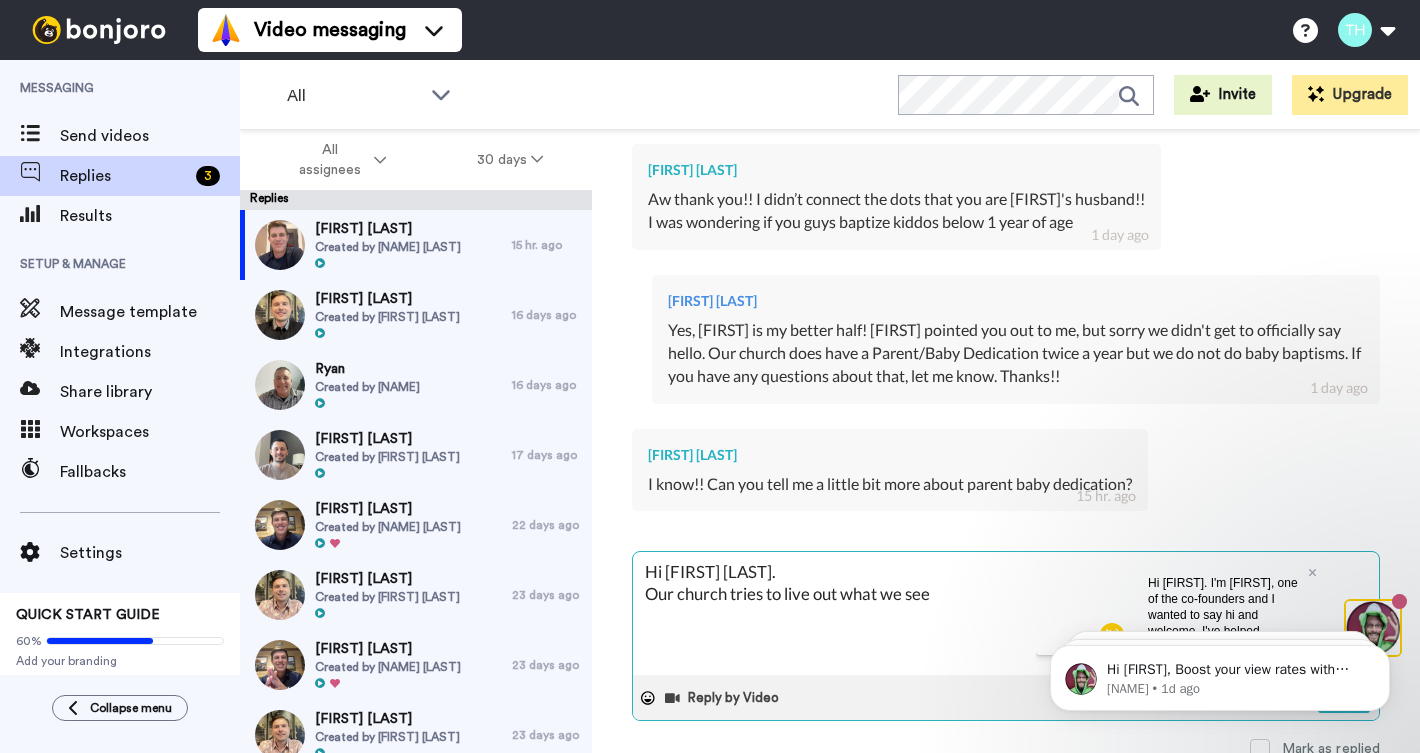 type on "Hi [FIRST] [LAST].
Our church tries to live out what we see" 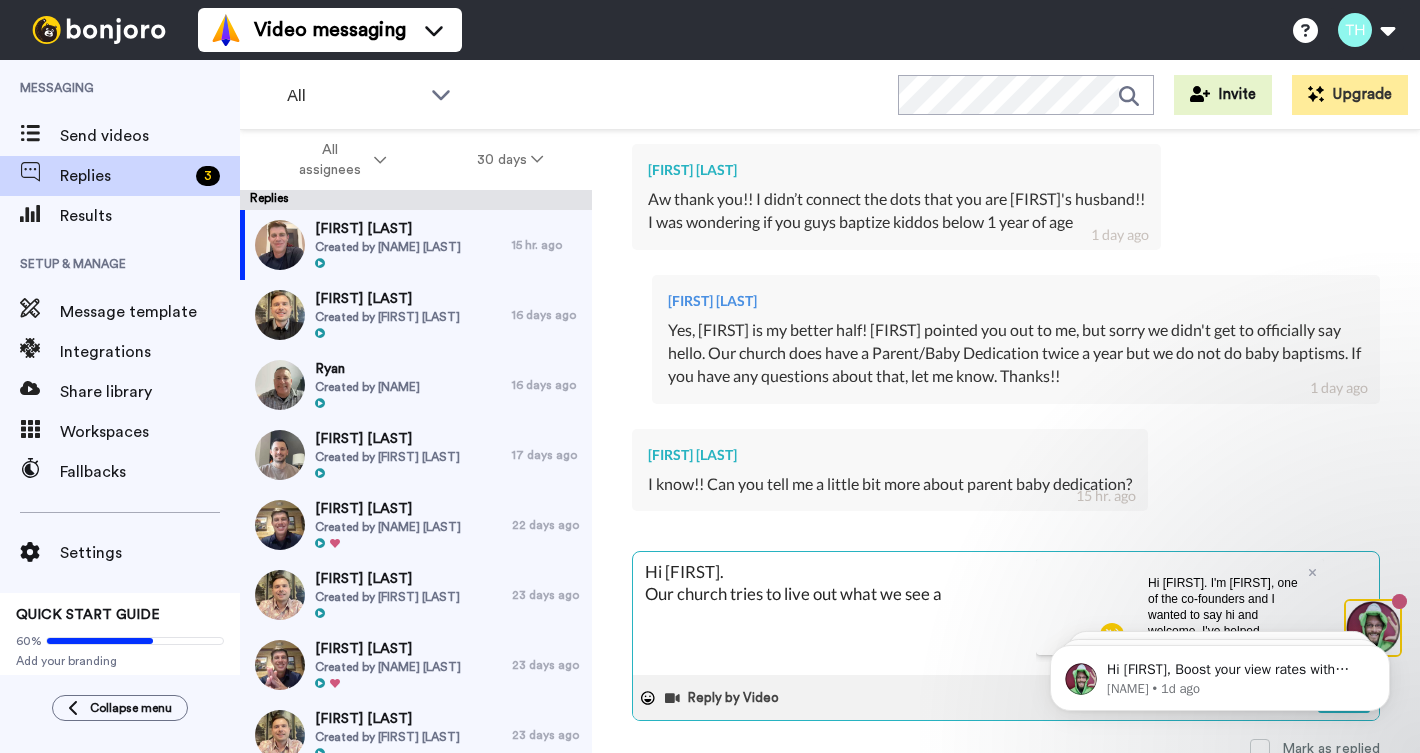 type on "Hi [FIRST] [LAST].
Our church tries to live out what we see" 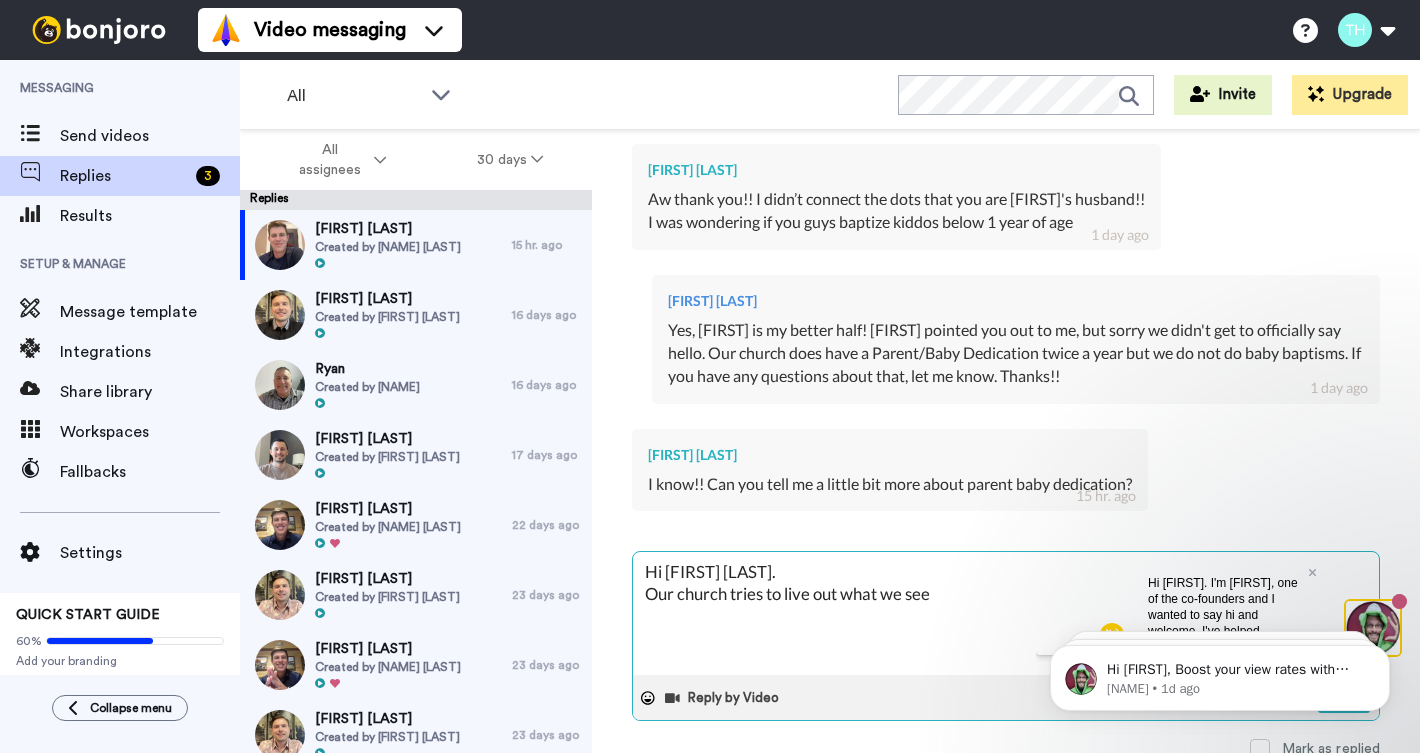 type on "Hi [FIRST].
Our church tries to live out what we see t" 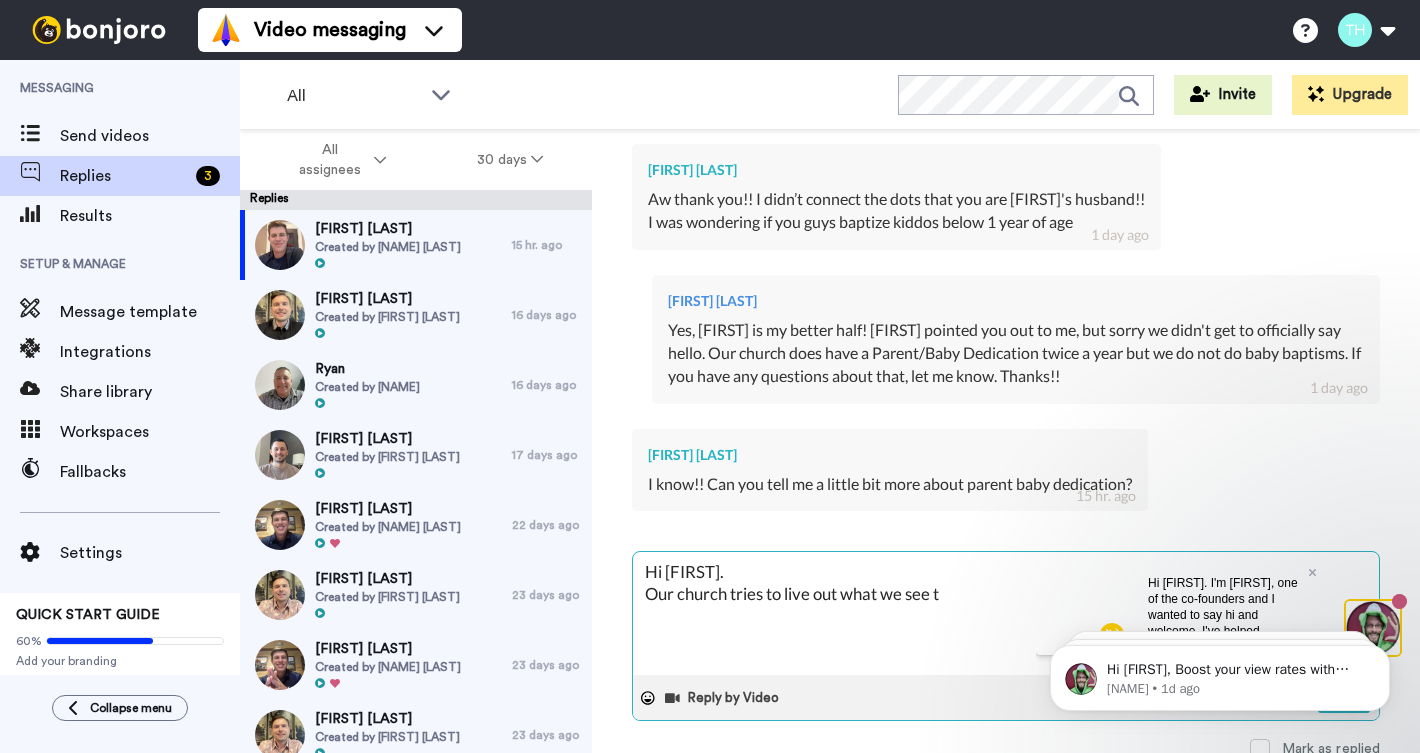 type on "Hi [FIRST] [LAST].
Our church tries to live out what we see ta" 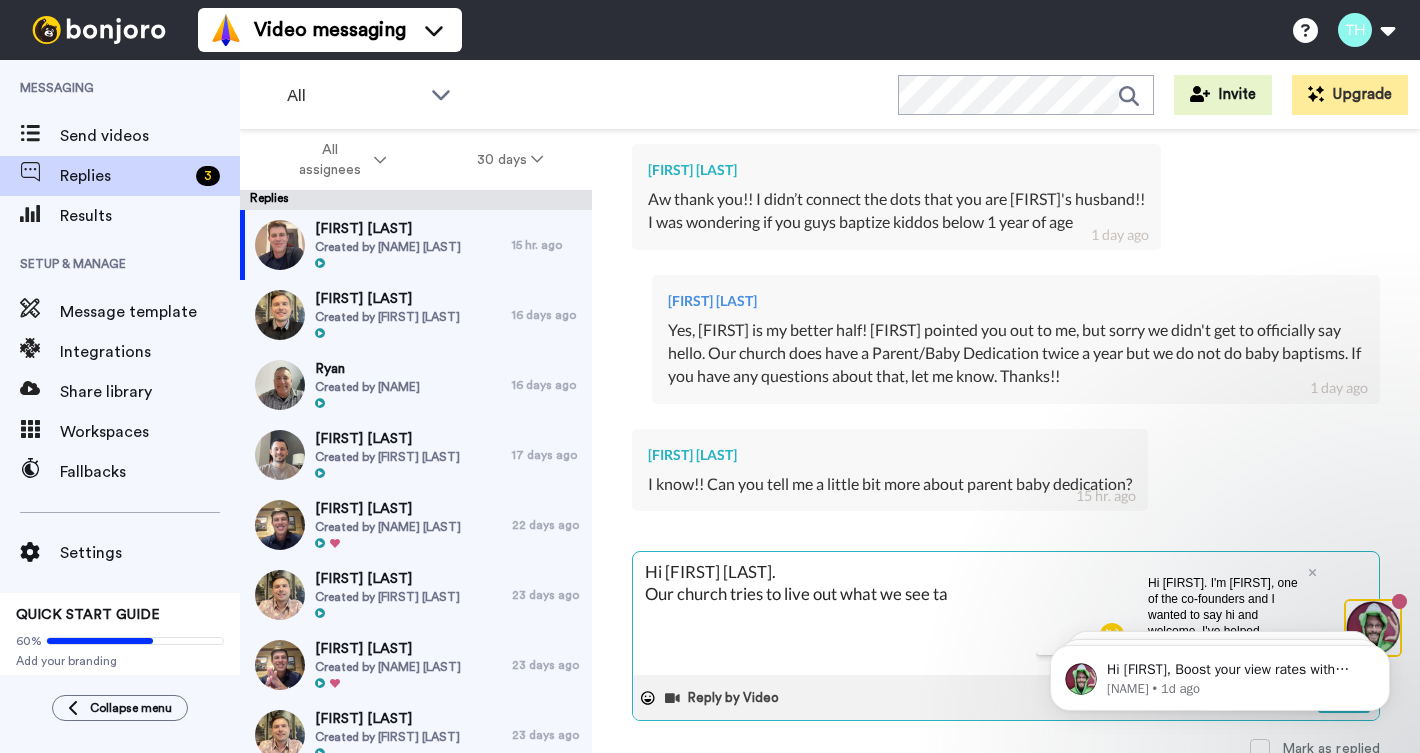 type on "Hi [FIRST].
Our church tries to live out what we see tau" 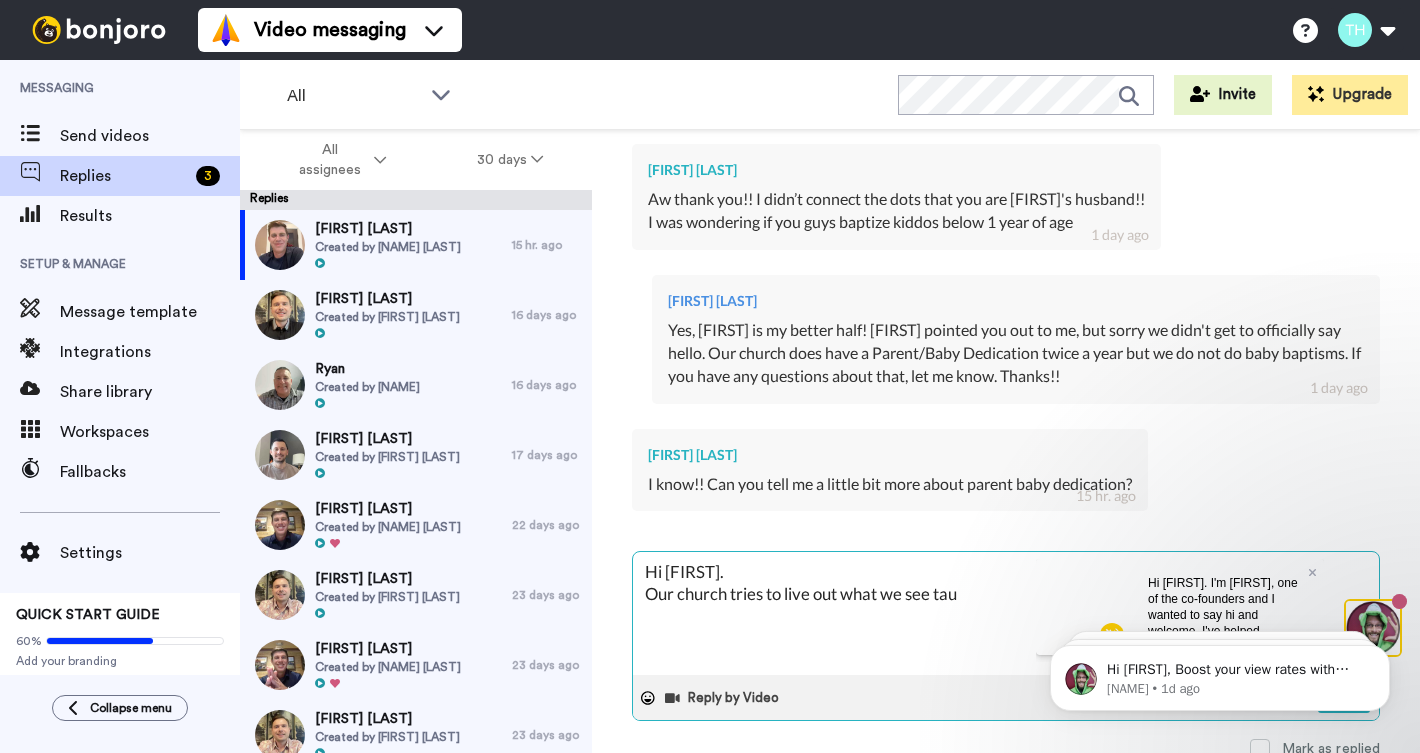 type on "Hi [FIRST].
Our church tries to live out what we see taug" 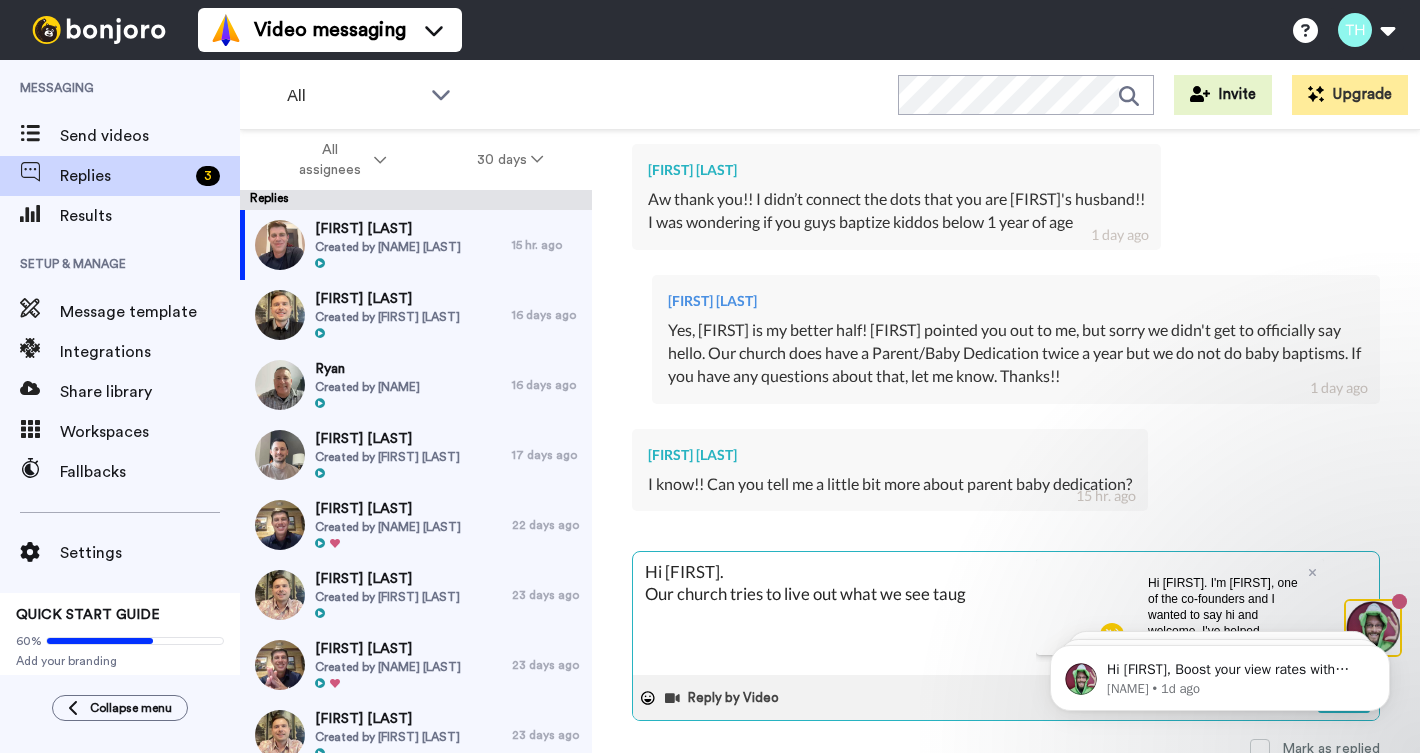 type on "Hi [NAME].
Our church tries to live out what we see taugh" 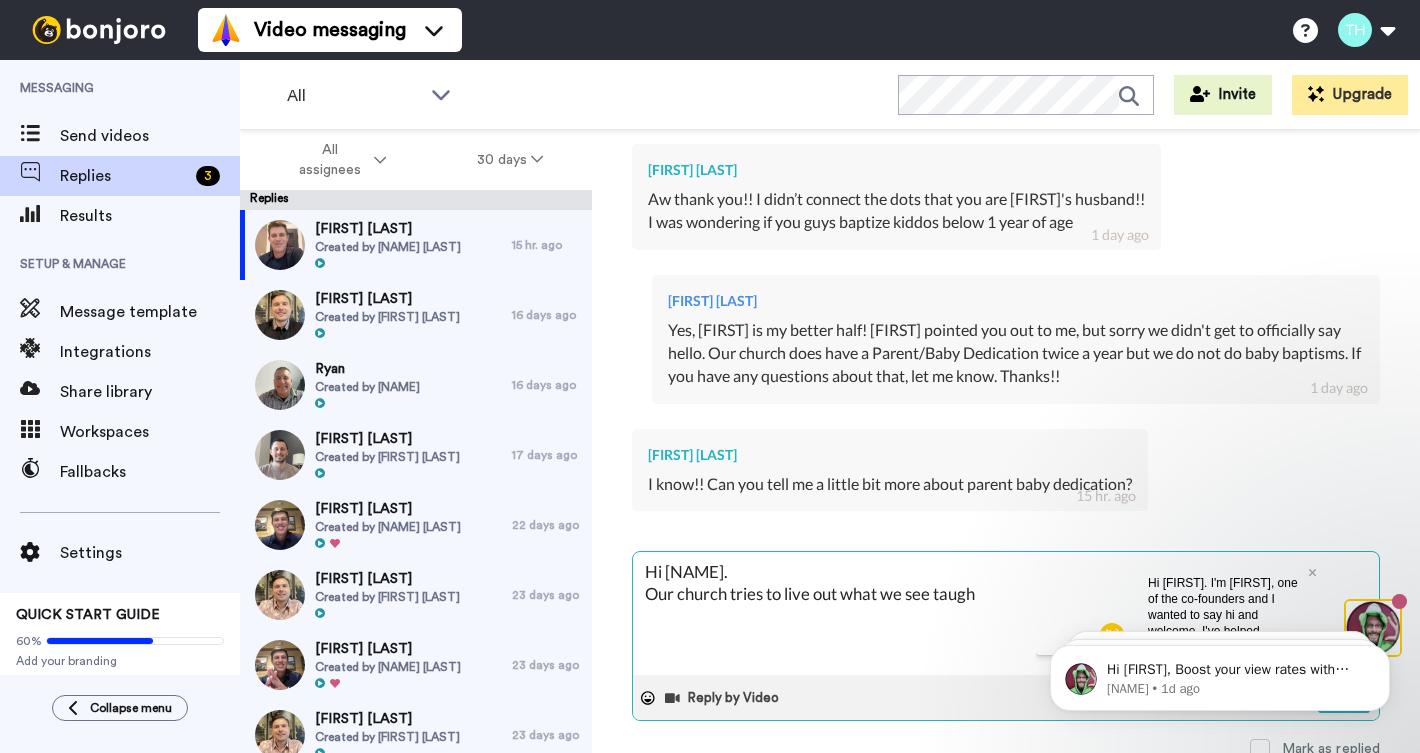 type on "Hi [FIRST].
Our church tries to live out what we see taught" 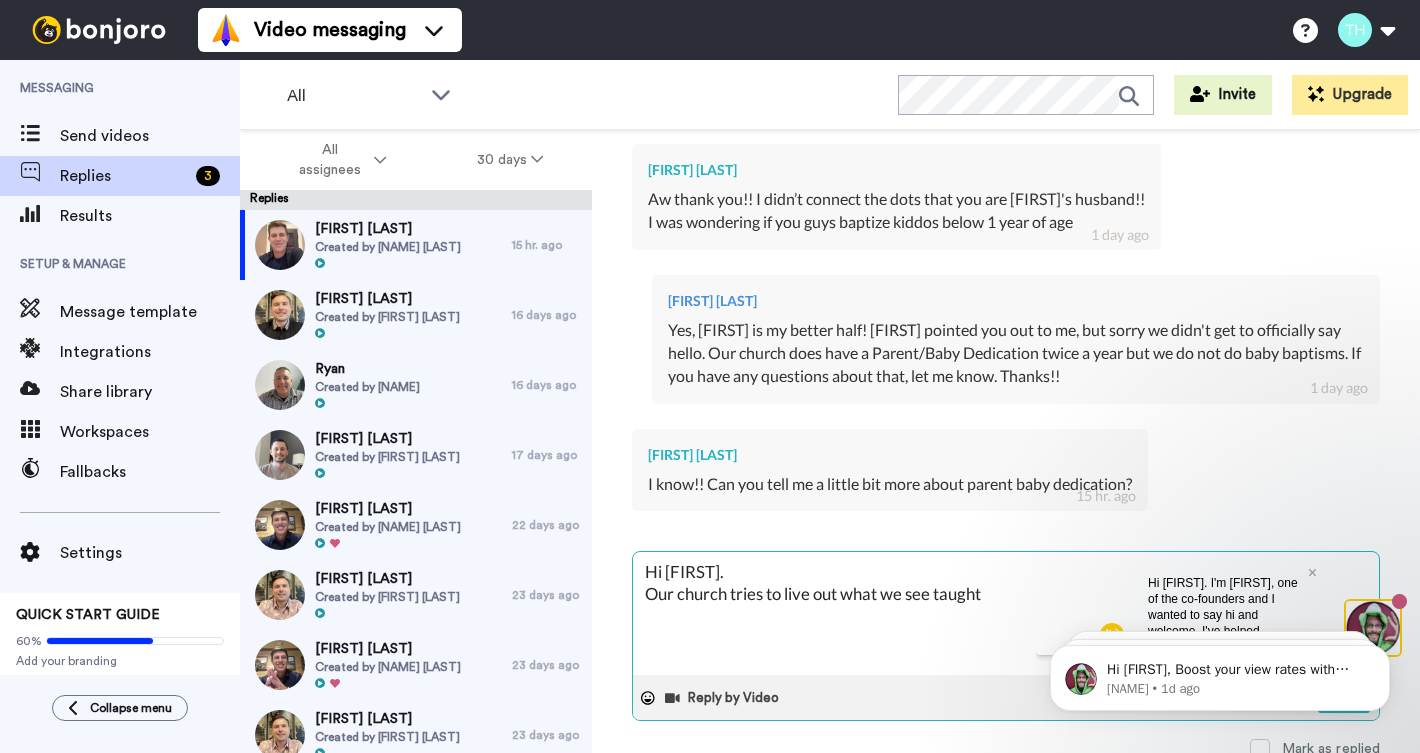 type on "Hi [FIRST].
Our church tries to live out what we see taught" 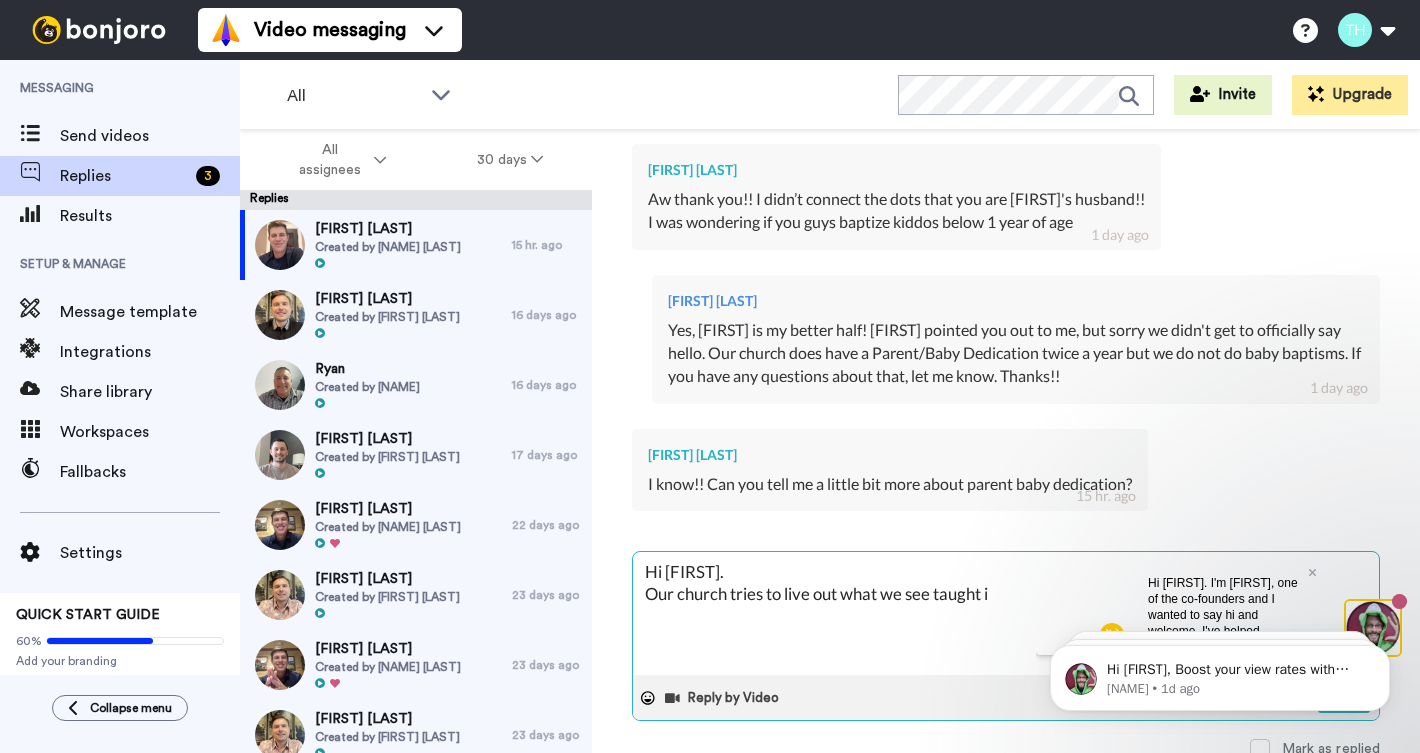 type on "Hi [FIRST].
Our church tries to live out what we see taught in" 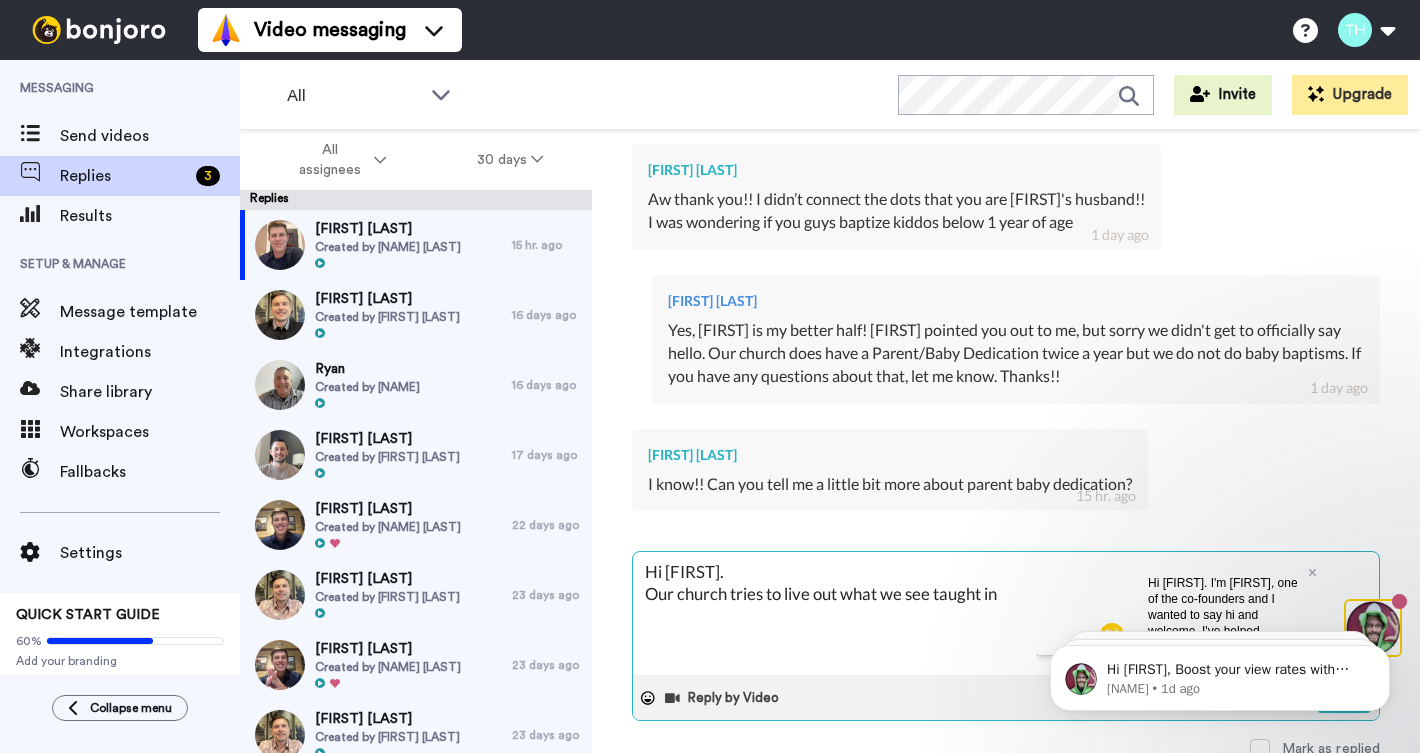type on "Hi [FIRST].
Our church tries to live out what we see taught in" 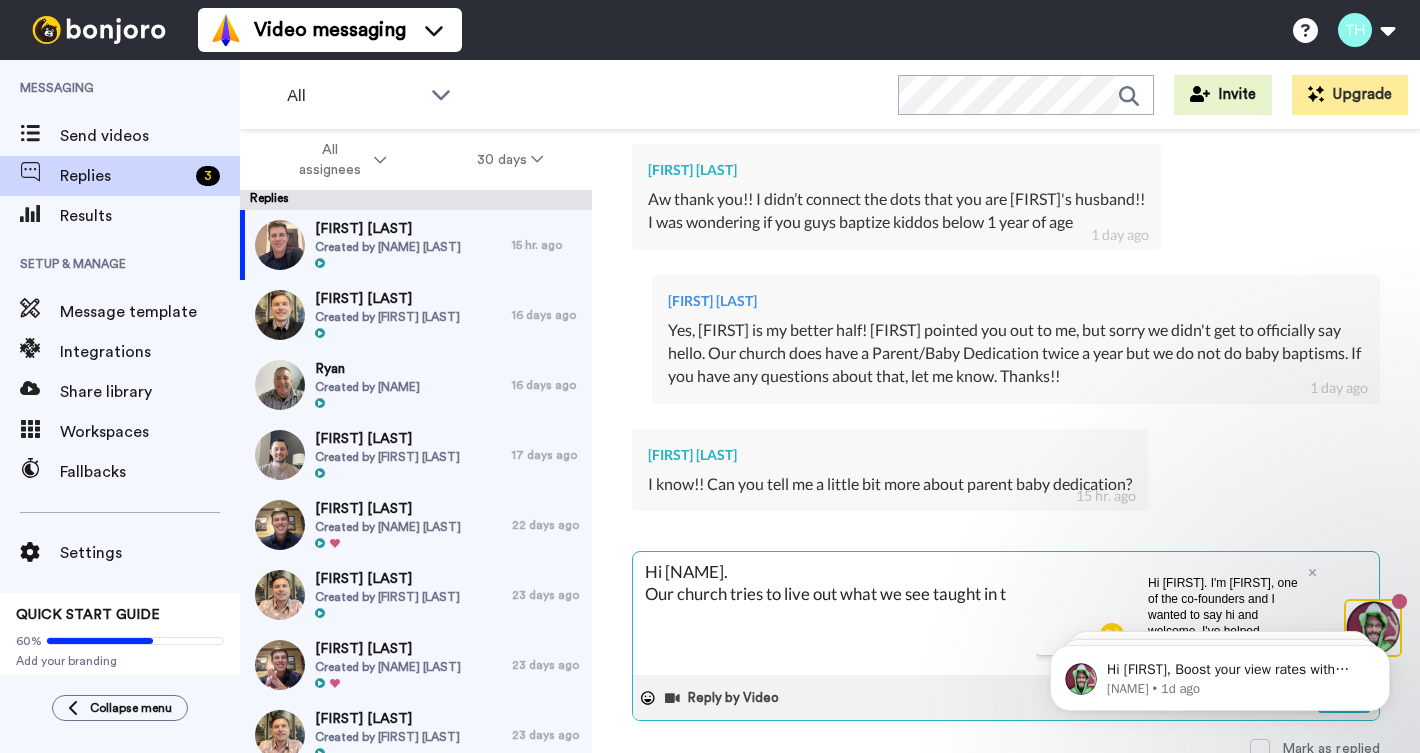 type on "Hi [FIRST].
Our church tries to live out what we see taught in th" 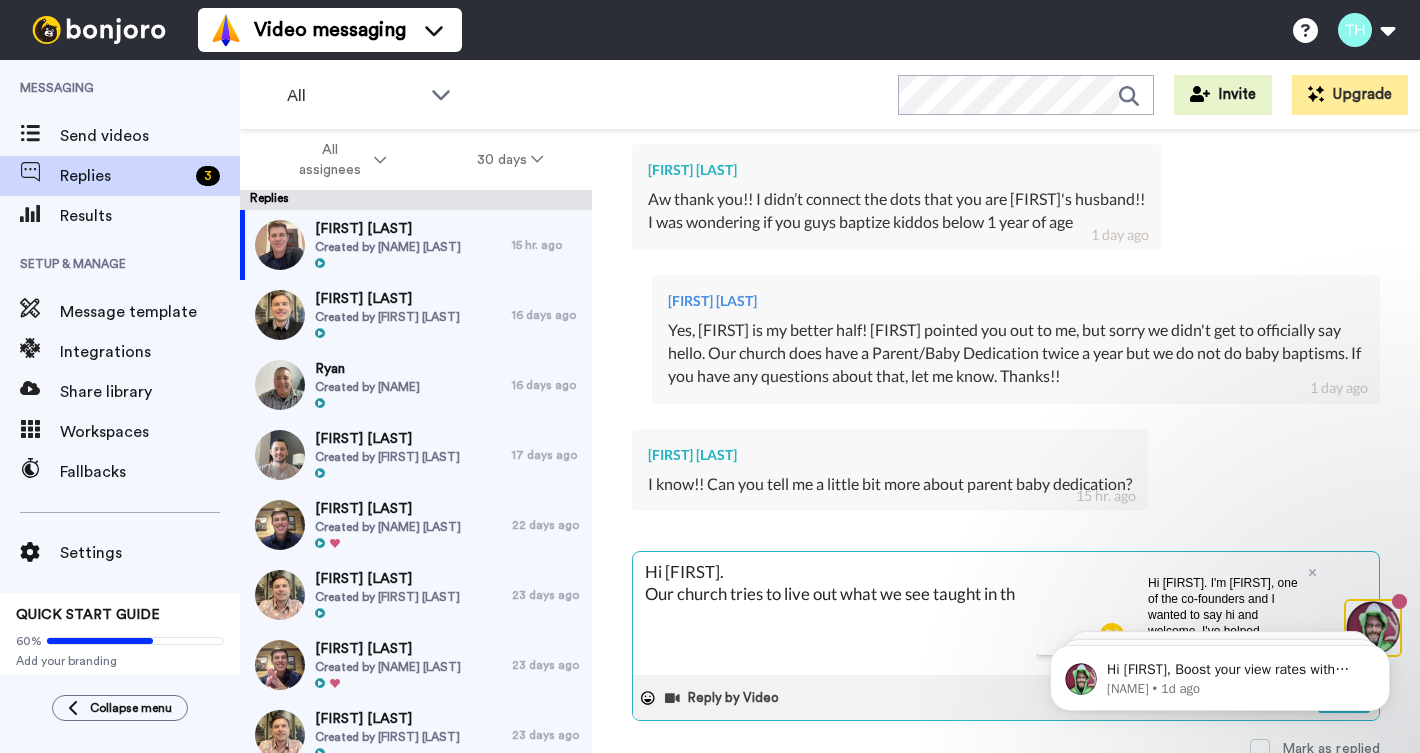 type on "Hi [FIRST].
Our church tries to live out what we see taught in the" 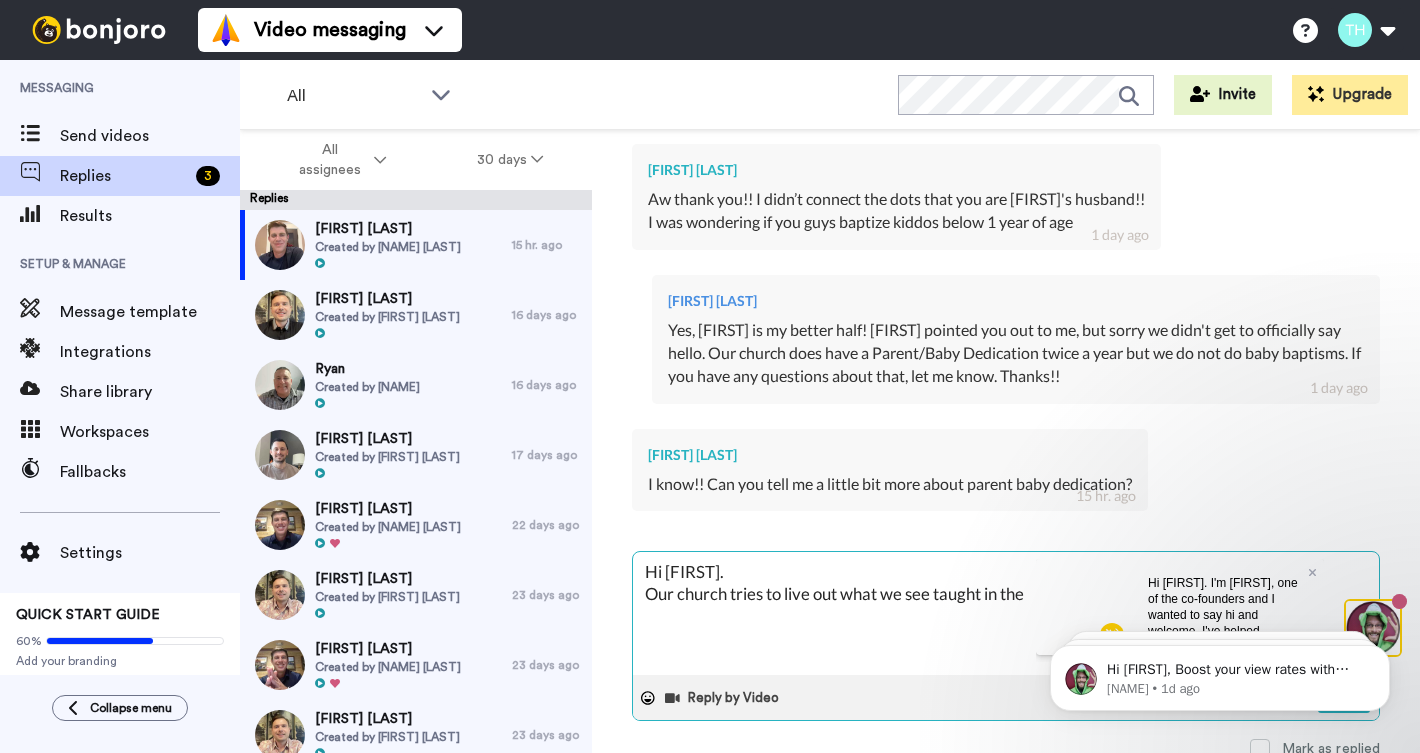 type on "Hi [FIRST].
Our church tries to live out what we see taught in the" 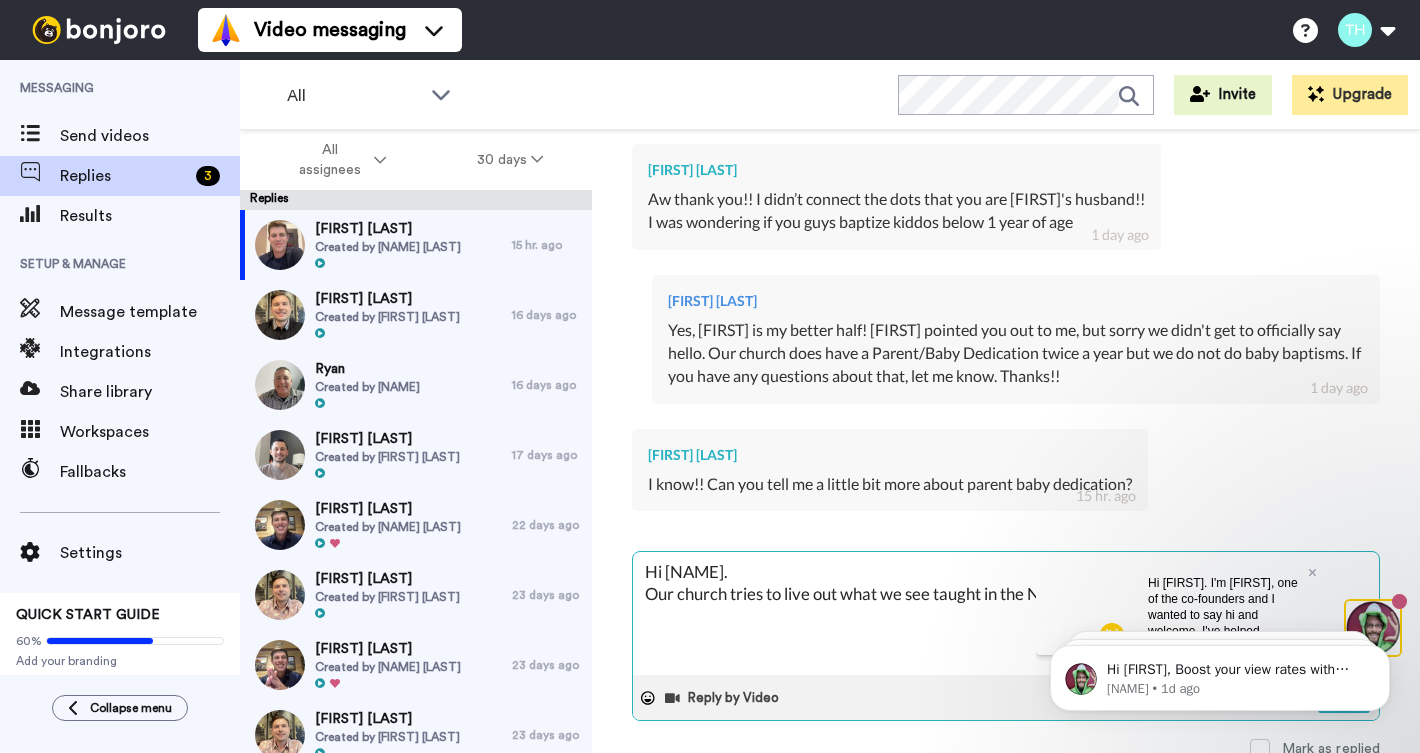 type on "Hi [FIRST].
Our church tries to live out what we see taught in the Ne" 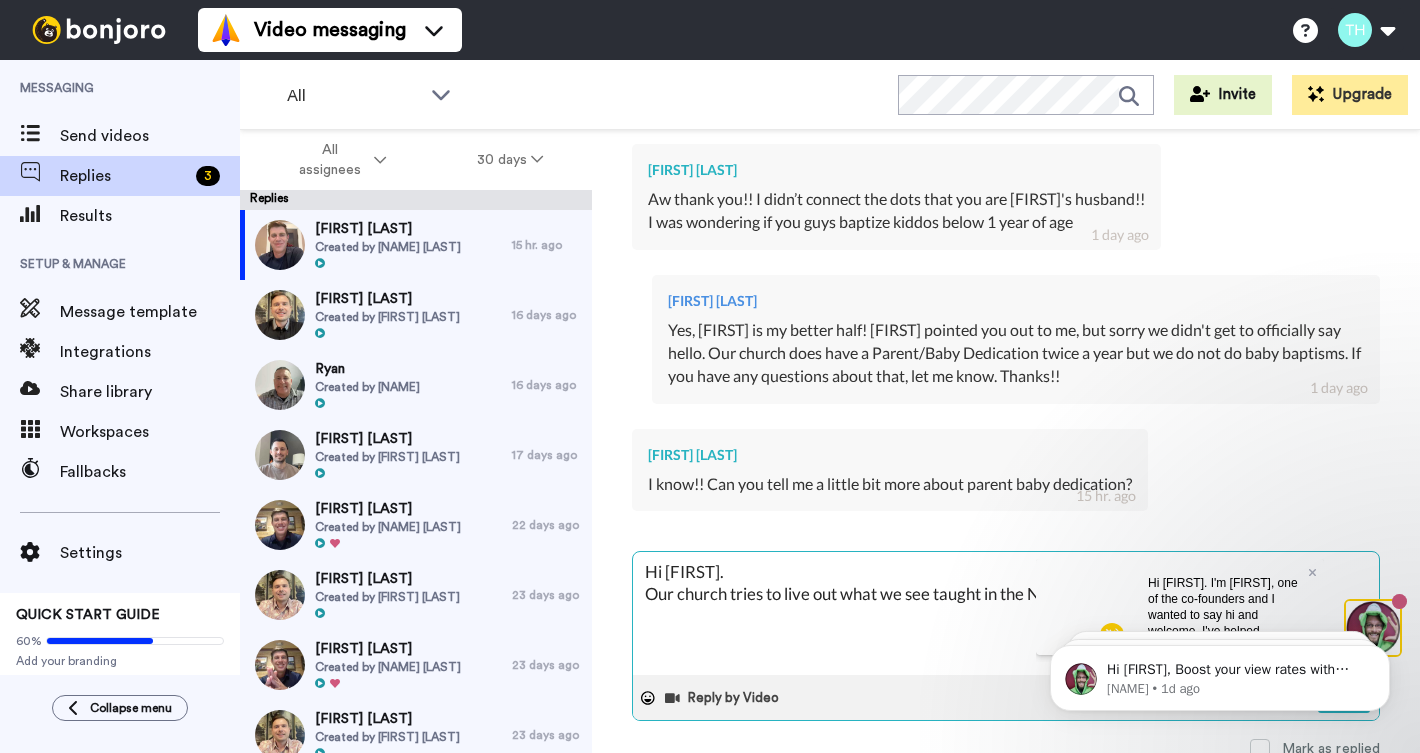 type on "Hi [FIRST].
Our church tries to live out what we see taught in the New" 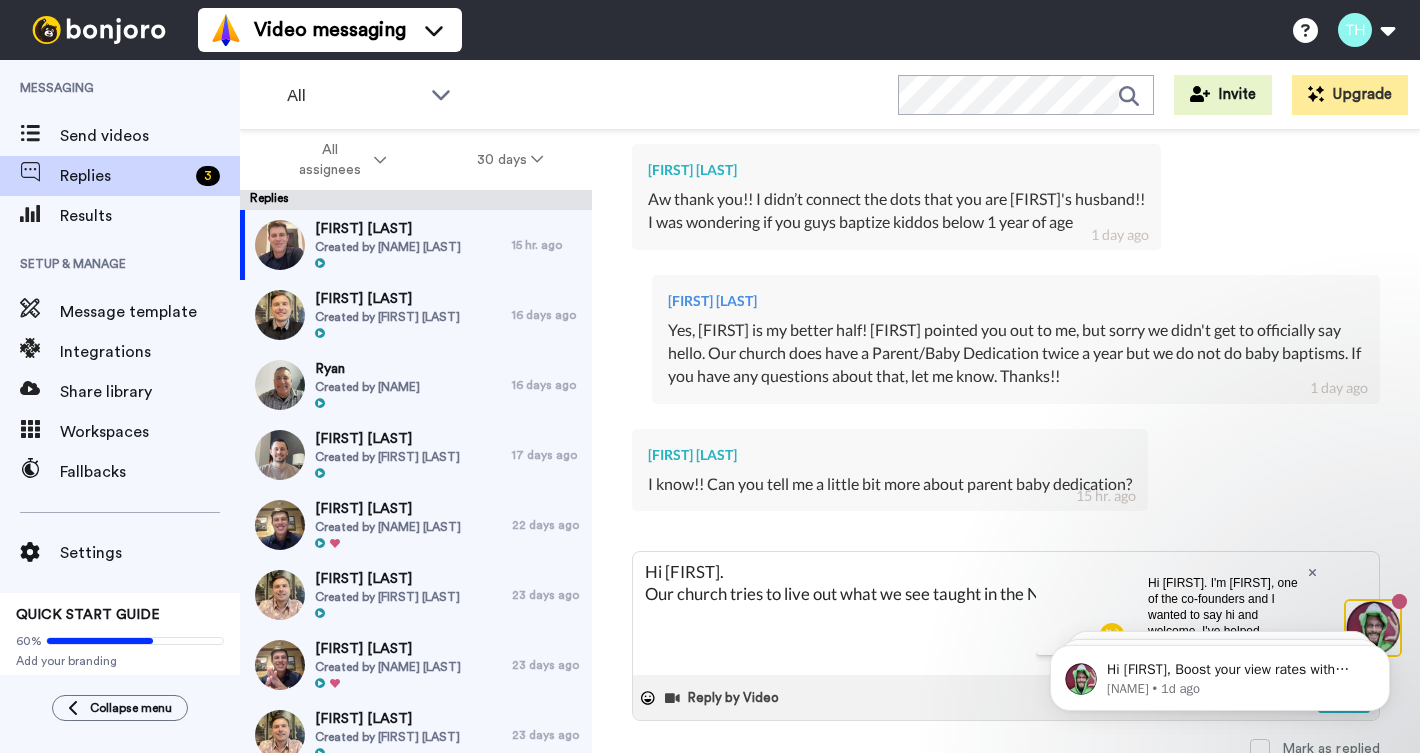 type on "Hi [FIRST].
Our church tries to live out what we see taught in the New Test" 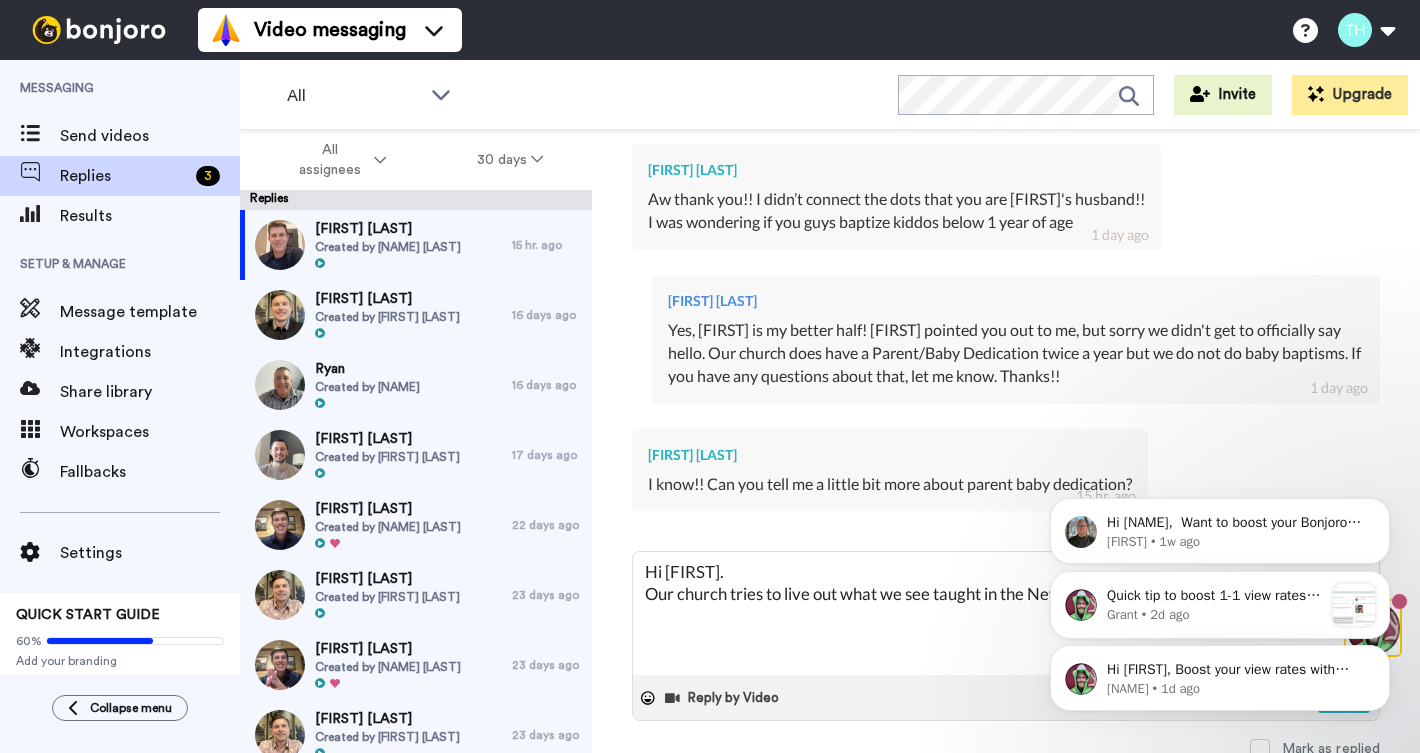 click on "Hi [FIRST], Boost your view rates with automatic re-sends of unviewed messages! We've just released an update after a brief suspension so please head to your settings to set up your resend. We also have a help doc to run through the new features: Any questions let us know! Grant, Bonjoro Co-Founder Grant • 1d ago Quick tip to boost 1-1 view rates Hi [FIRST], Quick note to remind you of the Resend Workflow function. It's an easy win to improve view rates for 1-1 messages by sending a single reminder email for those that don't watch your videos. Head to your settings page and set up your resend message - subject line, copy and choose how many days to wait before we send it. We recommend 1-3 days, not longer but you have the option if more of a delay suits your comms strategy. We'll automatically sent the reminder and get more of your videos to your customers! Note - also works even better when your email is integrated so we send them from your own email address. Grant • 2d ago James • 1w ago" at bounding box center (1220, 586) 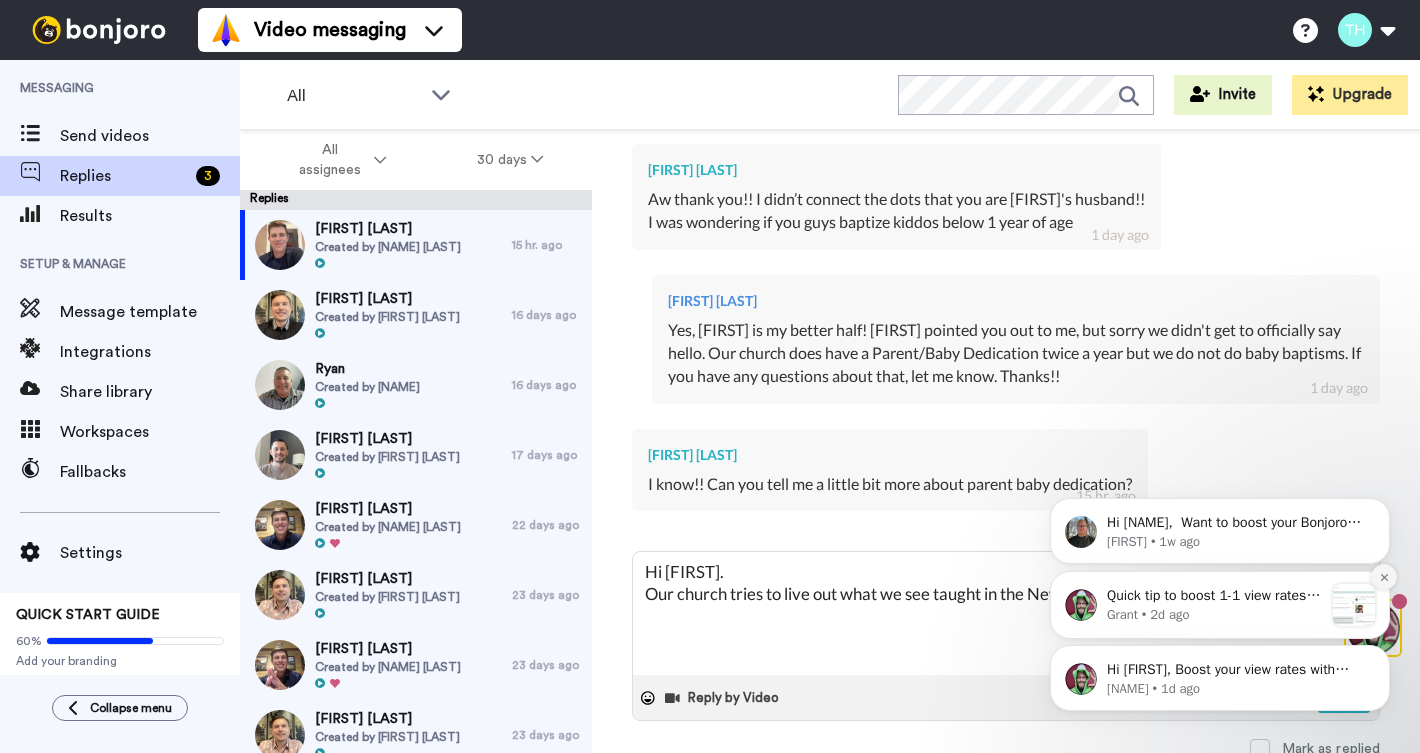 click 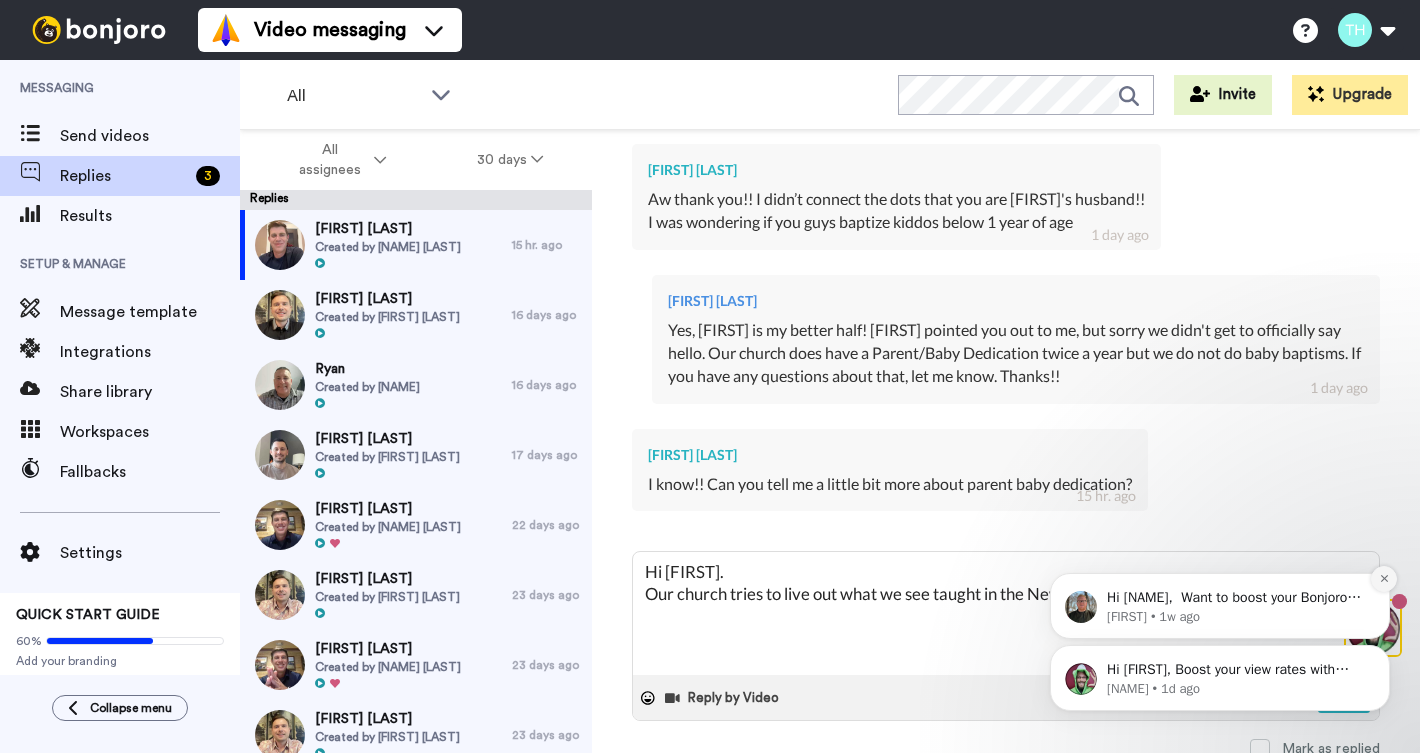 click 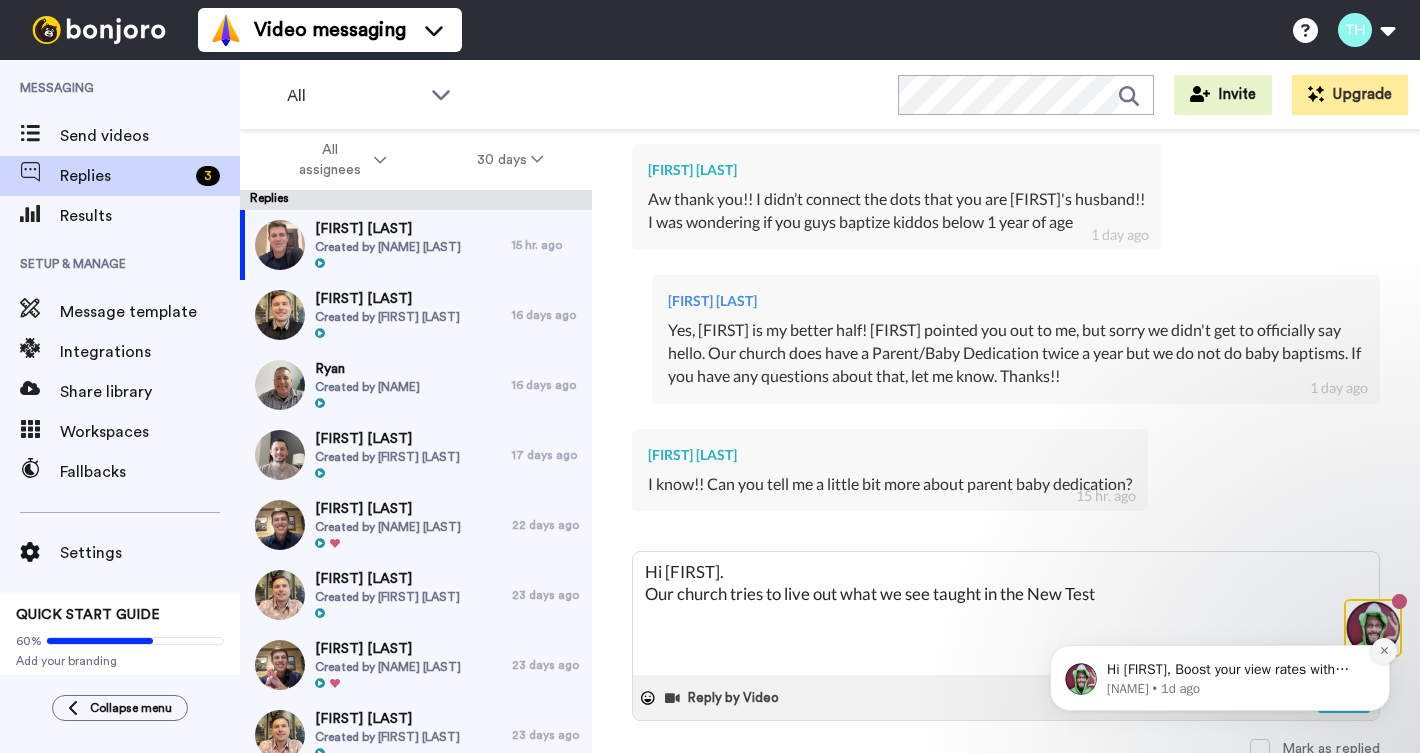 click 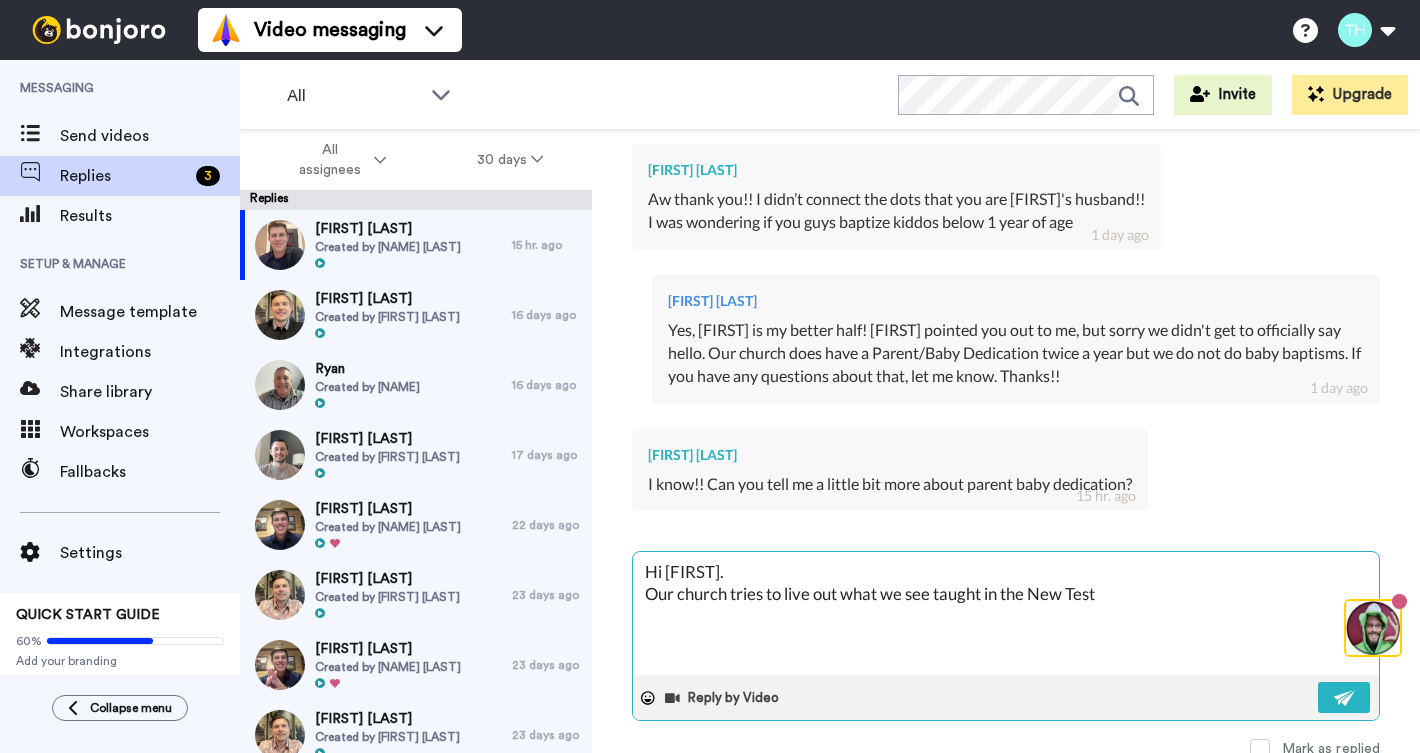 type on "x" 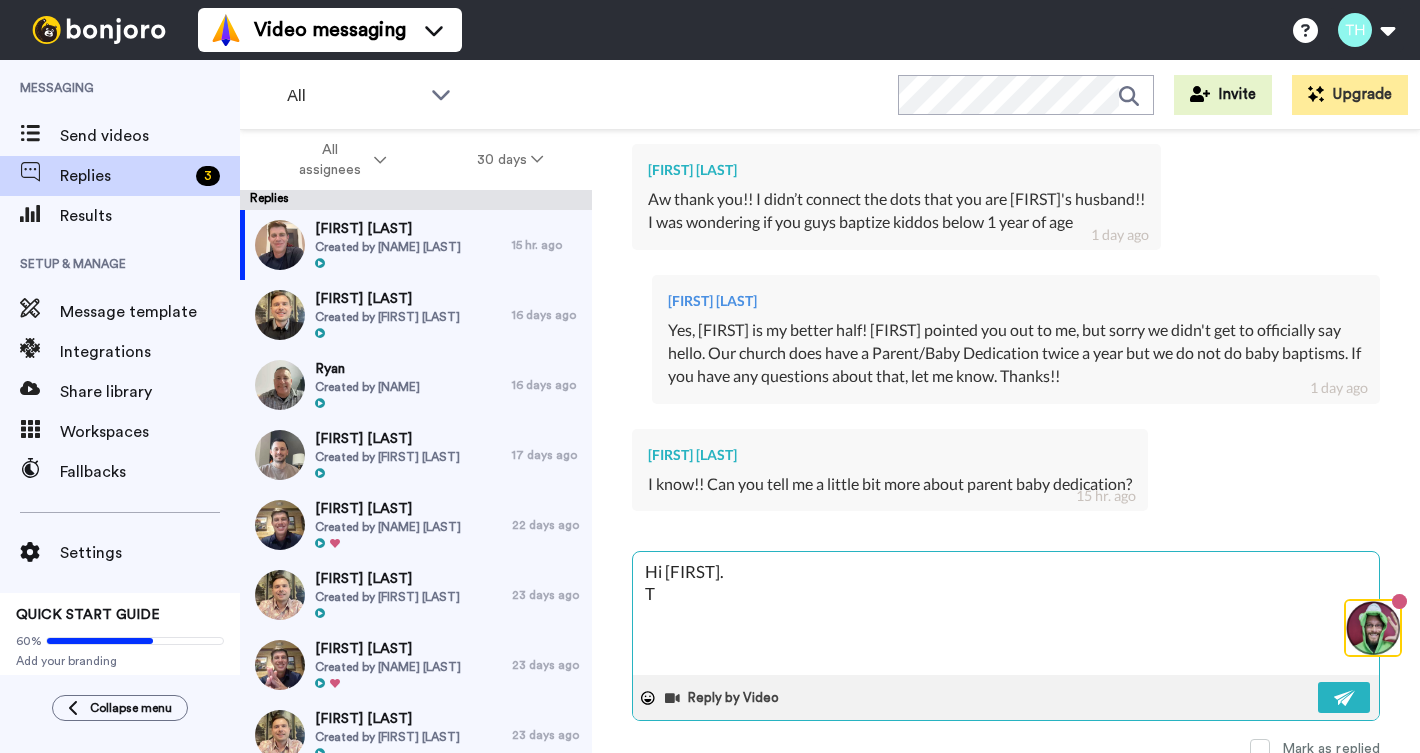 type on "Hi [NAME].
Th" 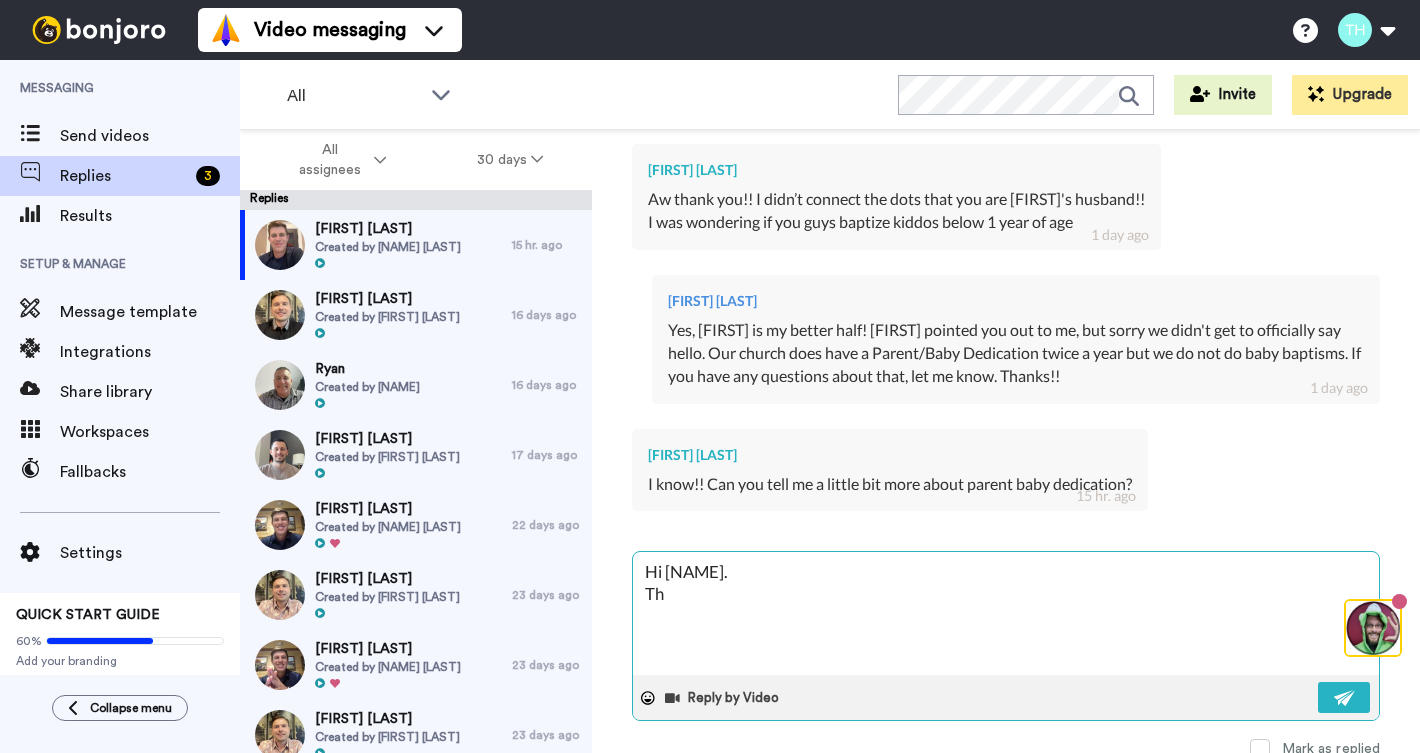 type on "Hi [NAME].
The" 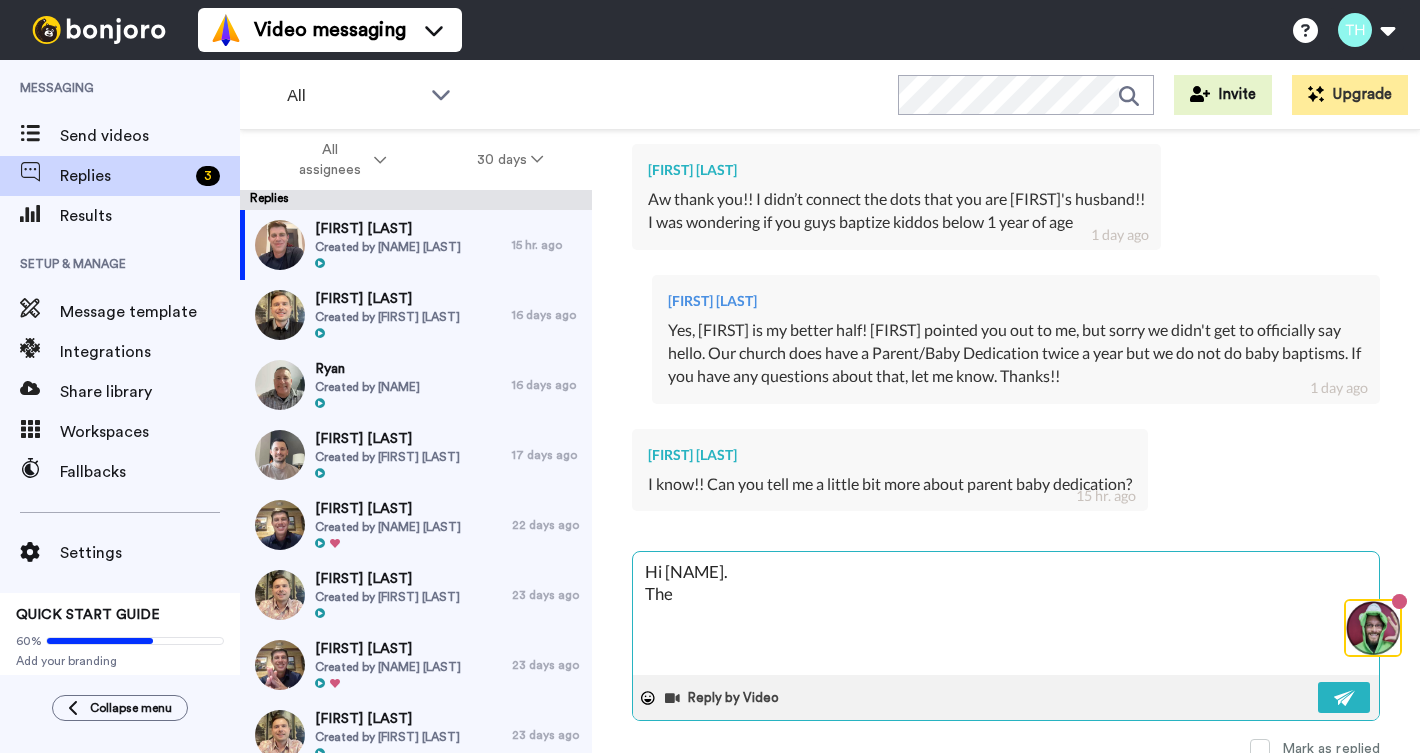 type on "Hi [NAME].
The" 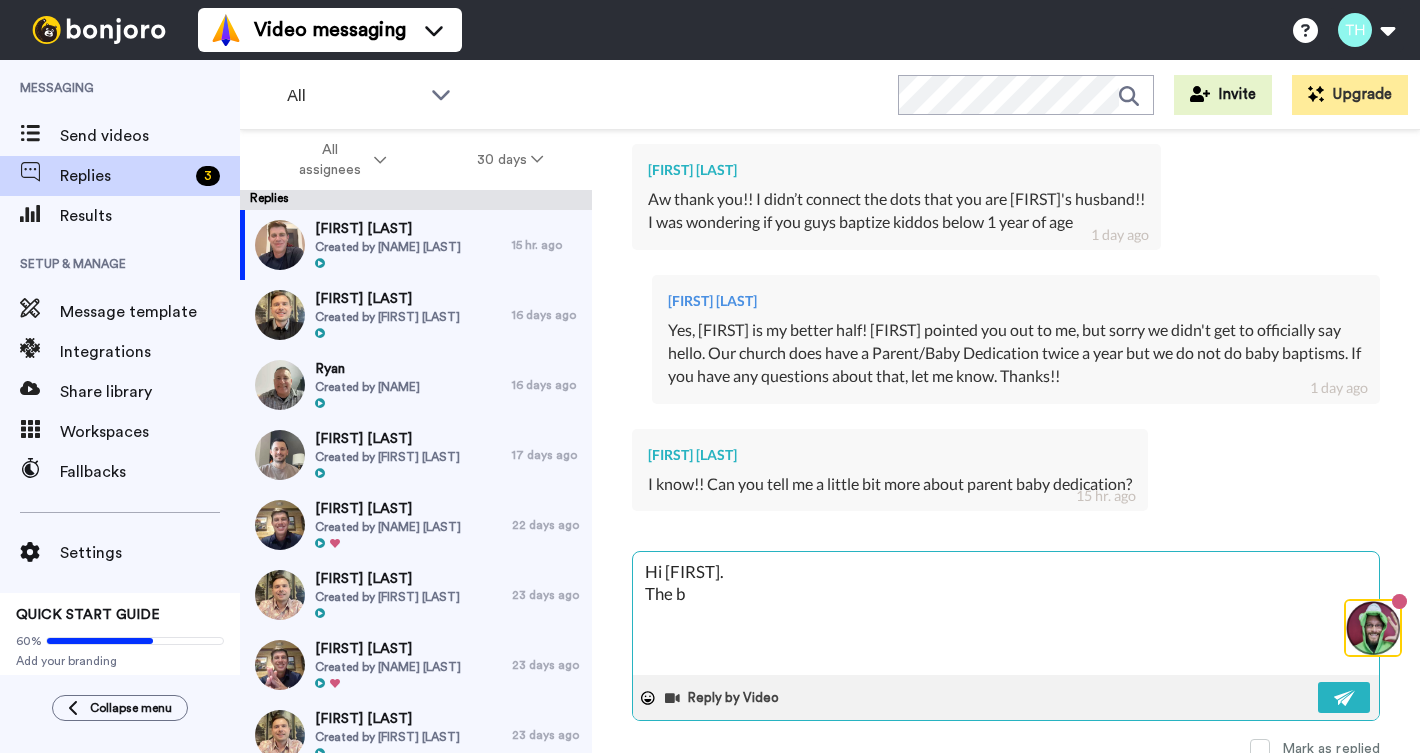 type on "Hi [FIRST].
The ba" 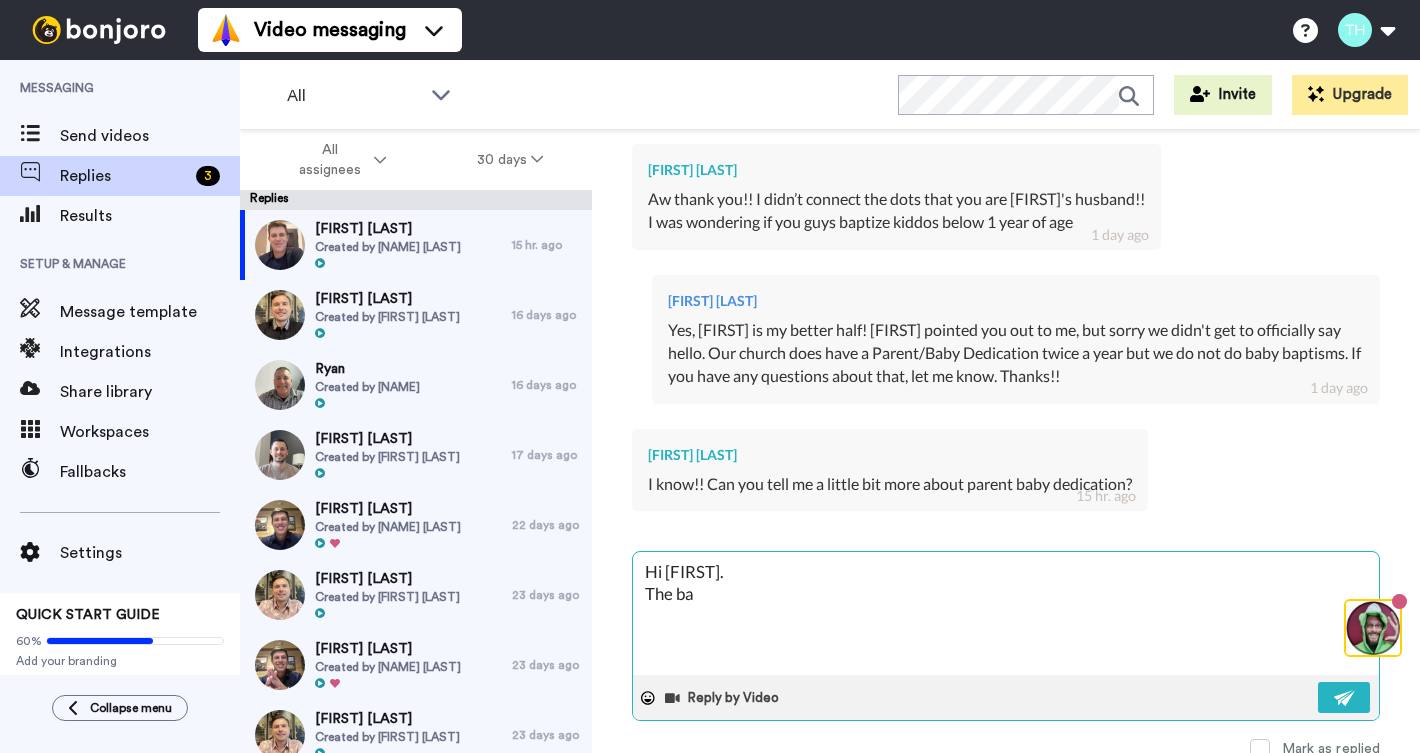type on "Hi [FIRST].
The bab" 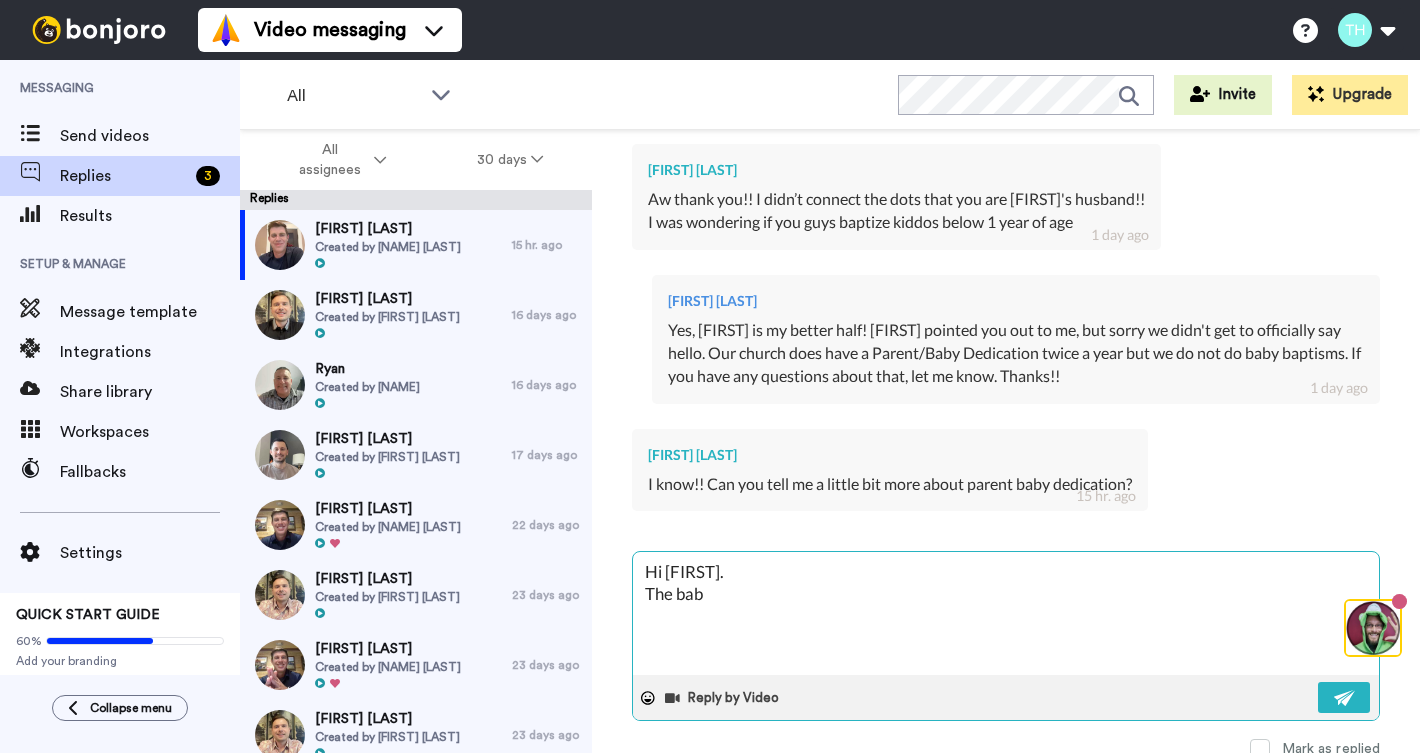 type on "Hi [FIRST].
The baby" 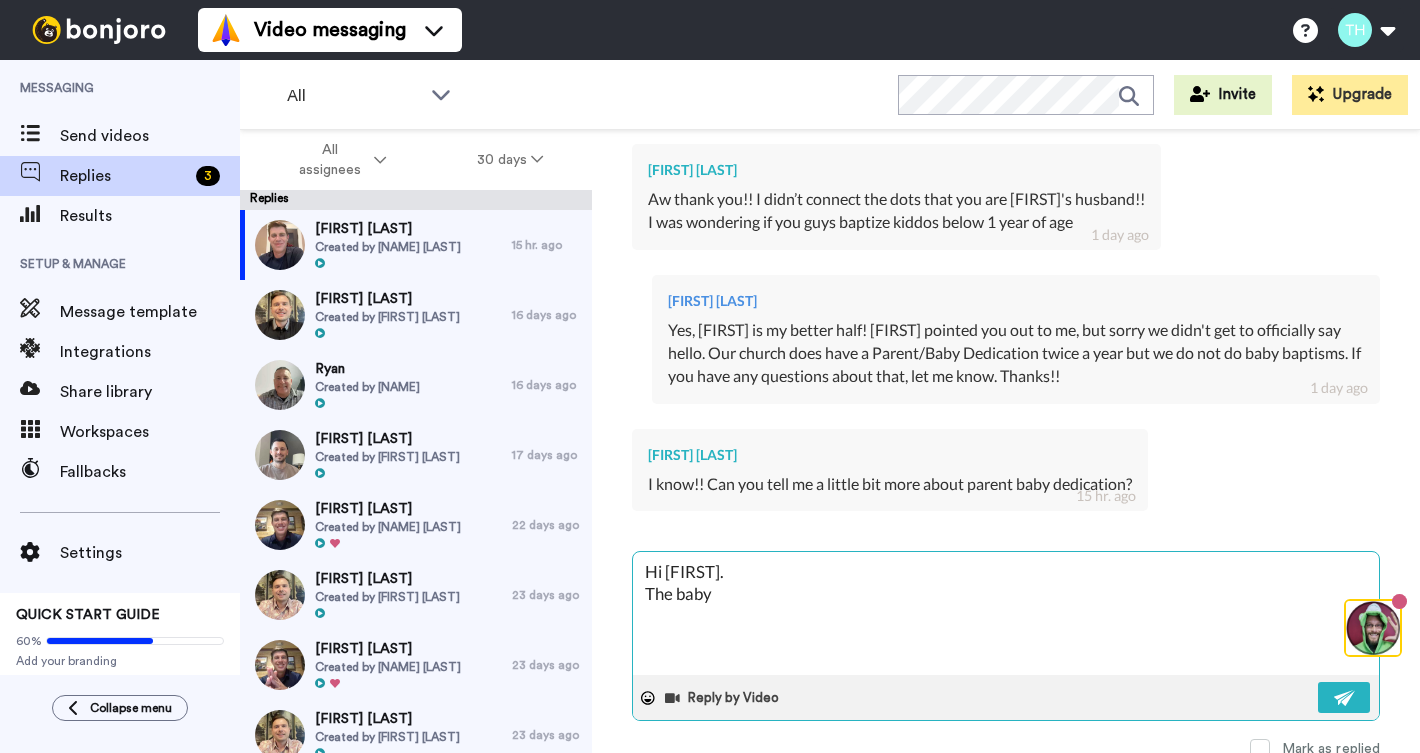 type on "Hi [FIRST].
The baby" 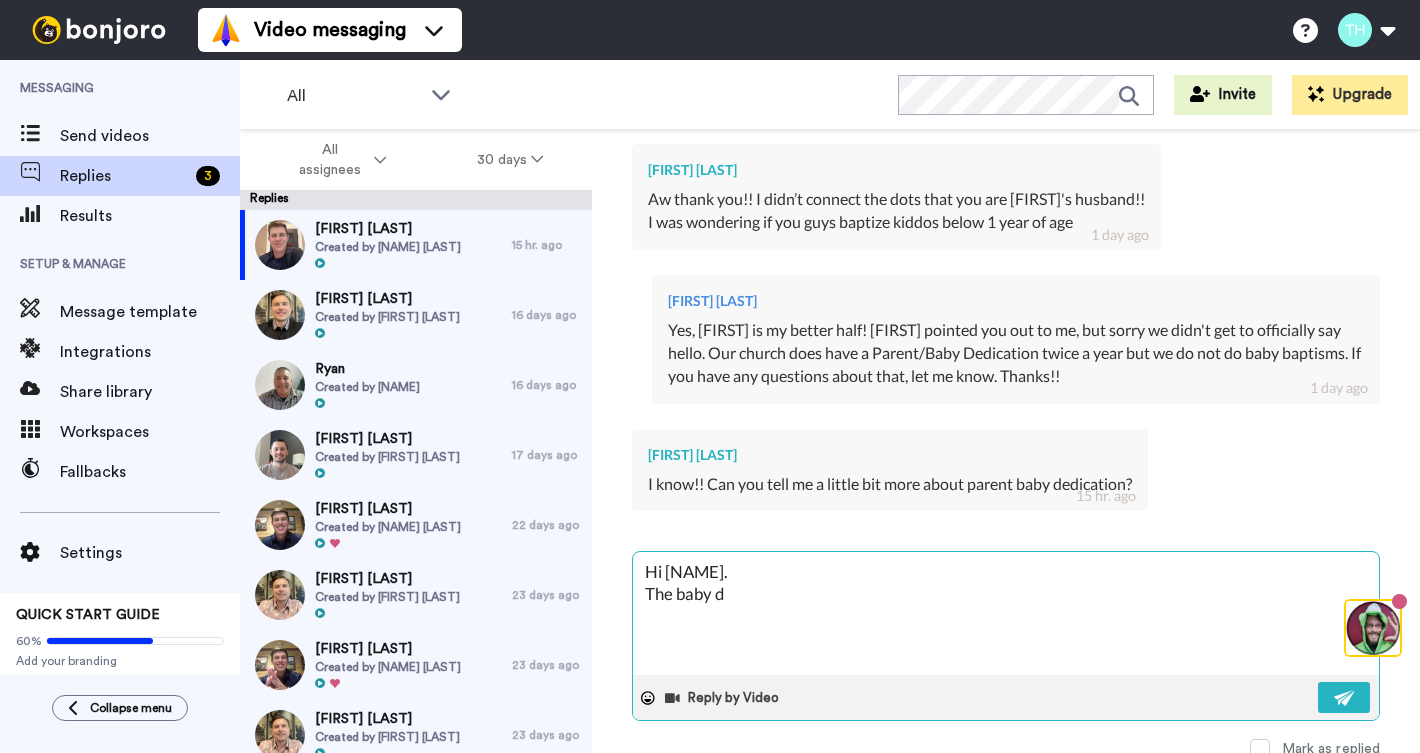 type on "Hi [FIRST].
The baby de" 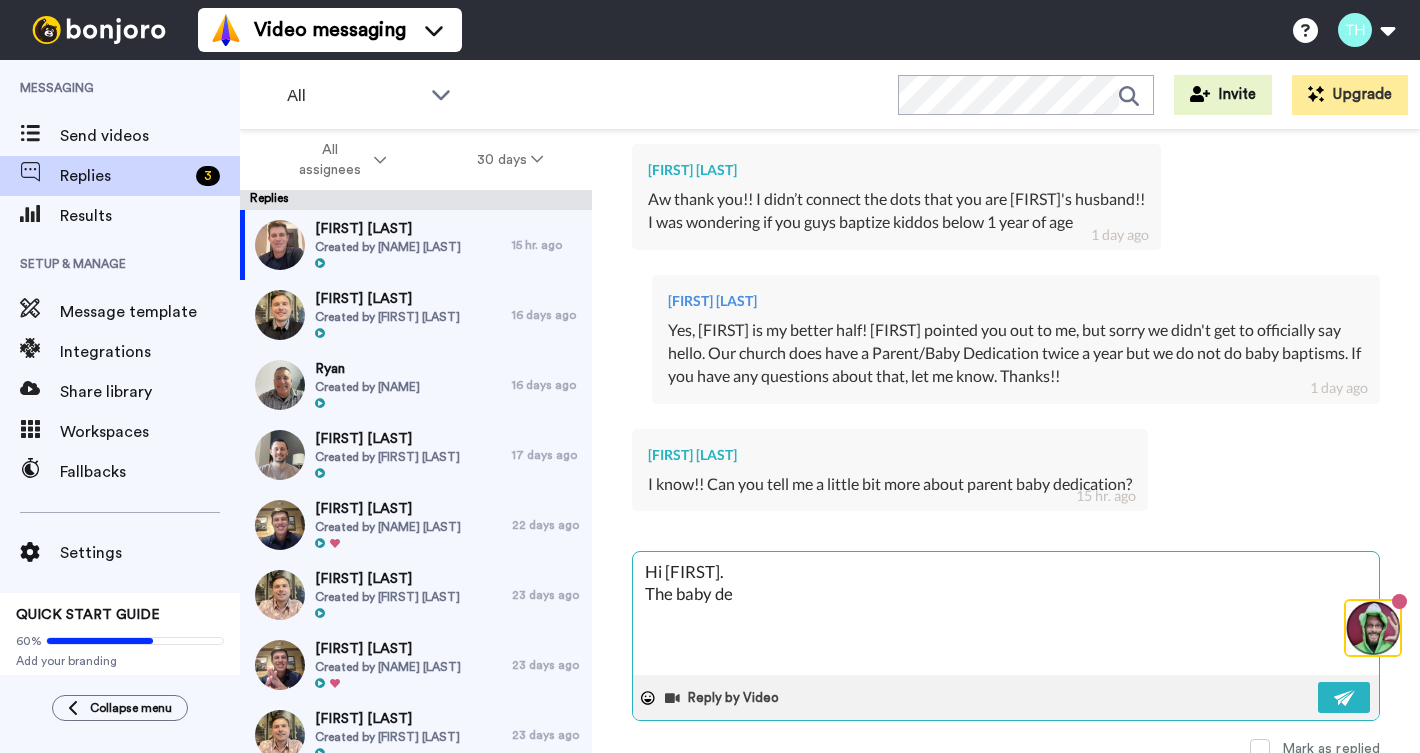 type on "Hi [FIRST].
The baby ded" 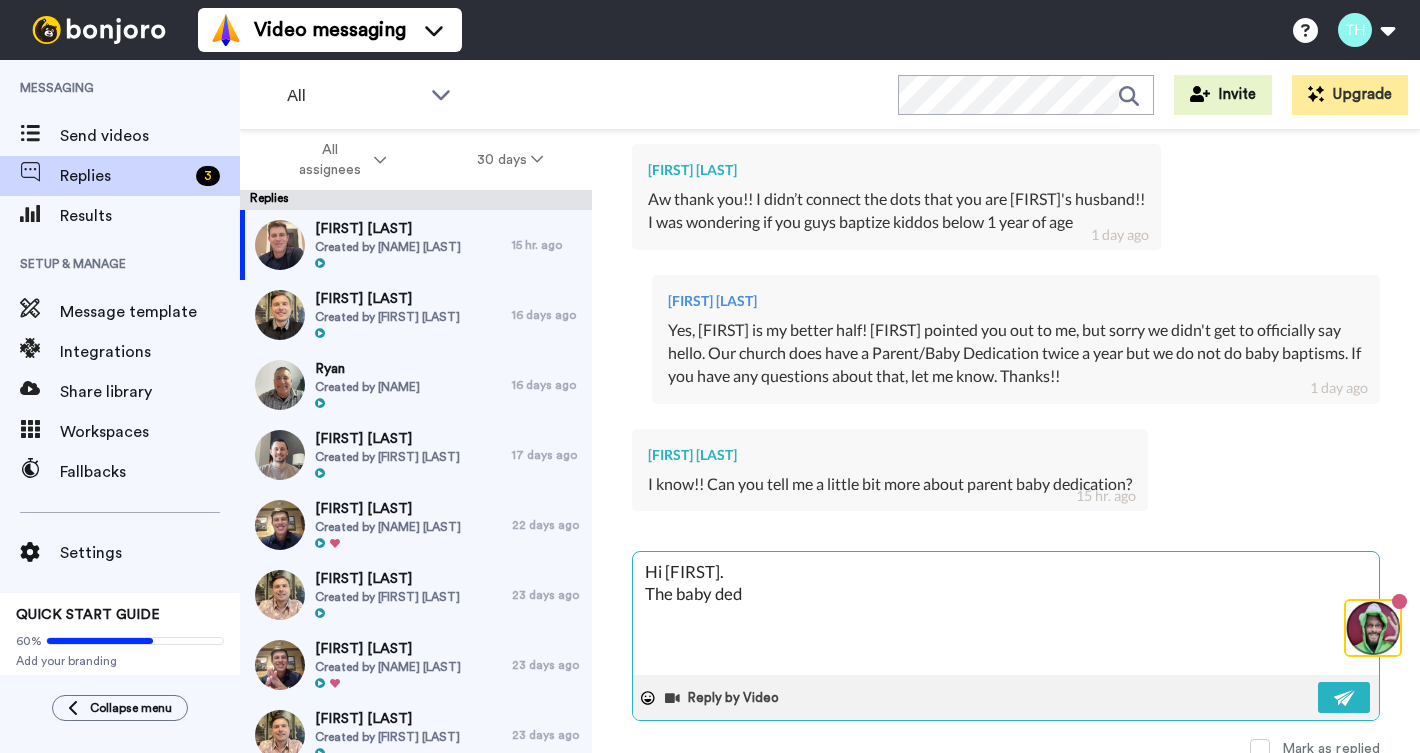 type on "Hi [NAME].
The baby dedi" 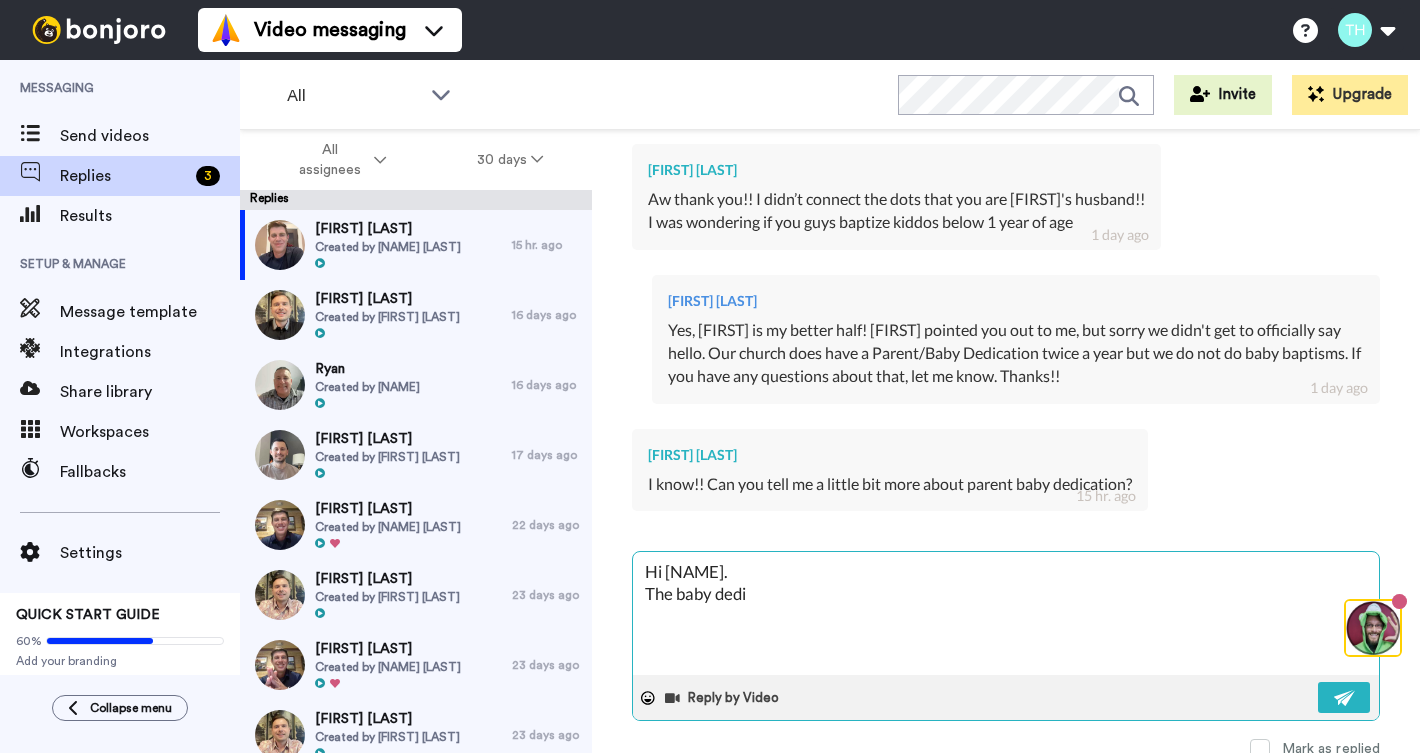 type on "Hi [NAME].
The baby dedic" 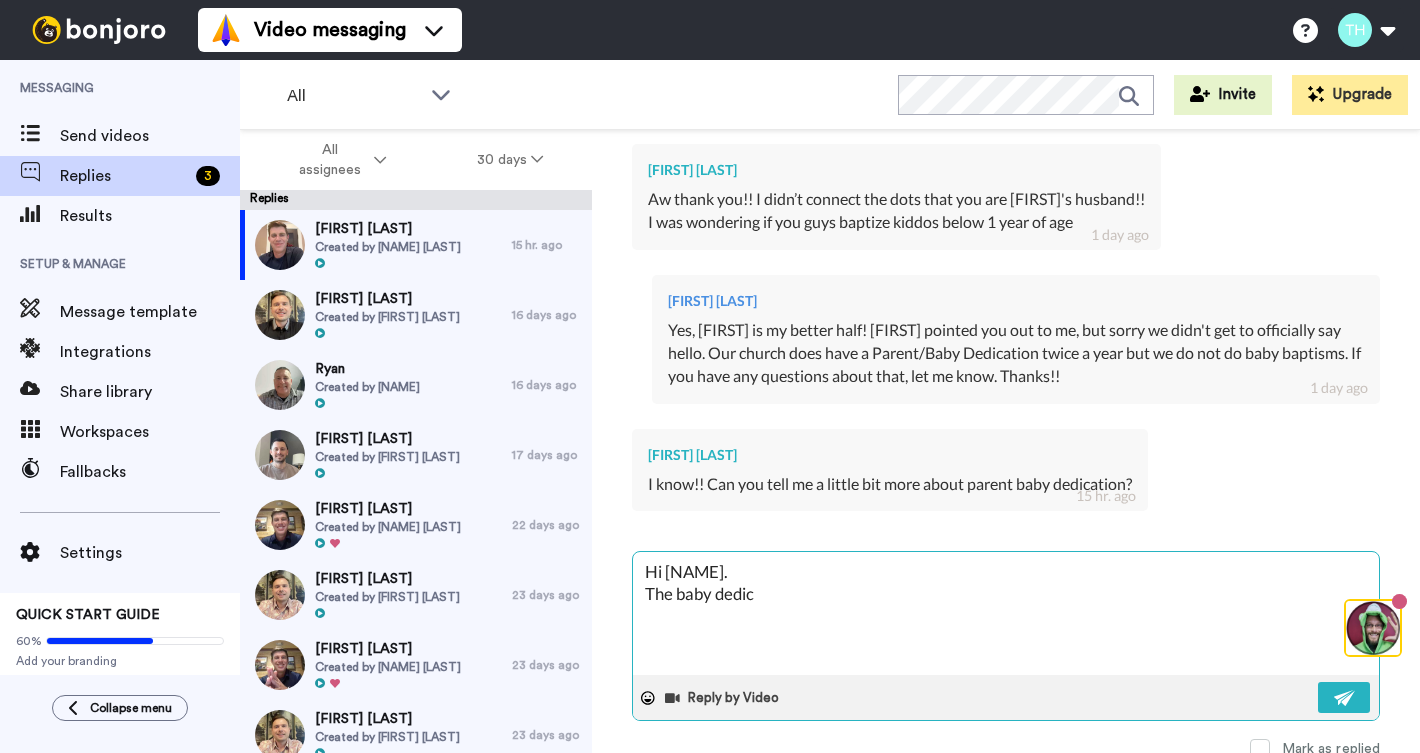 type on "Hi [FIRST].
The baby dedica" 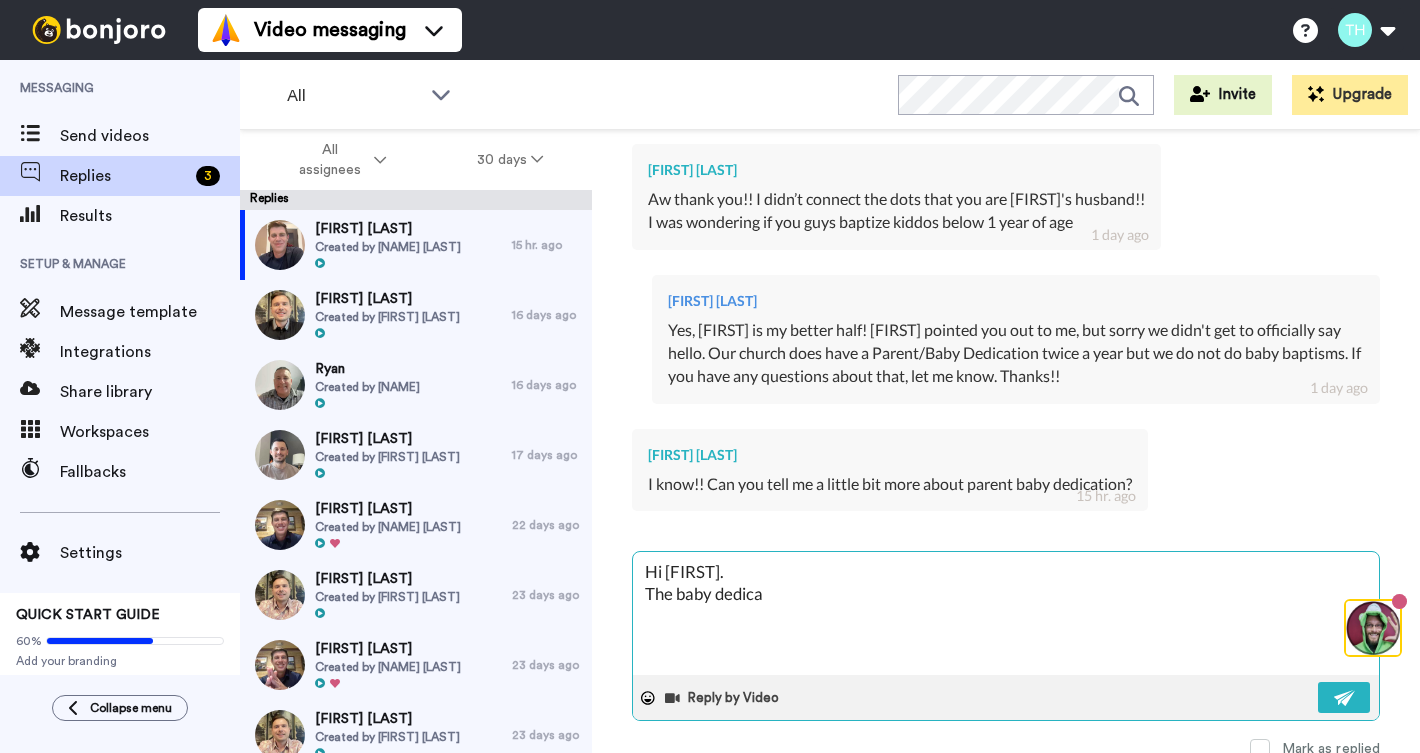 type on "Hi [FIRST].
The baby dedicat" 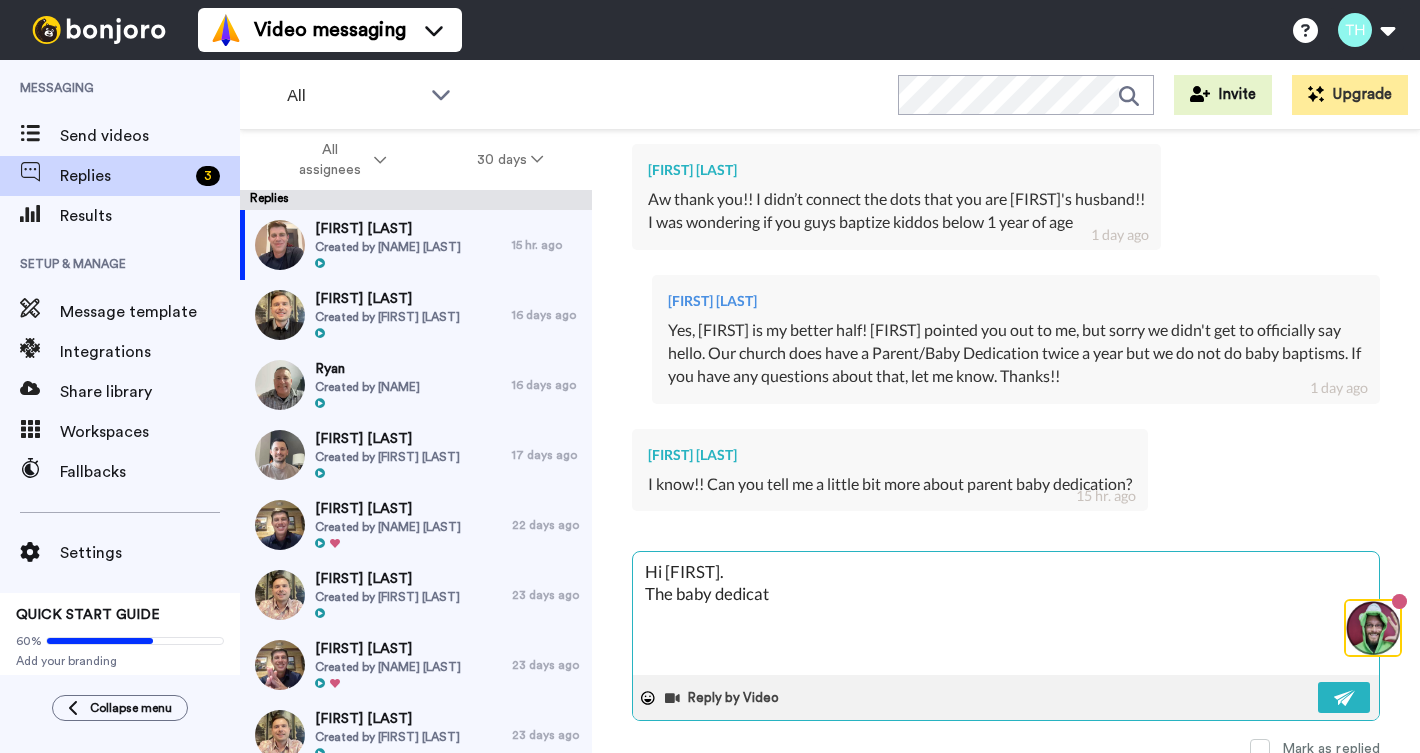 type on "Hi [NAME].
The baby dedicati" 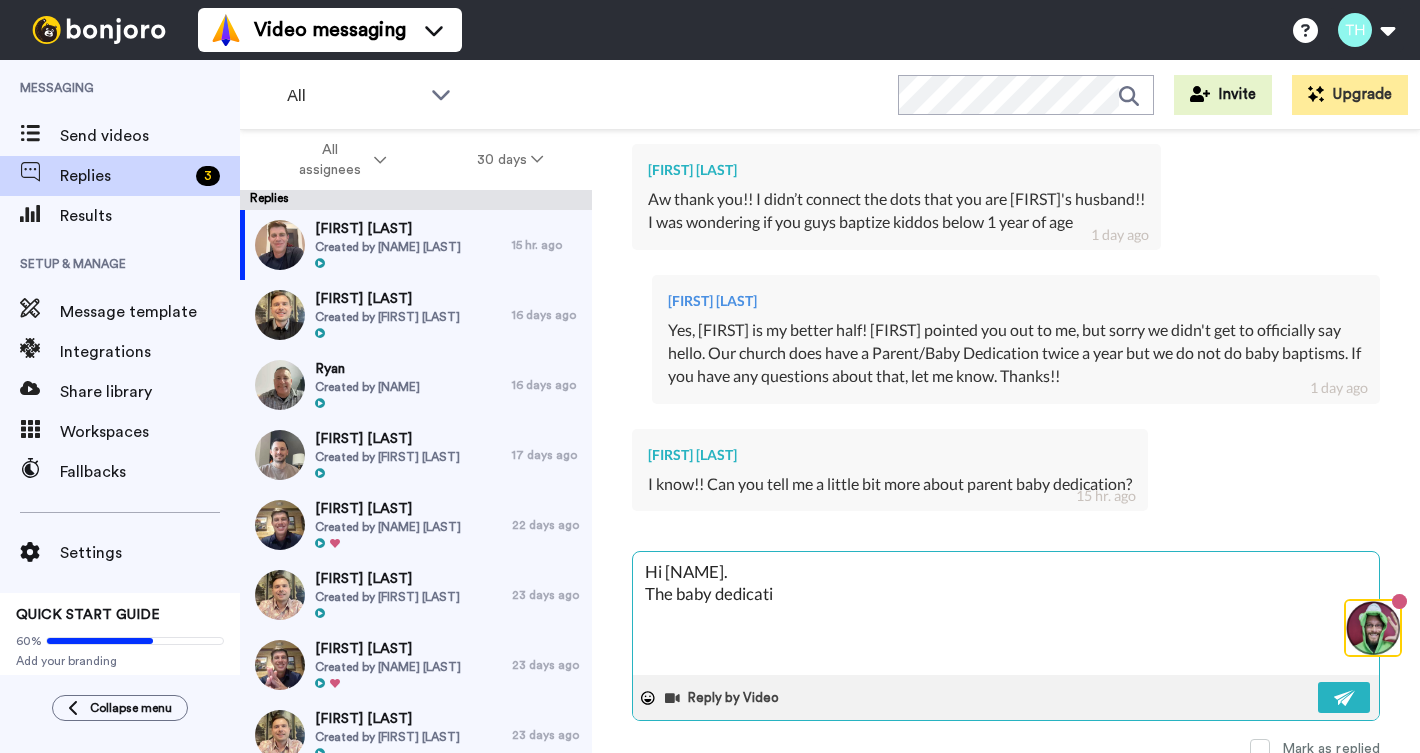 type on "Hi [FIRST].
The baby dedicatio" 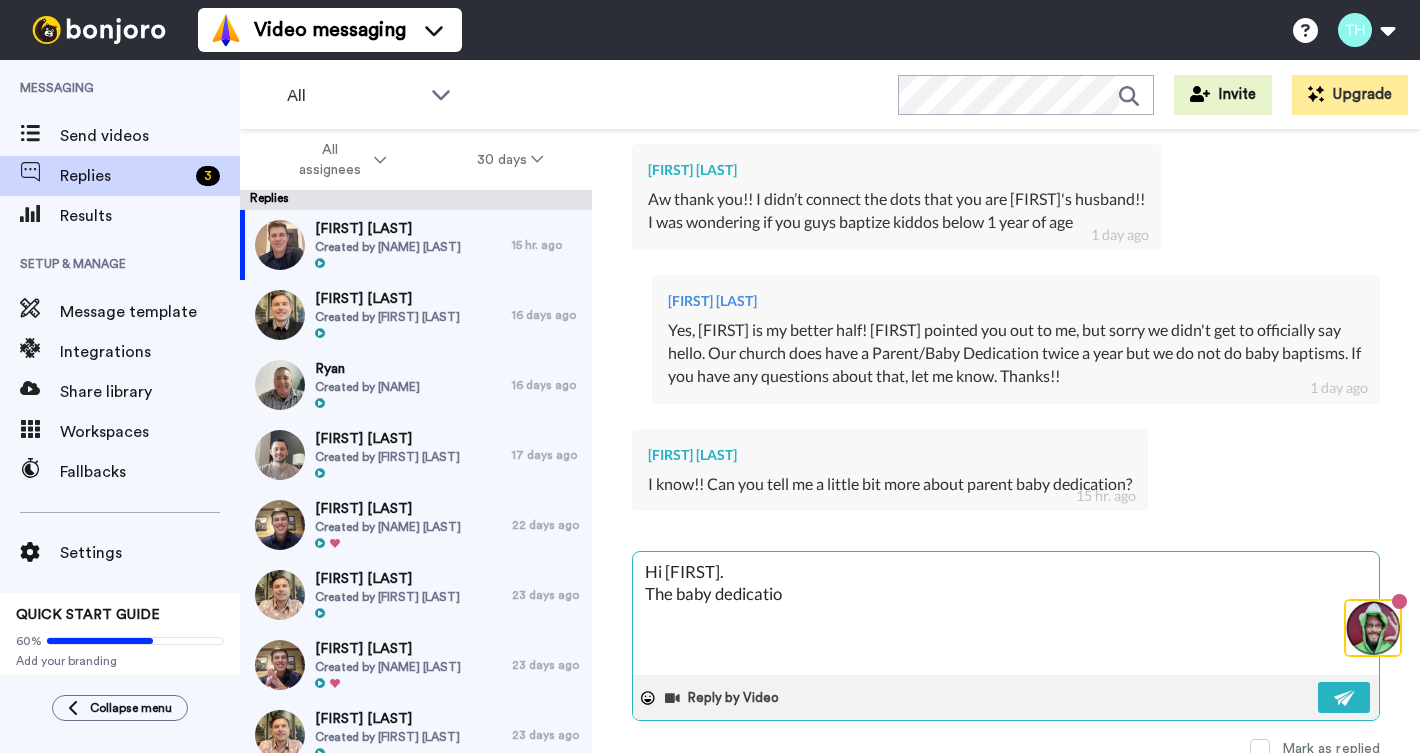 type on "Hi [FIRST].
The baby dedication" 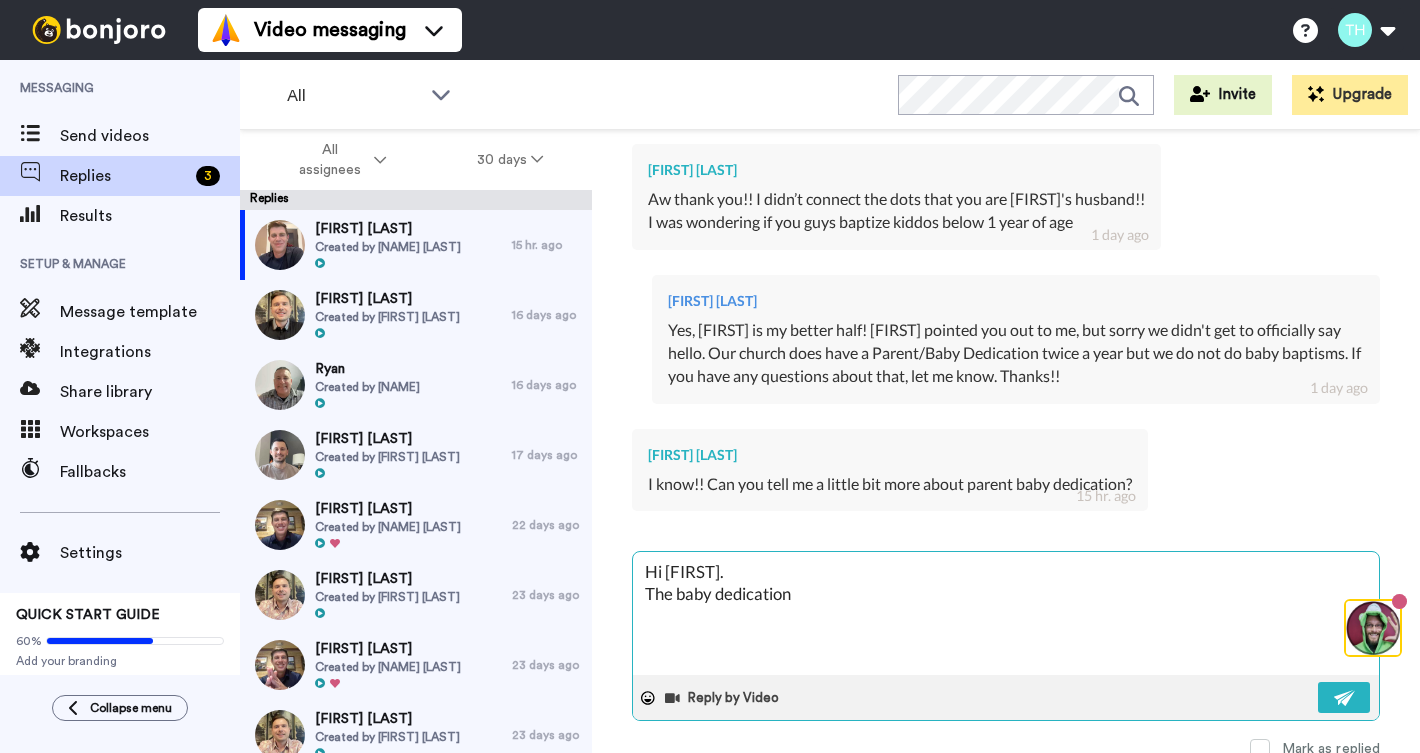type on "Hi [FIRST].
The baby dedication" 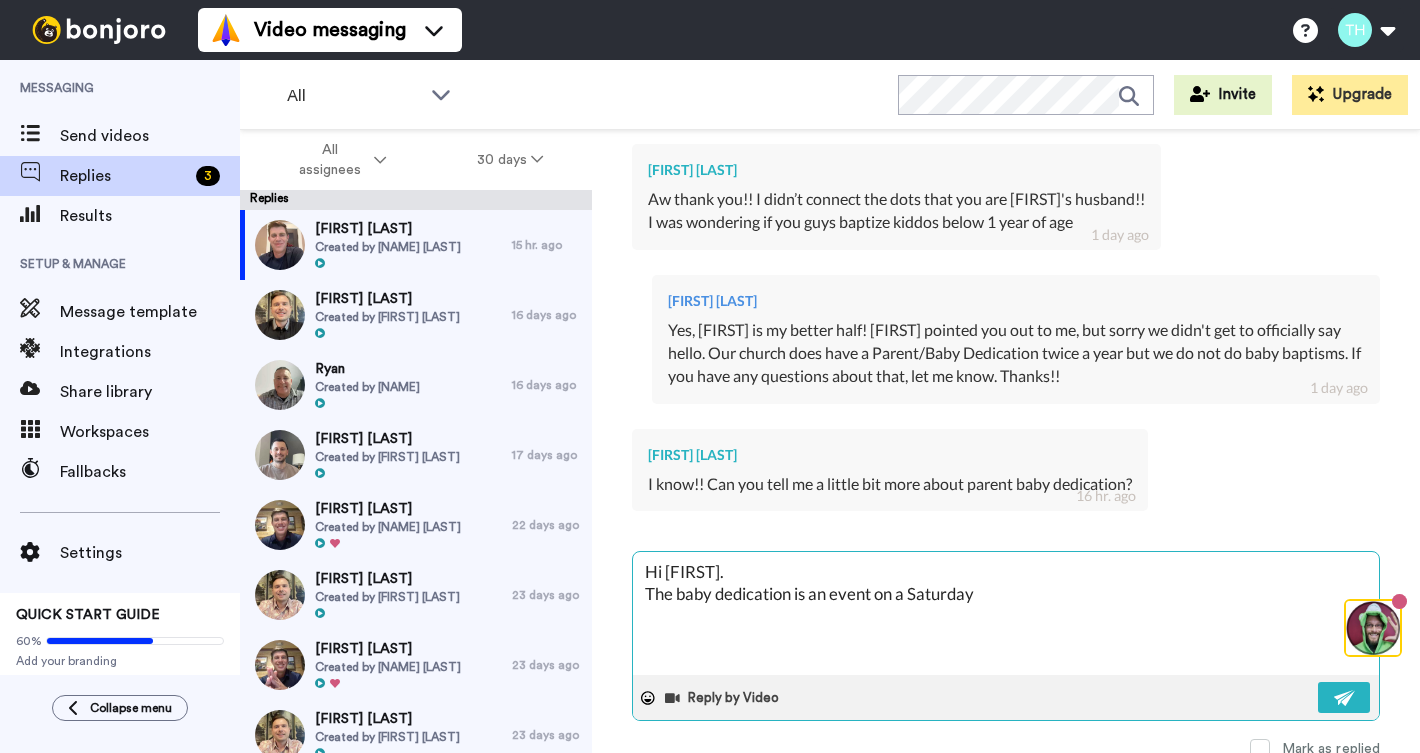 drag, startPoint x: 646, startPoint y: 588, endPoint x: 1011, endPoint y: 588, distance: 365 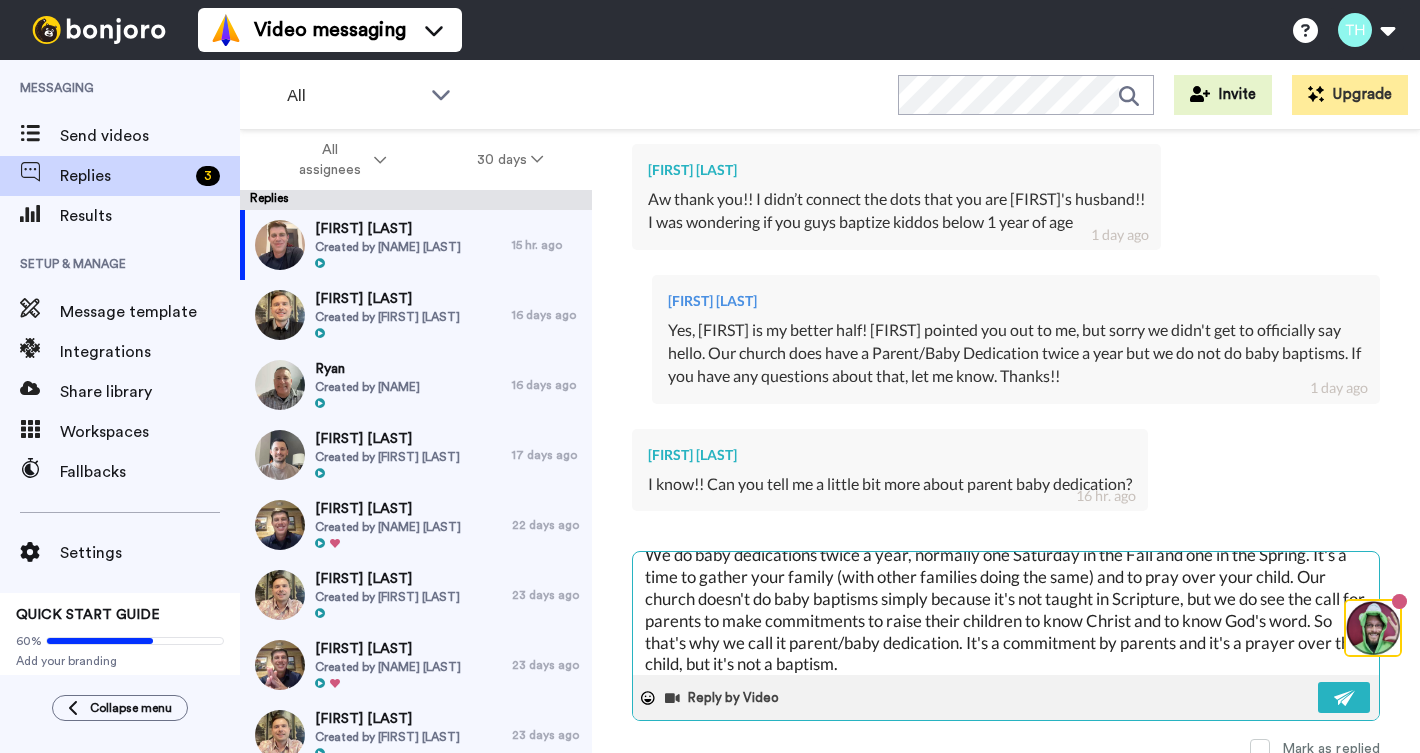 scroll, scrollTop: 27, scrollLeft: 0, axis: vertical 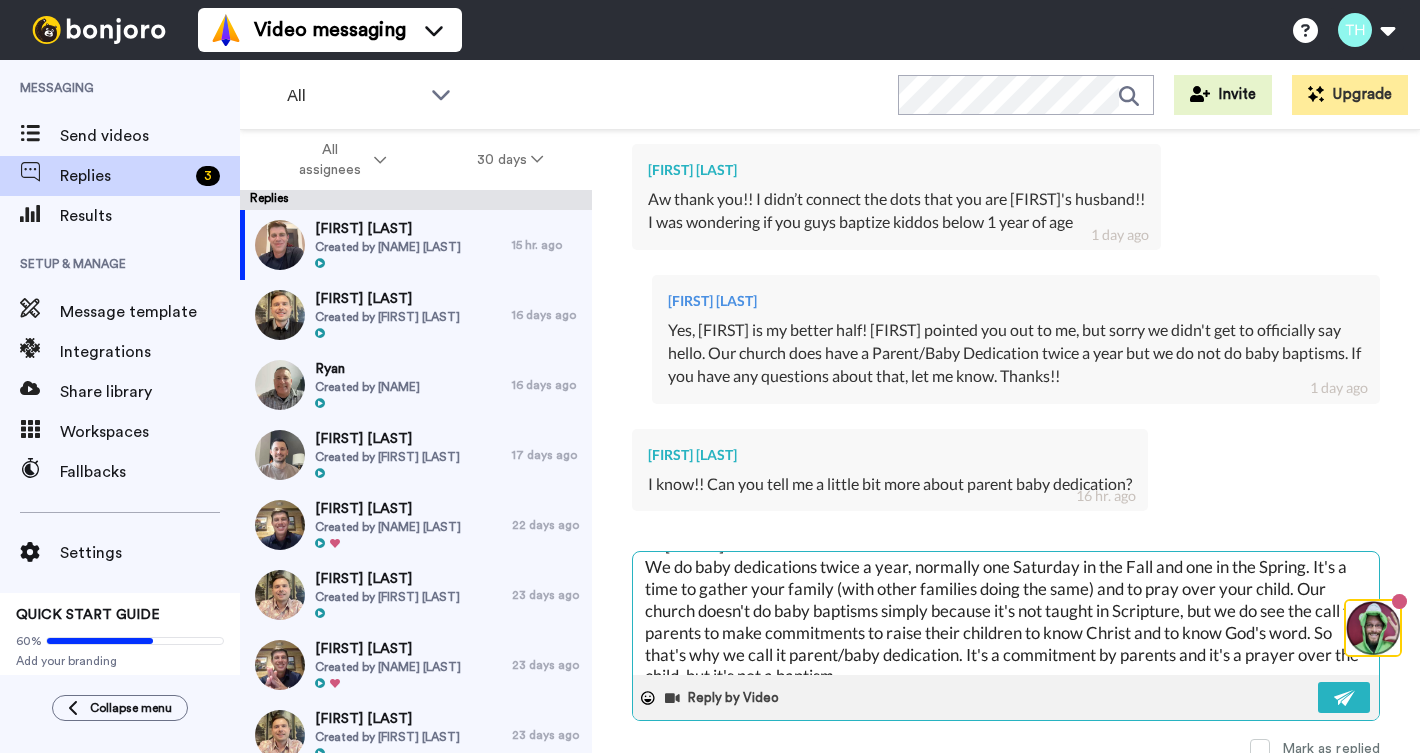 drag, startPoint x: 1301, startPoint y: 581, endPoint x: 740, endPoint y: 621, distance: 562.4242 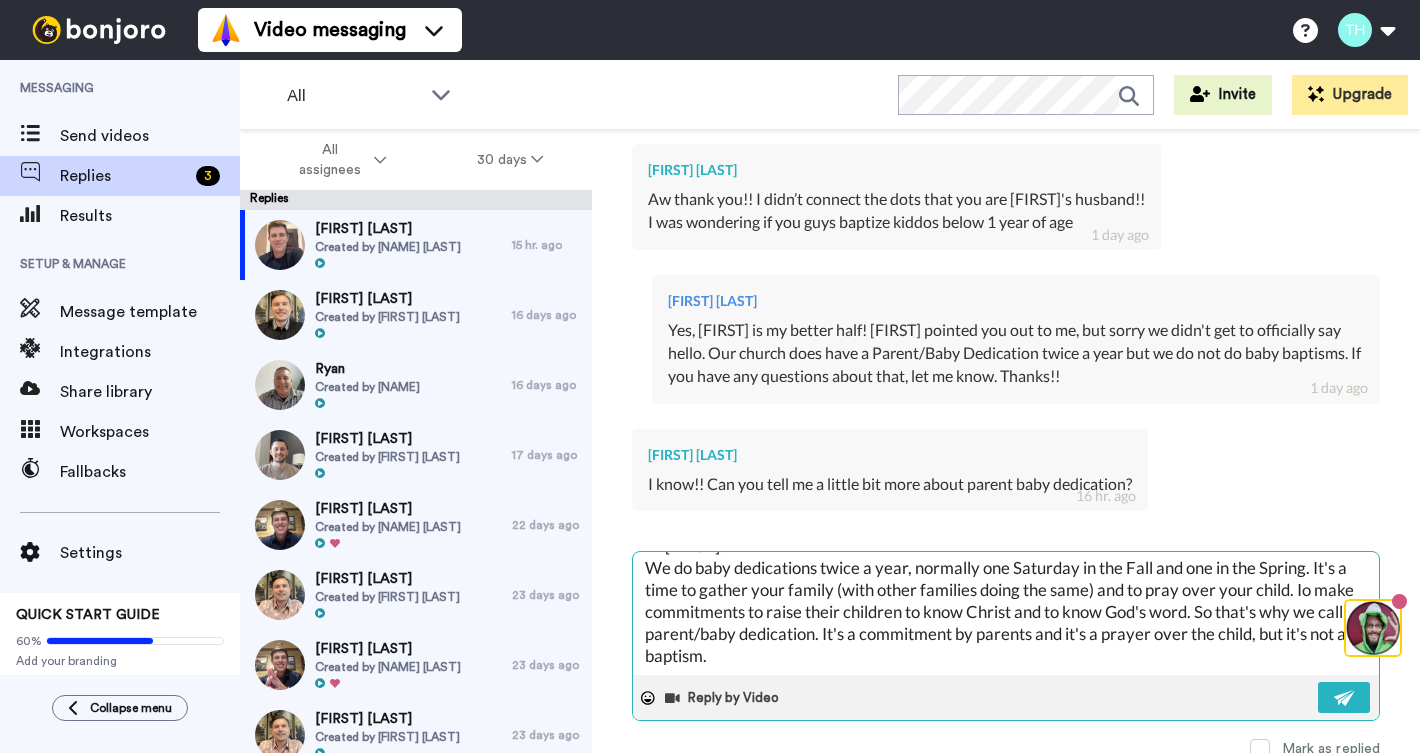 scroll, scrollTop: 21, scrollLeft: 0, axis: vertical 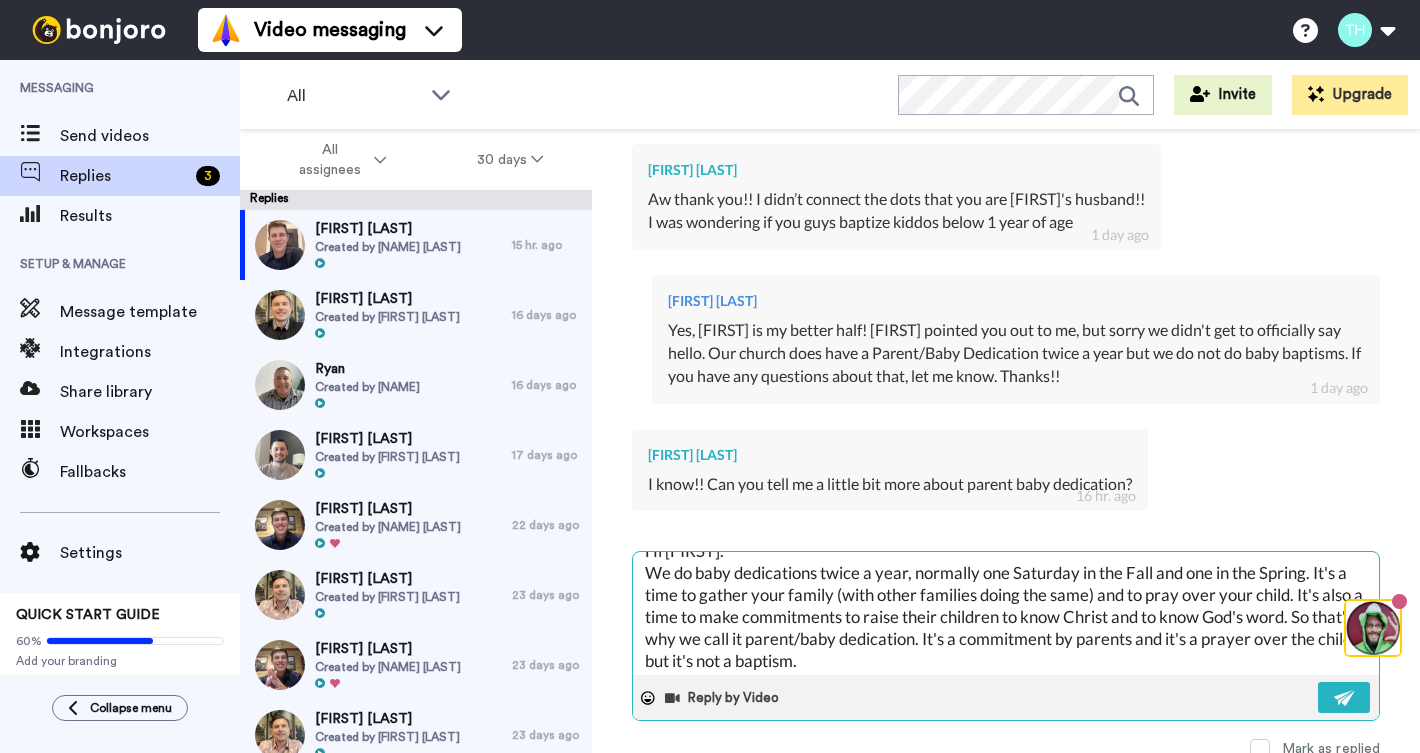 click on "Hi [FIRST].
We do baby dedications twice a year, normally one Saturday in the Fall and one in the Spring. It's a time to gather your family (with other families doing the same) and to pray over your child. It's also a time to make commitments to raise their children to know Christ and to know God's word. So that's why we call it parent/baby dedication. It's a commitment by parents and it's a prayer over the child, but it's not a baptism." at bounding box center (1006, 613) 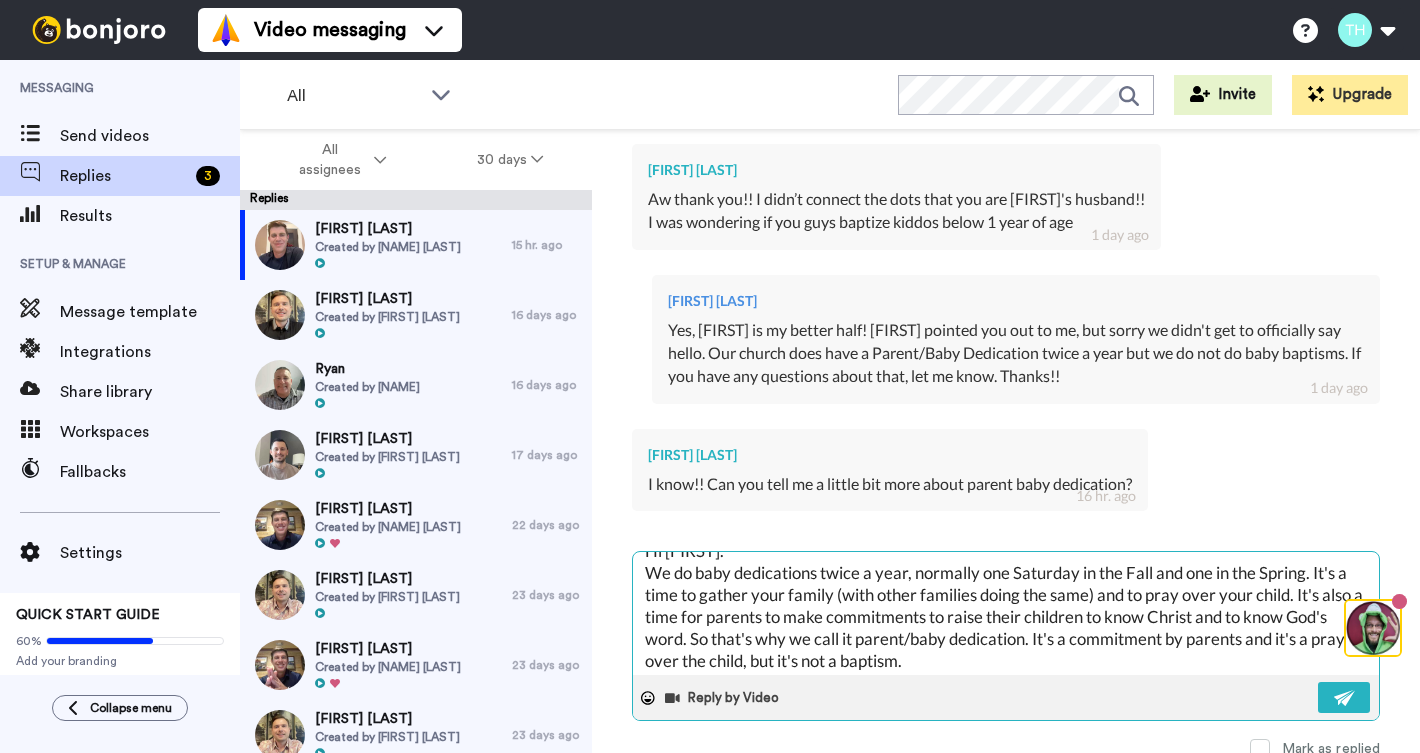 click on "Hi [FIRST].
We do baby dedications twice a year, normally one Saturday in the Fall and one in the Spring. It's a time to gather your family (with other families doing the same) and to pray over your child. It's also a time for parents to make commitments to raise their children to know Christ and to know God's word. So that's why we call it parent/baby dedication. It's a commitment by parents and it's a prayer over the child, but it's not a baptism." at bounding box center [1006, 613] 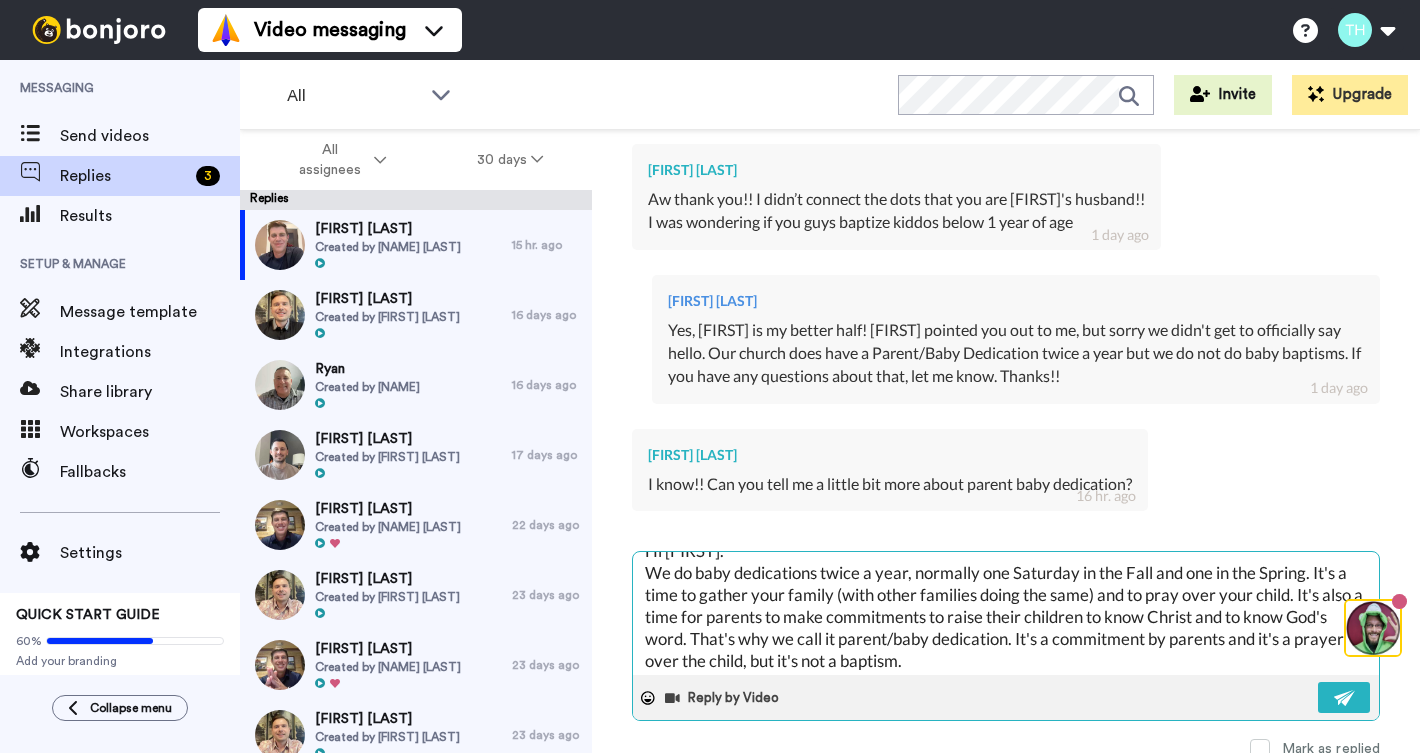 drag, startPoint x: 1018, startPoint y: 629, endPoint x: 783, endPoint y: 643, distance: 235.41666 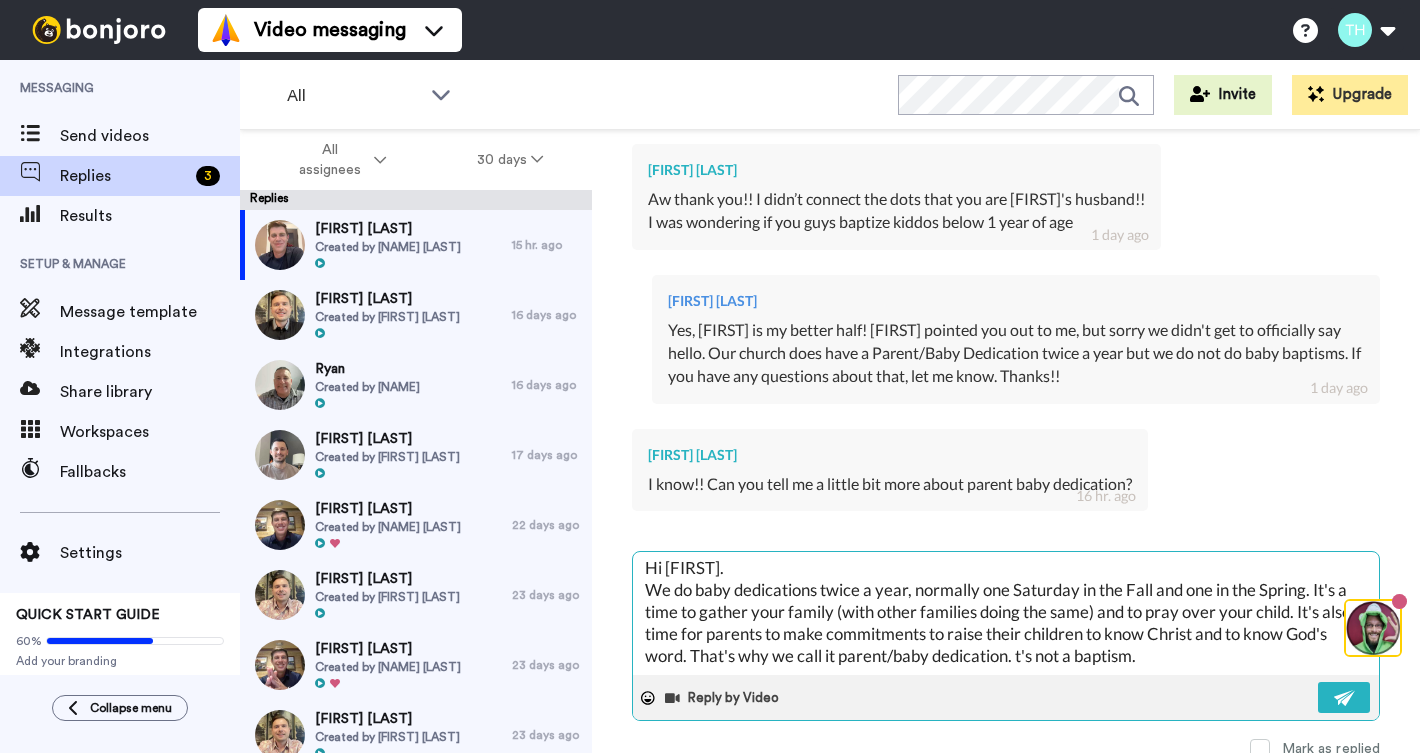 scroll, scrollTop: 0, scrollLeft: 0, axis: both 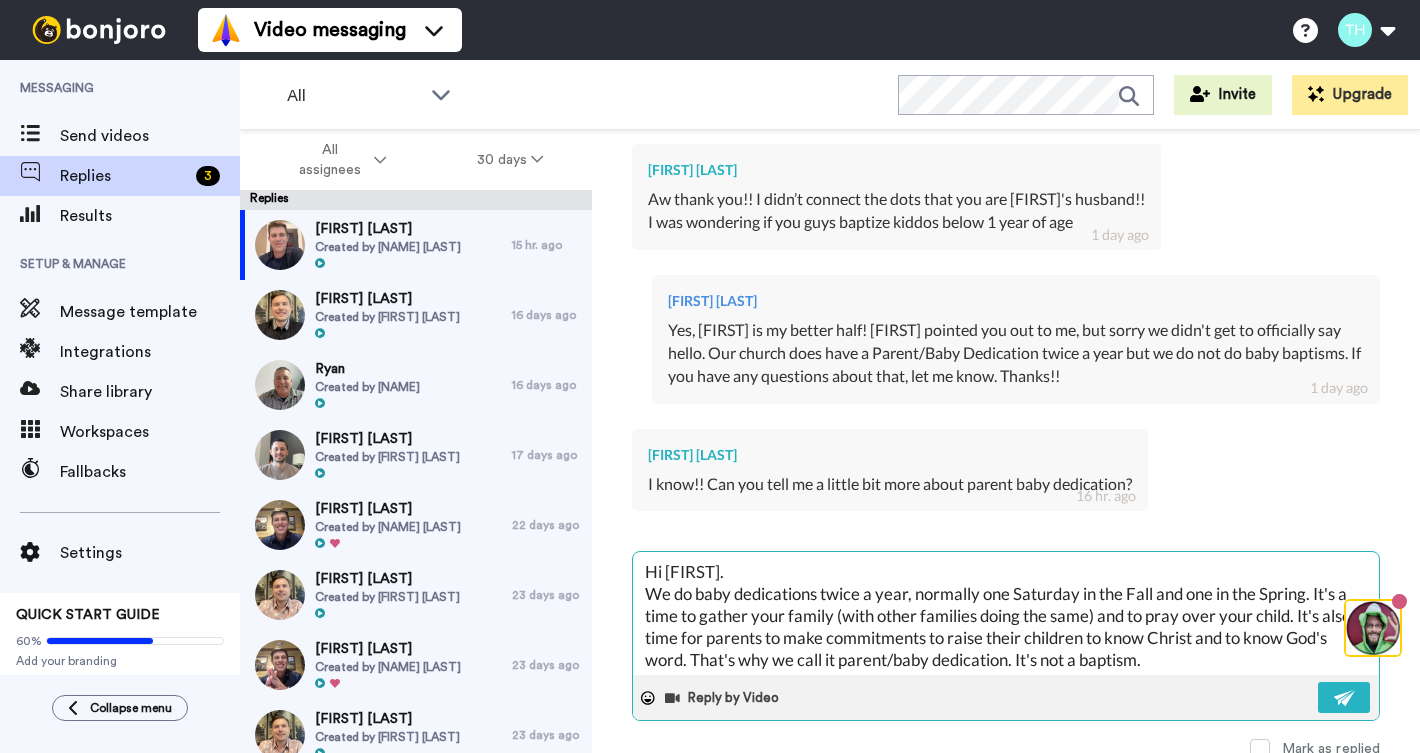 click on "Hi [FIRST].
We do baby dedications twice a year, normally one Saturday in the Fall and one in the Spring. It's a time to gather your family (with other families doing the same) and to pray over your child. It's also a time for parents to make commitments to raise their children to know Christ and to know God's word. That's why we call it parent/baby dedication. It's not a baptism." at bounding box center [1006, 613] 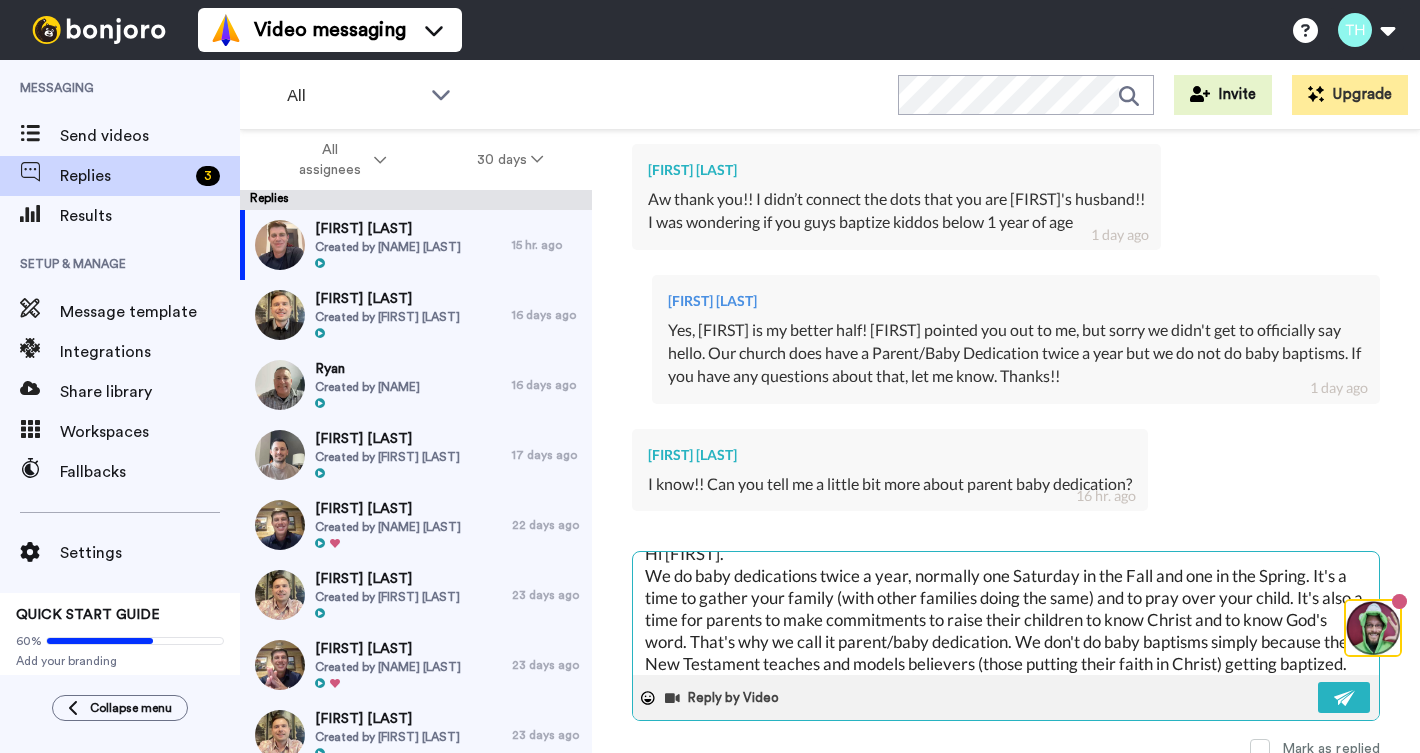 scroll, scrollTop: 22, scrollLeft: 0, axis: vertical 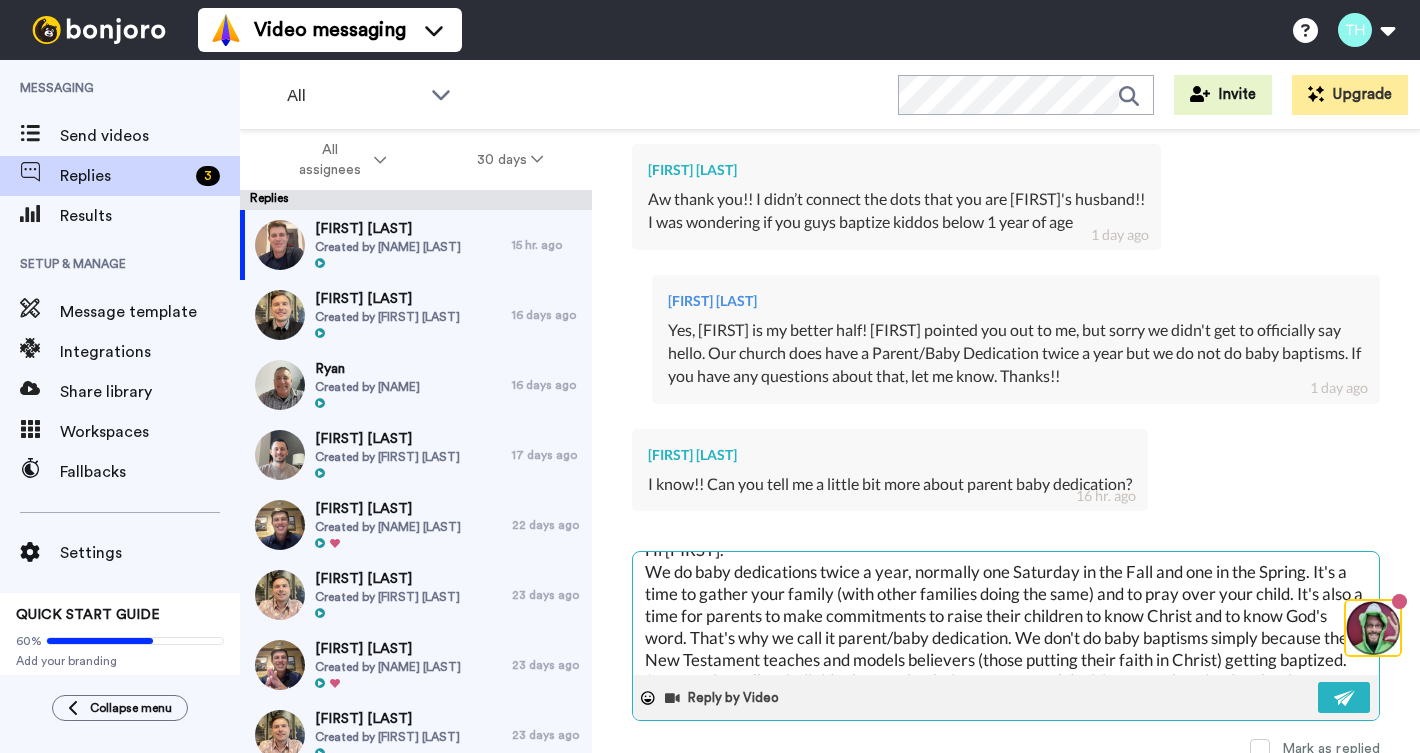 click on "Hi [FIRST].
We do baby dedications twice a year, normally one Saturday in the Fall and one in the Spring. It's a time to gather your family (with other families doing the same) and to pray over your child. It's also a time for parents to make commitments to raise their children to know Christ and to know God's word. That's why we call it parent/baby dedication. We don't do baby baptisms simply because the New Testament teaches and models believers (those putting their faith in Christ) getting baptized. So we wait to allow individuals to make their own personal decision to get baptized vs. having a parent decide that their child get baptized. I know that this is a little different from other church movements (like a Catholic background). It boils down to different theology. Hope that helps.
Thanks." at bounding box center [1006, 613] 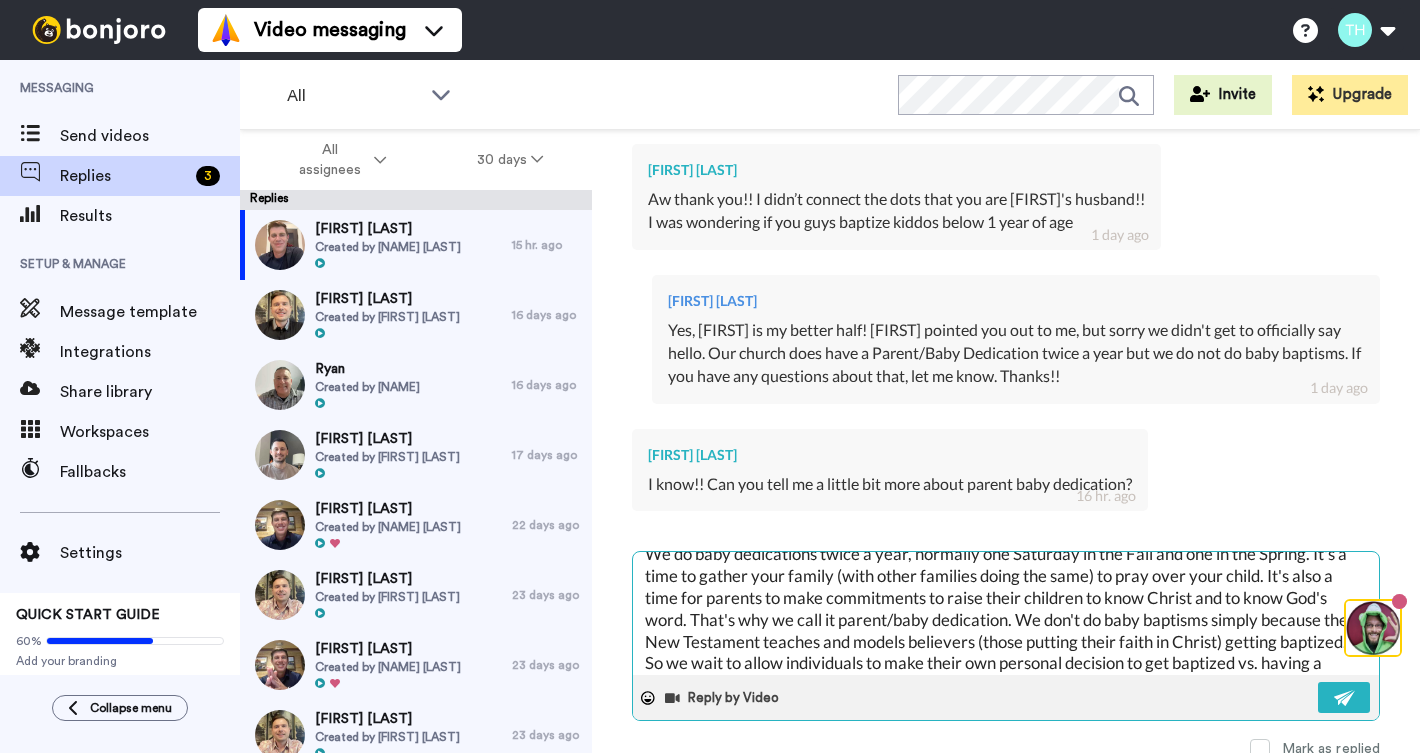 scroll, scrollTop: 49, scrollLeft: 0, axis: vertical 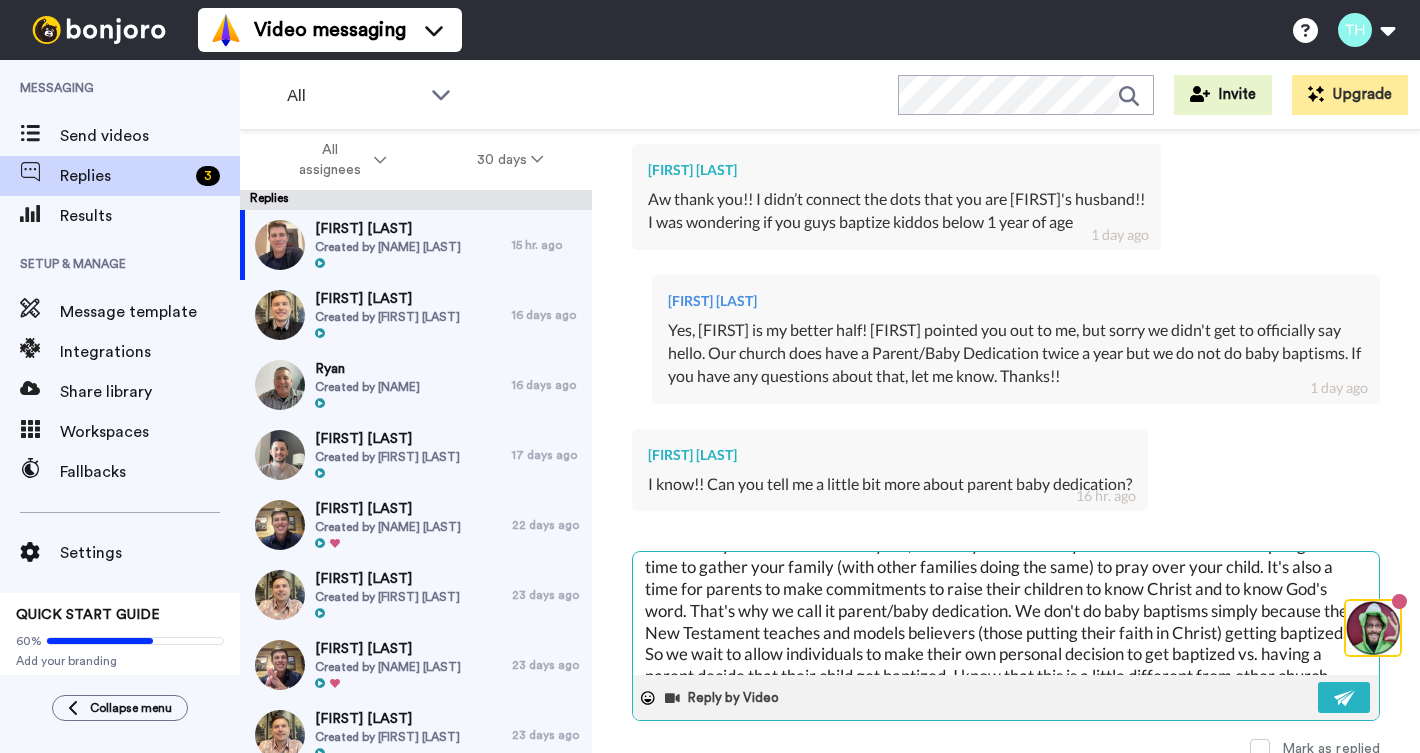 click on "Hi [FIRST].
We do baby dedications twice a year, normally one Saturday in the Fall and one in the Spring. It's a time to gather your family (with other families doing the same) to pray over your child. It's also a time for parents to make commitments to raise their children to know Christ and to know God's word. That's why we call it parent/baby dedication. We don't do baby baptisms simply because the New Testament teaches and models believers (those putting their faith in Christ) getting baptized. So we wait to allow individuals to make their own personal decision to get baptized vs. having a parent decide that their child get baptized. I know that this is a little different from other church movements (like a Catholic background). It boils down to different theology. Hope that helps.
Thanks." at bounding box center [1006, 613] 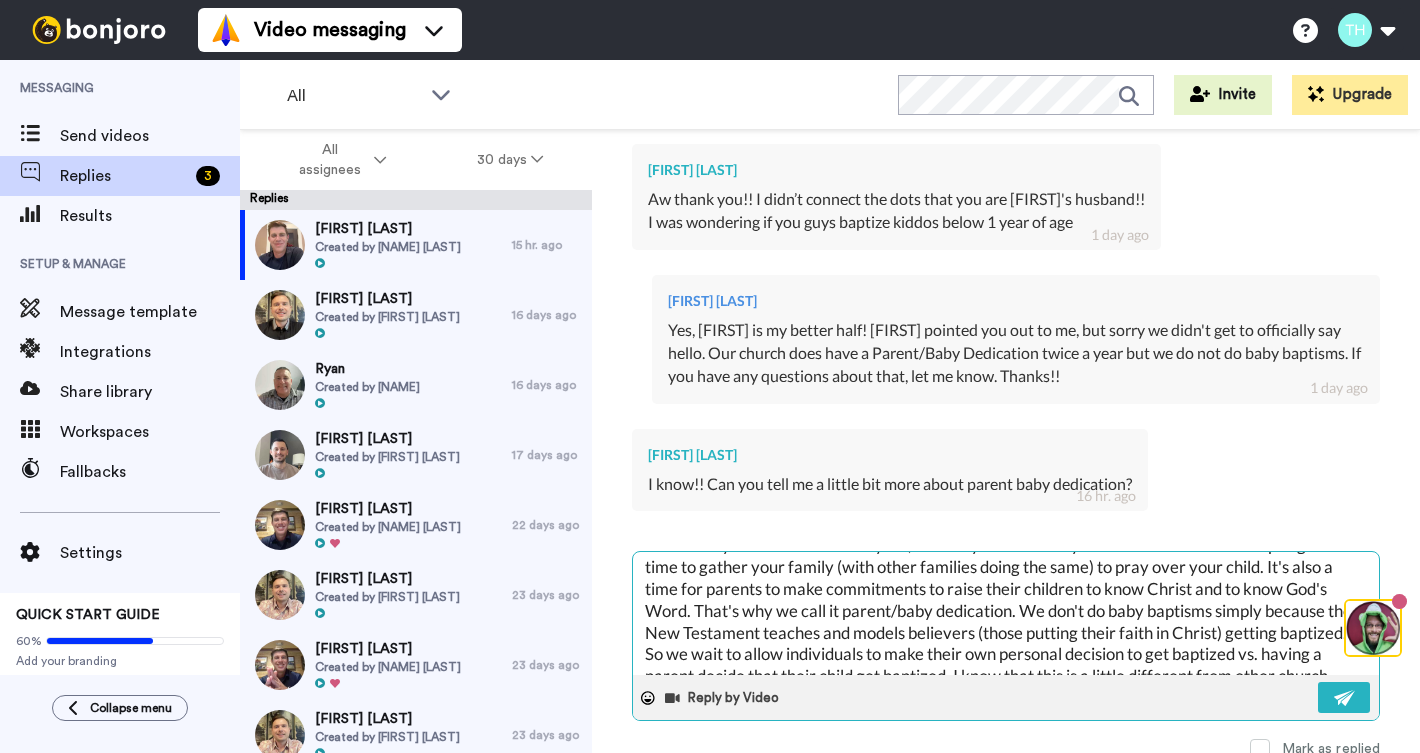 click on "Hi [FIRST].
We do baby dedications twice a year, normally one Saturday in the Fall and one in the Spring. It's a time to gather your family (with other families doing the same) to pray over your child. It's also a time for parents to make commitments to raise their children to know Christ and to know God's Word. That's why we call it parent/baby dedication. We don't do baby baptisms simply because the New Testament teaches and models believers (those putting their faith in Christ) getting baptized. So we wait to allow individuals to make their own personal decision to get baptized vs. having a parent decide that their child get baptized. I know that this is a little different from other church movements (like a Catholic background). It boils down to different theology. Hope that helps.
Thanks." at bounding box center [1006, 613] 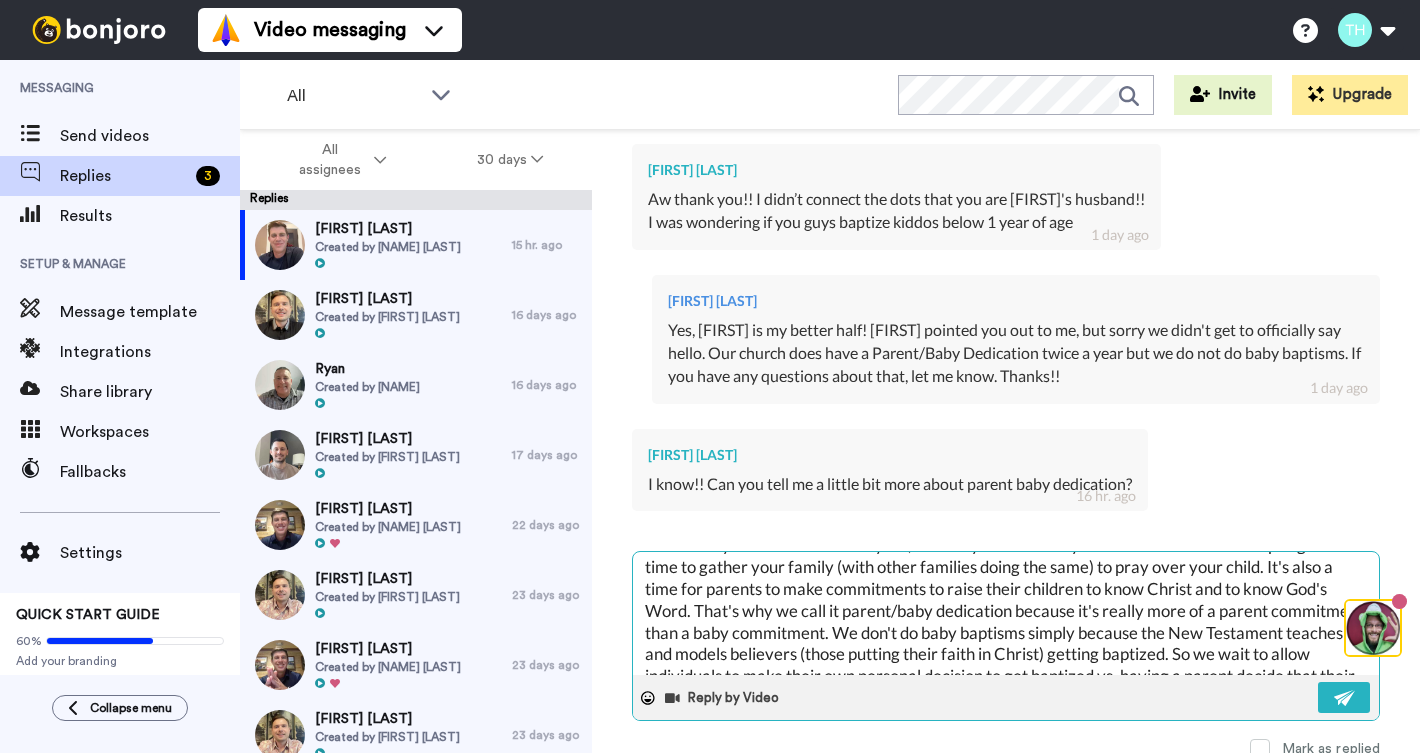 click on "Hi [FIRST].
We do baby dedications twice a year, normally one Saturday in the Fall and one in the Spring. It's a time to gather your family (with other families doing the same) to pray over your child. It's also a time for parents to make commitments to raise their children to know Christ and to know God's Word. That's why we call it parent/baby dedication because it's really more of a parent commitment than a baby commitment. We don't do baby baptisms simply because the New Testament teaches and models believers (those putting their faith in Christ) getting baptized. So we wait to allow individuals to make their own personal decision to get baptized vs. having a parent decide that their child get baptized. I know that this is a little different from other church movements (like a Catholic background). It boils down to different theology. Hope that helps.
Thanks." at bounding box center (1006, 613) 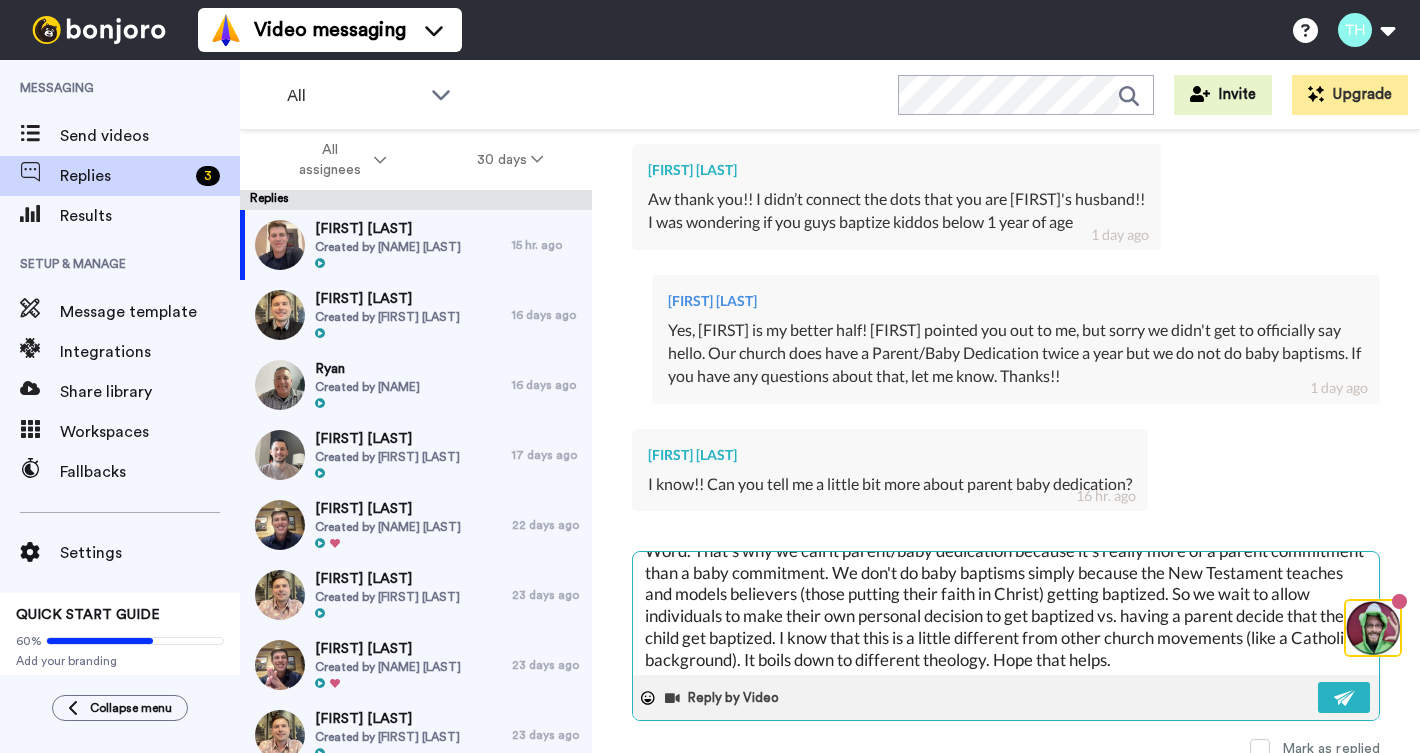 scroll, scrollTop: 111, scrollLeft: 0, axis: vertical 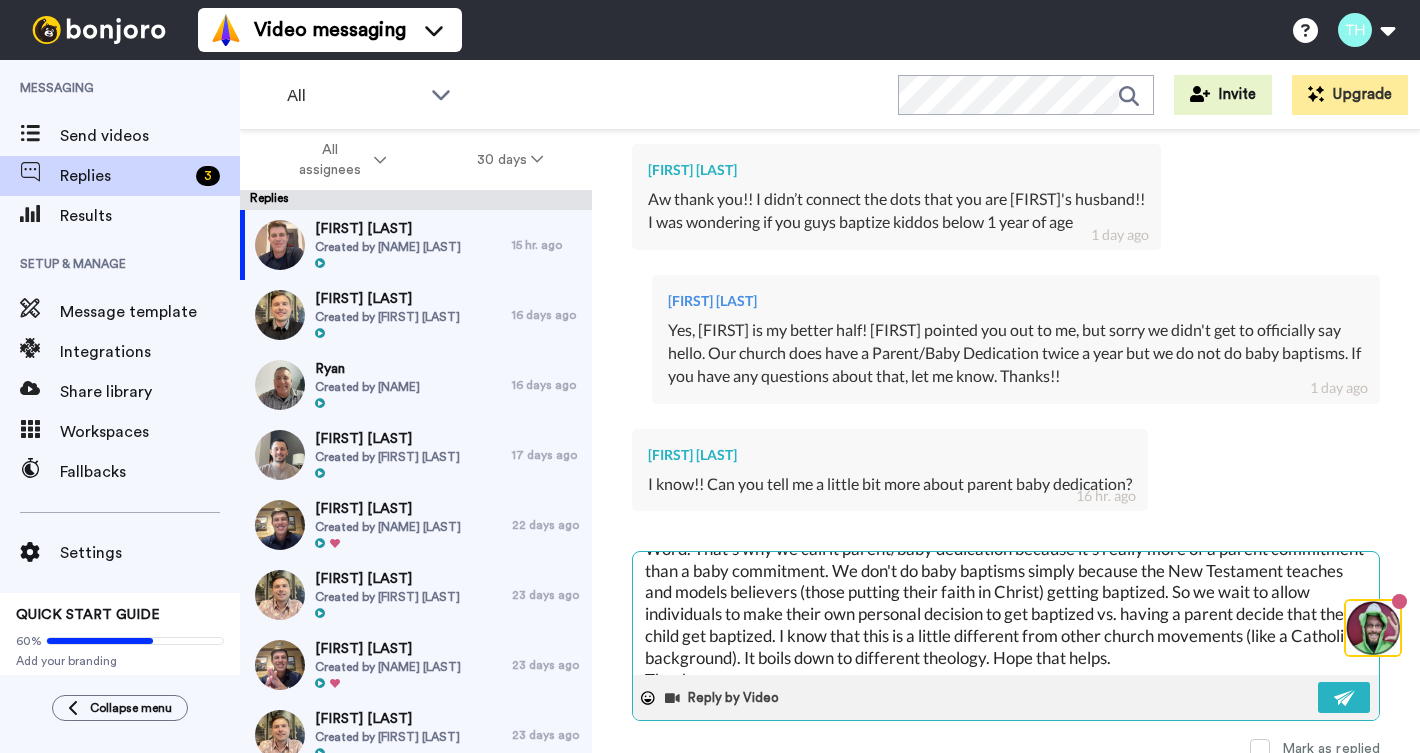 click on "Hi [FIRST].
We do baby dedications twice a year, normally one Saturday in the Fall and one in the Spring. It's a time to gather your family (with other families doing the same) to pray over your child. It's also a time for parents to make commitments to raise their children to know Christ and to know God's Word. That's why we call it parent/baby dedication because it's really more of a parent commitment than a baby commitment. We don't do baby baptisms simply because the New Testament teaches and models believers (those putting their faith in Christ) getting baptized. So we wait to allow individuals to make their own personal decision to get baptized vs. having a parent decide that their child get baptized. I know that this is a little different from other church movements (like a Catholic background). It boils down to different theology. Hope that helps.
Thanks." at bounding box center (1006, 613) 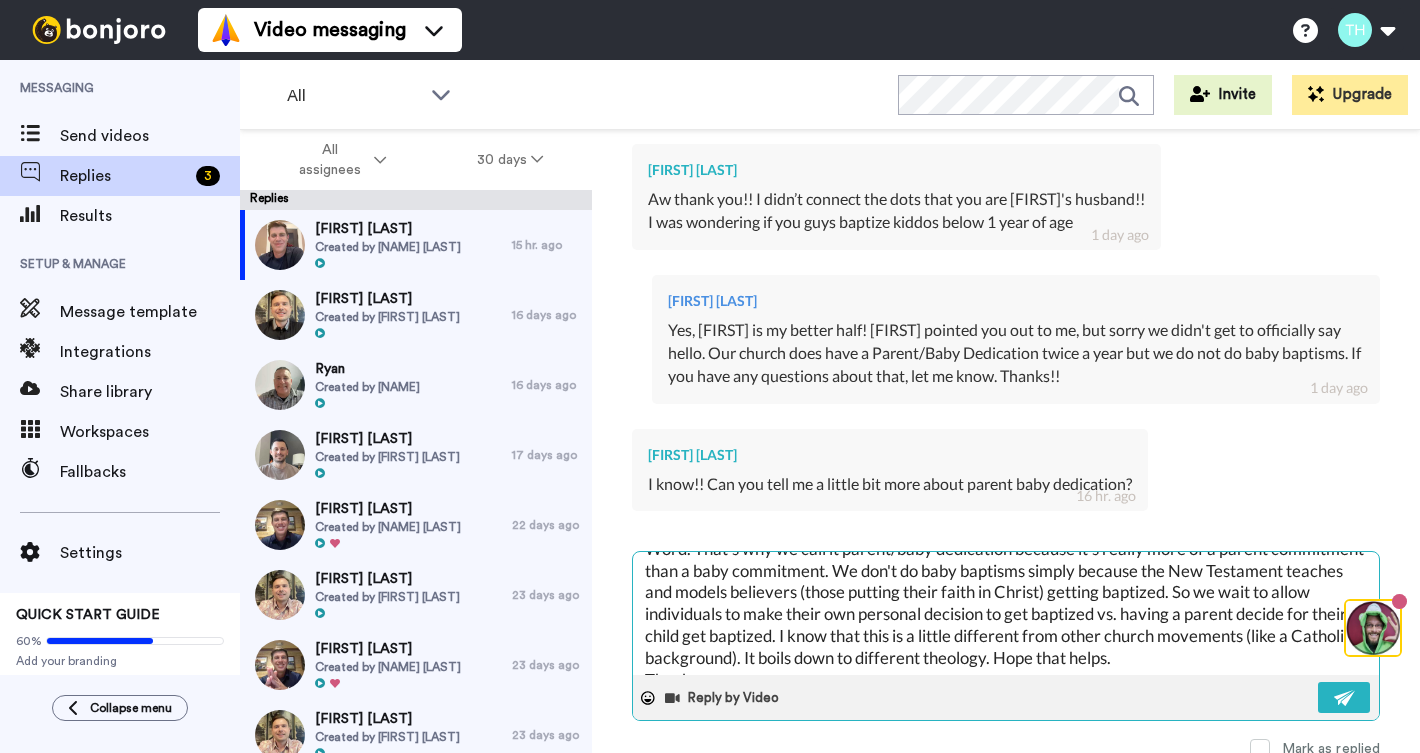 click on "Hi [FIRST].
We do baby dedications twice a year, normally one Saturday in the Fall and one in the Spring. It's a time to gather your family (with other families doing the same) to pray over your child. It's also a time for parents to make commitments to raise their children to know Christ and to know God's Word. That's why we call it parent/baby dedication because it's really more of a parent commitment than a baby commitment. We don't do baby baptisms simply because the New Testament teaches and models believers (those putting their faith in Christ) getting baptized. So we wait to allow individuals to make their own personal decision to get baptized vs. having a parent decide for their  child get baptized. I know that this is a little different from other church movements (like a Catholic background). It boils down to different theology. Hope that helps.
Thanks." at bounding box center (1006, 613) 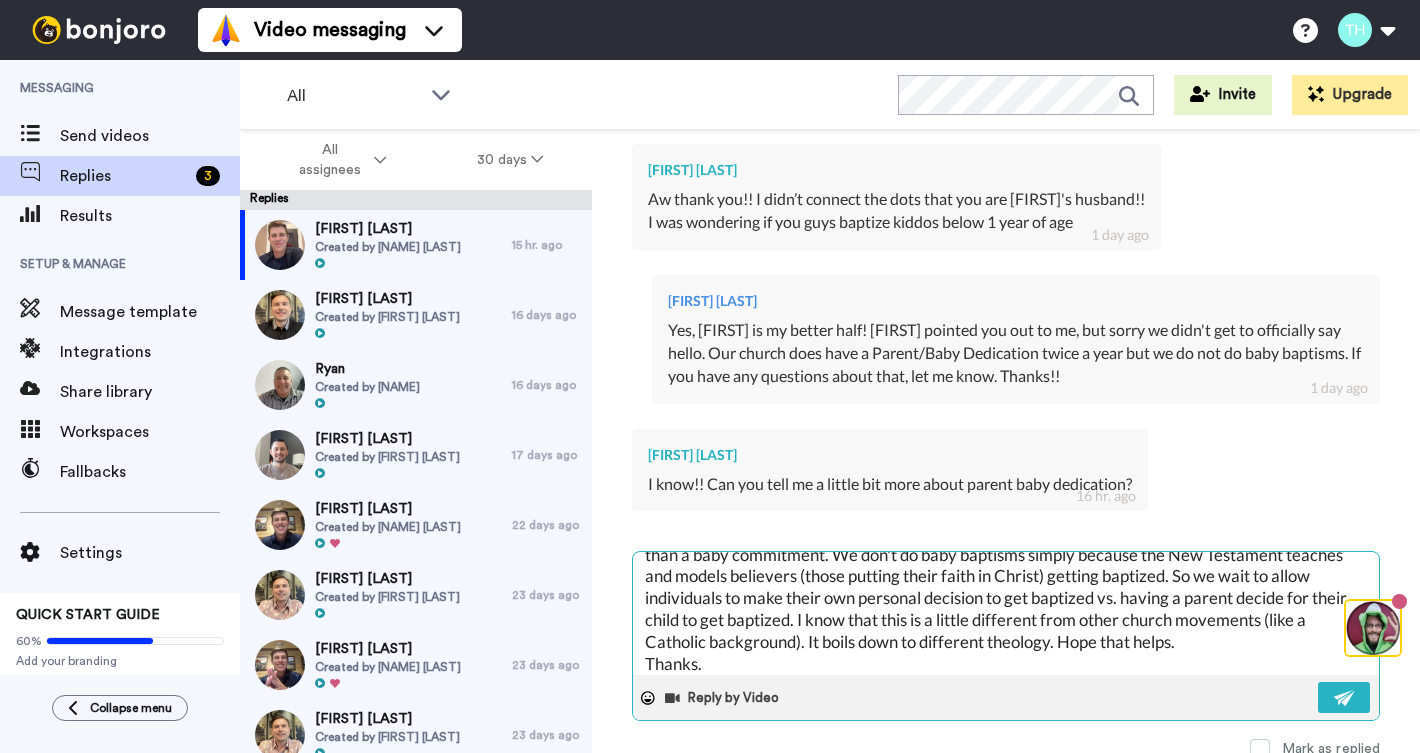 scroll, scrollTop: 126, scrollLeft: 0, axis: vertical 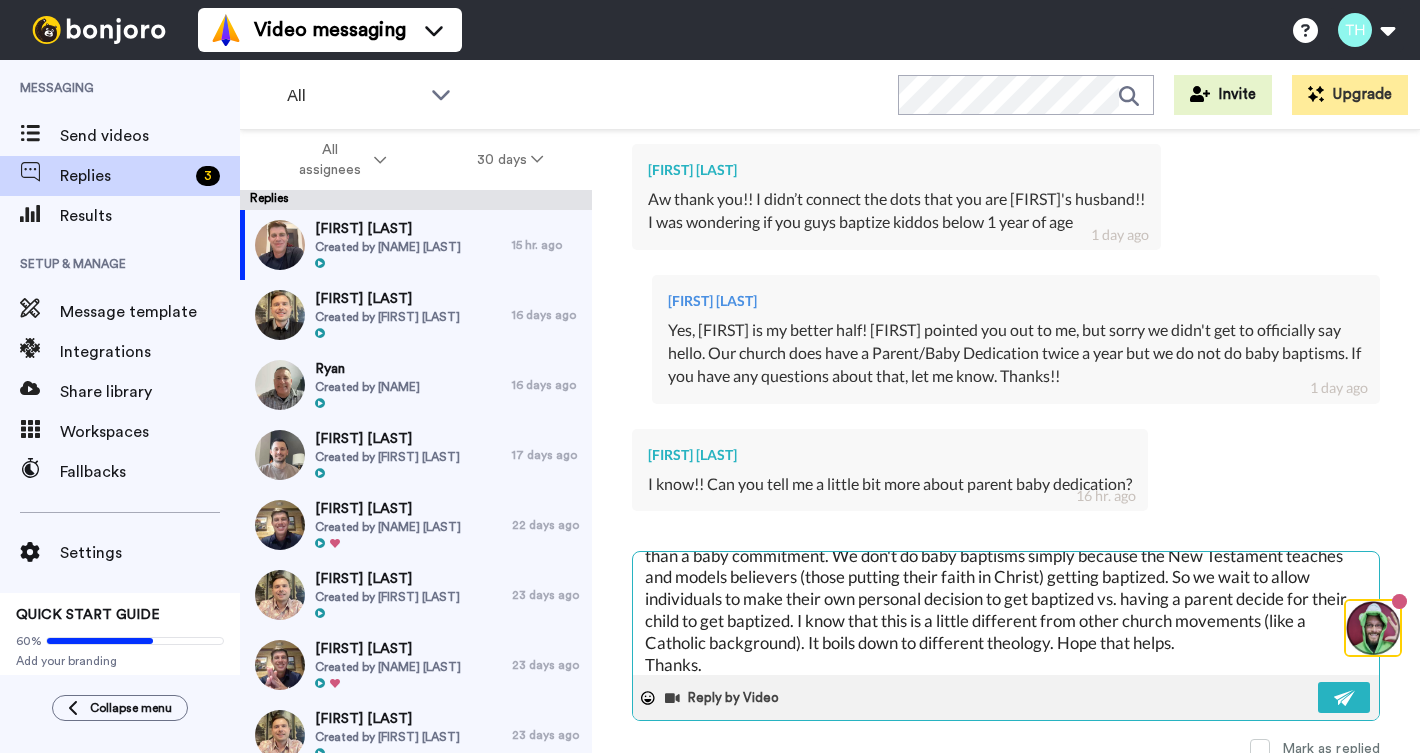 click on "Hi [FIRST].
We do baby dedications twice a year, normally one Saturday in the Fall and one in the Spring. It's a time to gather your family (with other families doing the same) to pray over your child. It's also a time for parents to make commitments to raise their children to know Christ and to know God's Word. That's why we call it parent/baby dedication because it's really more of a parent commitment than a baby commitment. We don't do baby baptisms simply because the New Testament teaches and models believers (those putting their faith in Christ) getting baptized. So we wait to allow individuals to make their own personal decision to get baptized vs. having a parent decide for their  child to get baptized. I know that this is a little different from other church movements (like a Catholic background). It boils down to different theology. Hope that helps.
Thanks." at bounding box center (1006, 613) 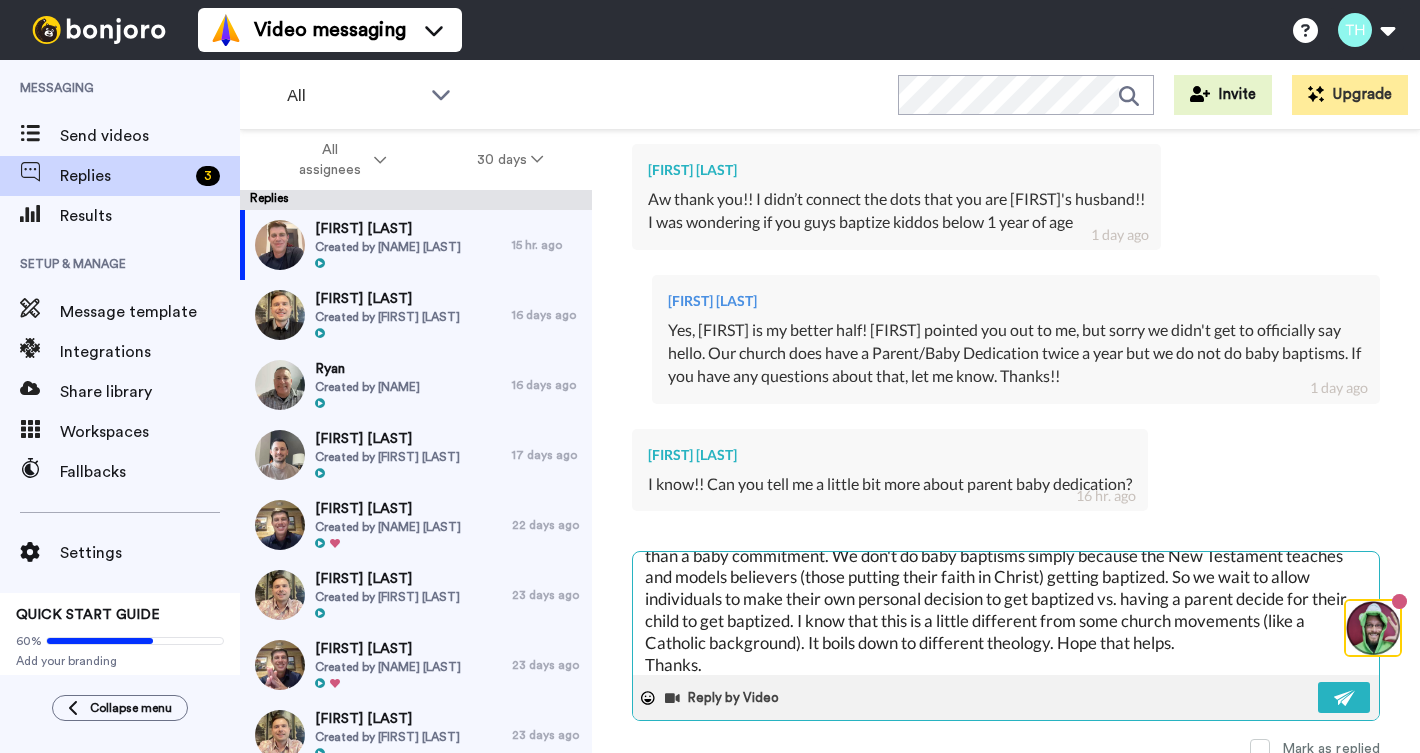 click on "Hi [FIRST].
We do baby dedications twice a year, normally one Saturday in the Fall and one in the Spring. It's a time to gather your family (with other families doing the same) to pray over your child. It's also a time for parents to make commitments to raise their children to know Christ and to know God's Word. That's why we call it parent/baby dedication because it's really more of a parent commitment than a baby commitment. We don't do baby baptisms simply because the New Testament teaches and models believers (those putting their faith in Christ) getting baptized. So we wait to allow individuals to make their own personal decision to get baptized vs. having a parent decide for their  child to get baptized. I know that this is a little different from some church movements (like a Catholic background). It boils down to different theology. Hope that helps.
Thanks." at bounding box center [1006, 613] 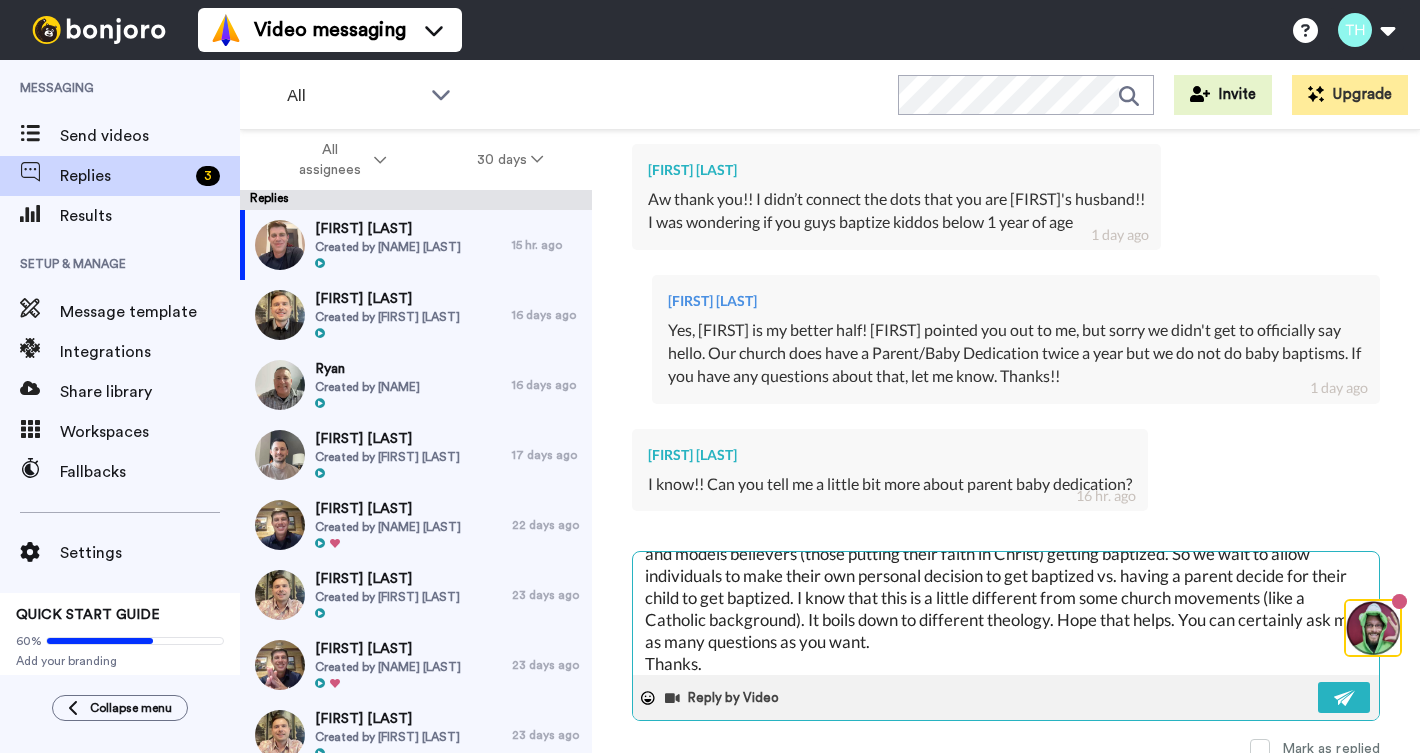 scroll, scrollTop: 147, scrollLeft: 0, axis: vertical 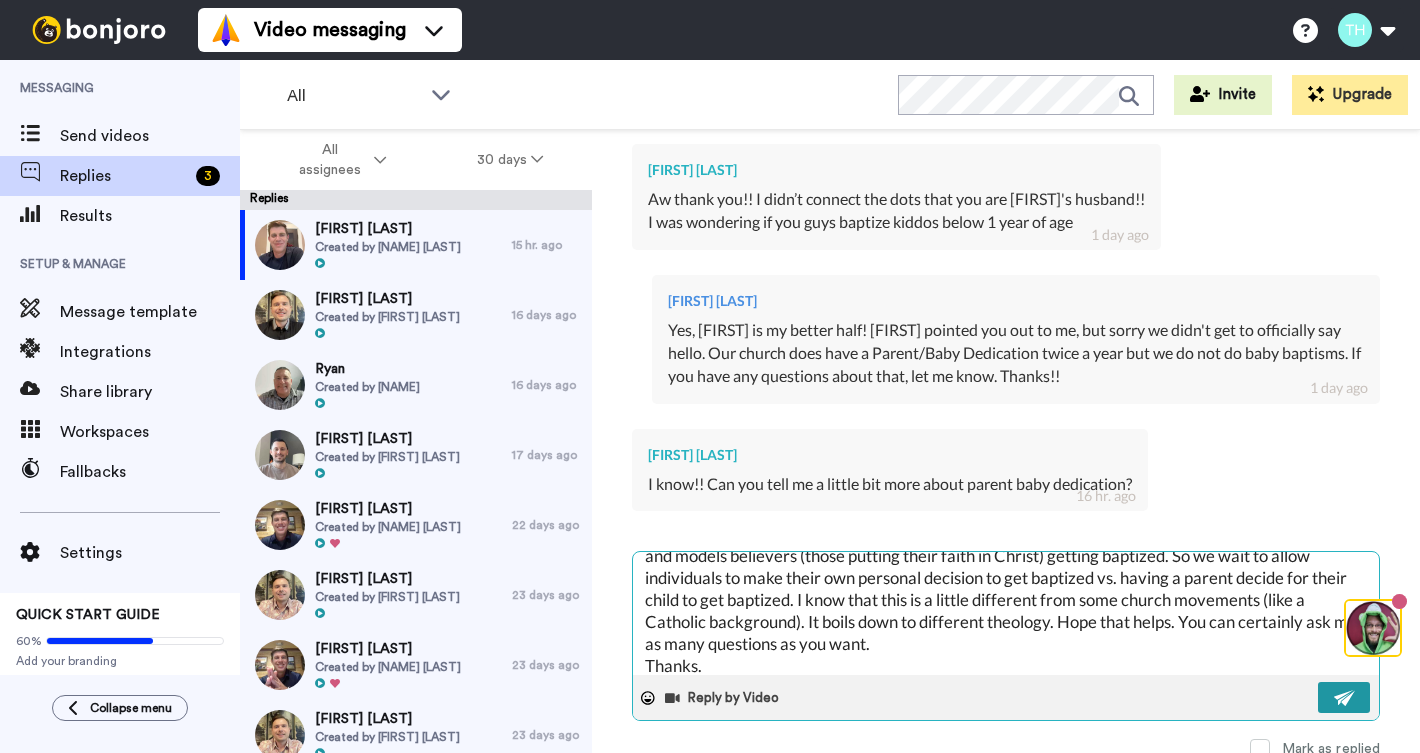 click at bounding box center (1345, 698) 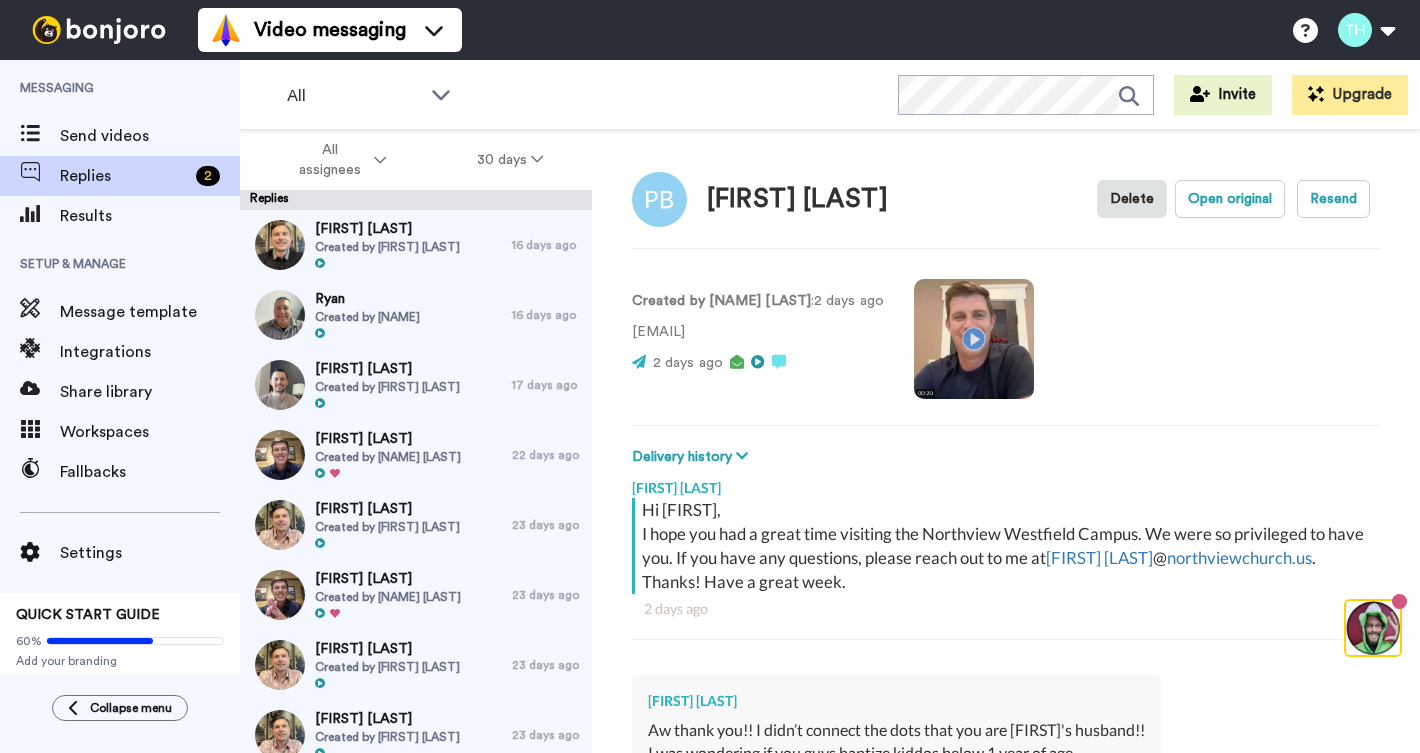 scroll, scrollTop: 0, scrollLeft: 0, axis: both 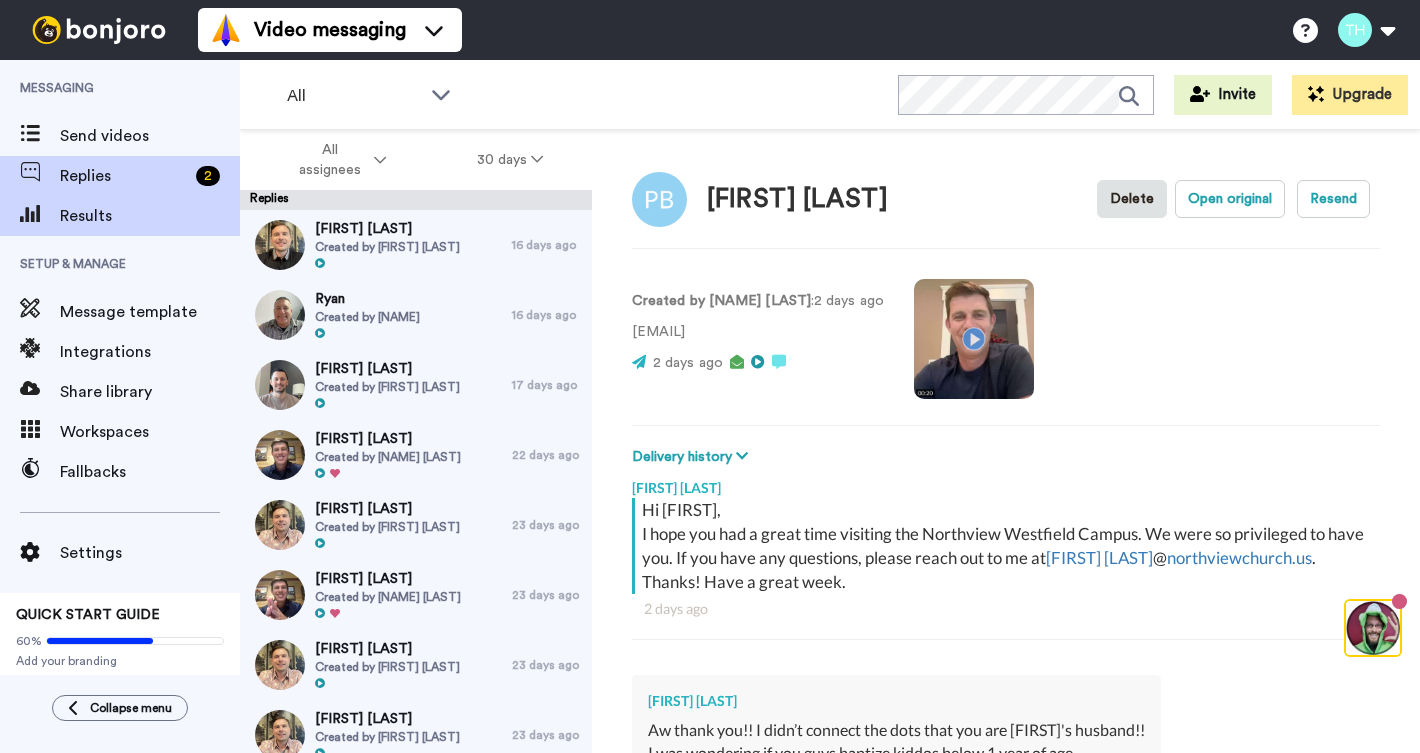 click on "Results" at bounding box center (150, 216) 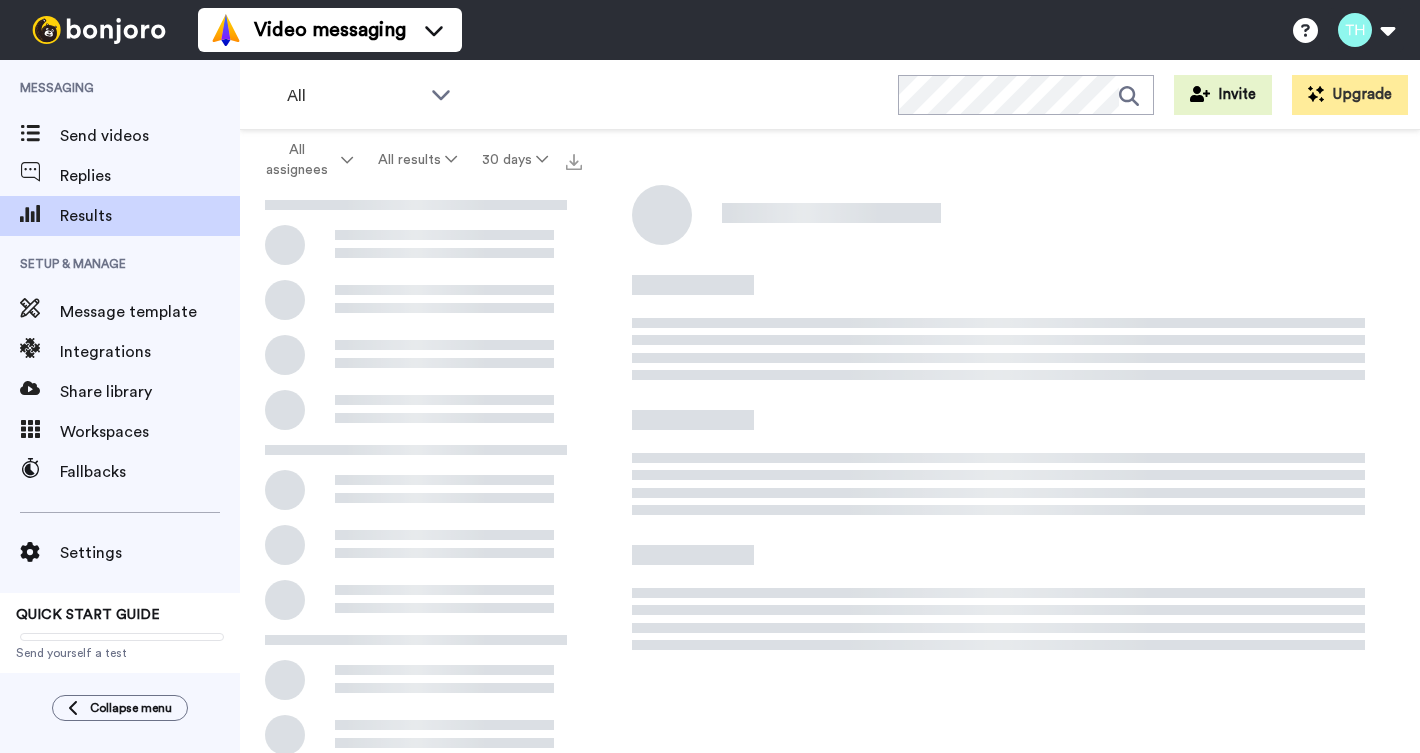 scroll, scrollTop: 0, scrollLeft: 0, axis: both 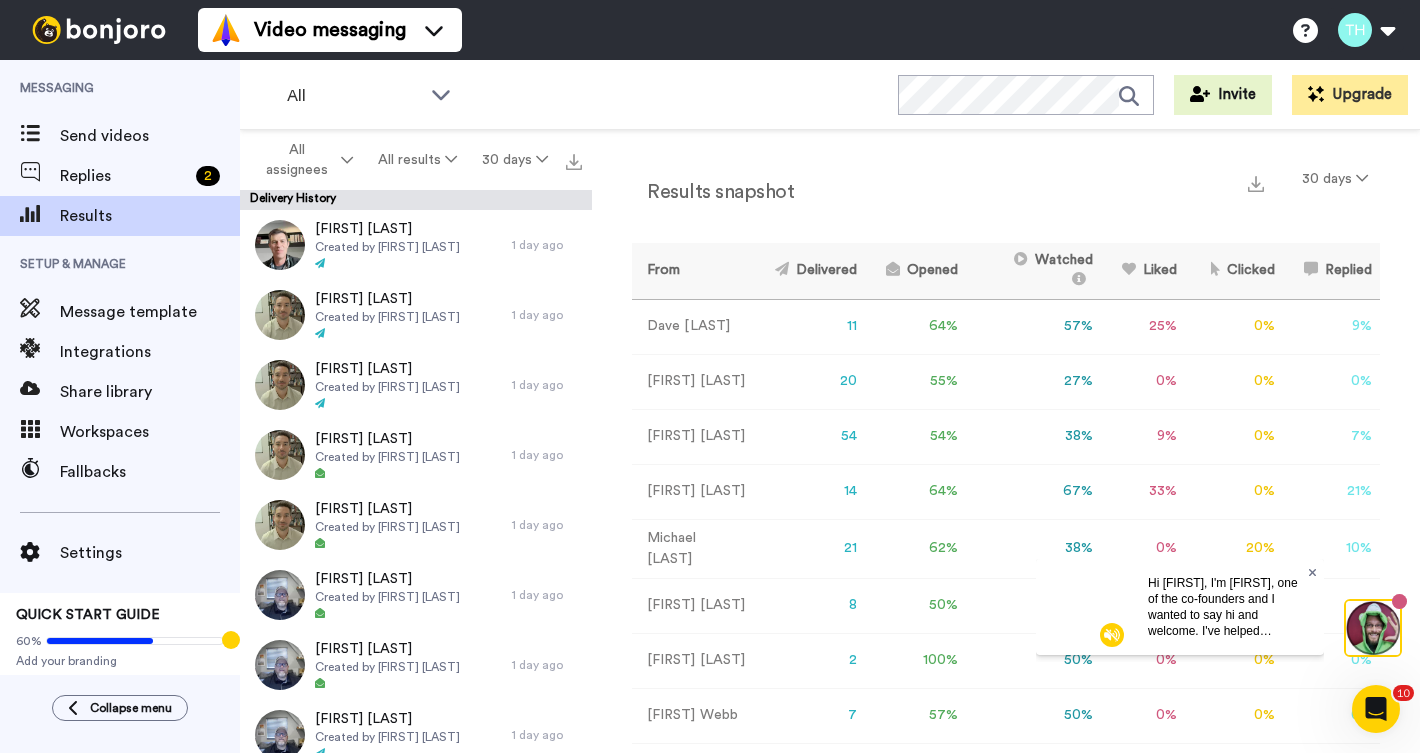click 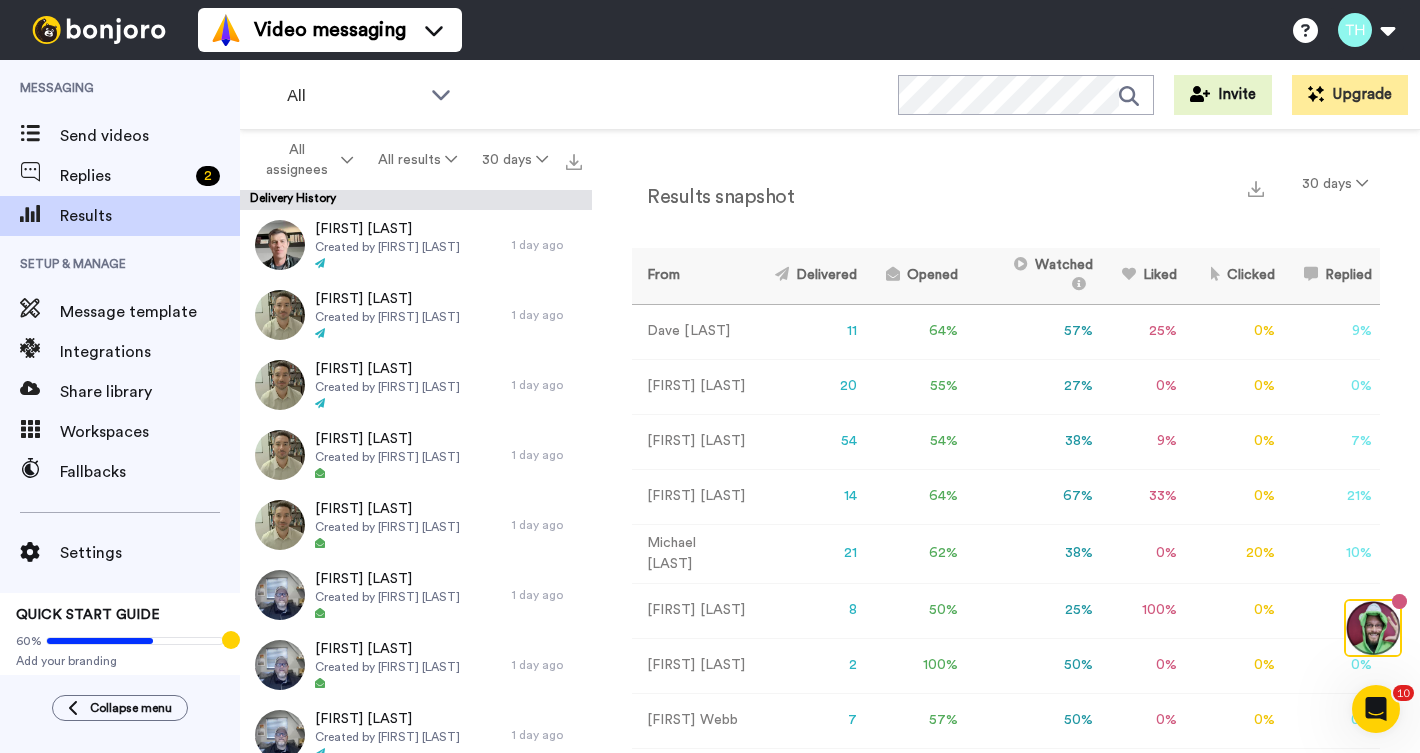 scroll, scrollTop: 9, scrollLeft: 0, axis: vertical 